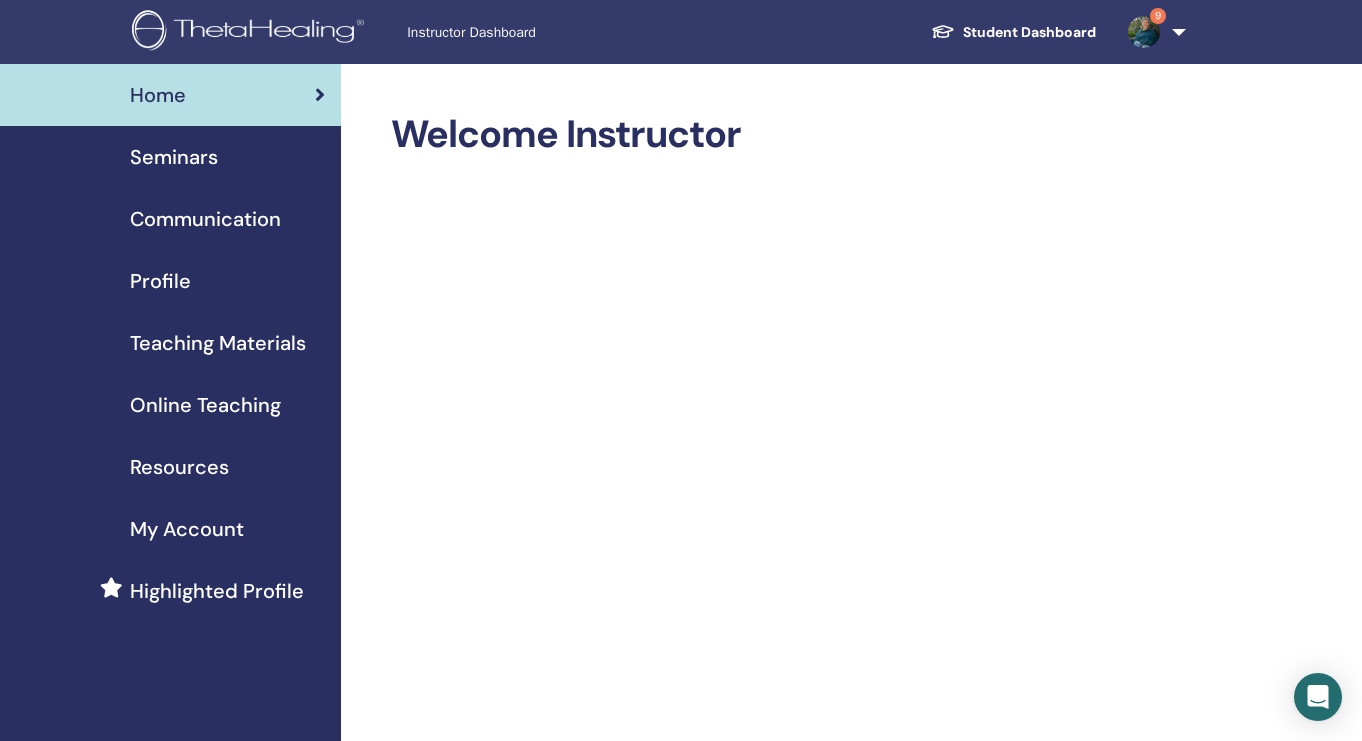 scroll, scrollTop: 186, scrollLeft: 0, axis: vertical 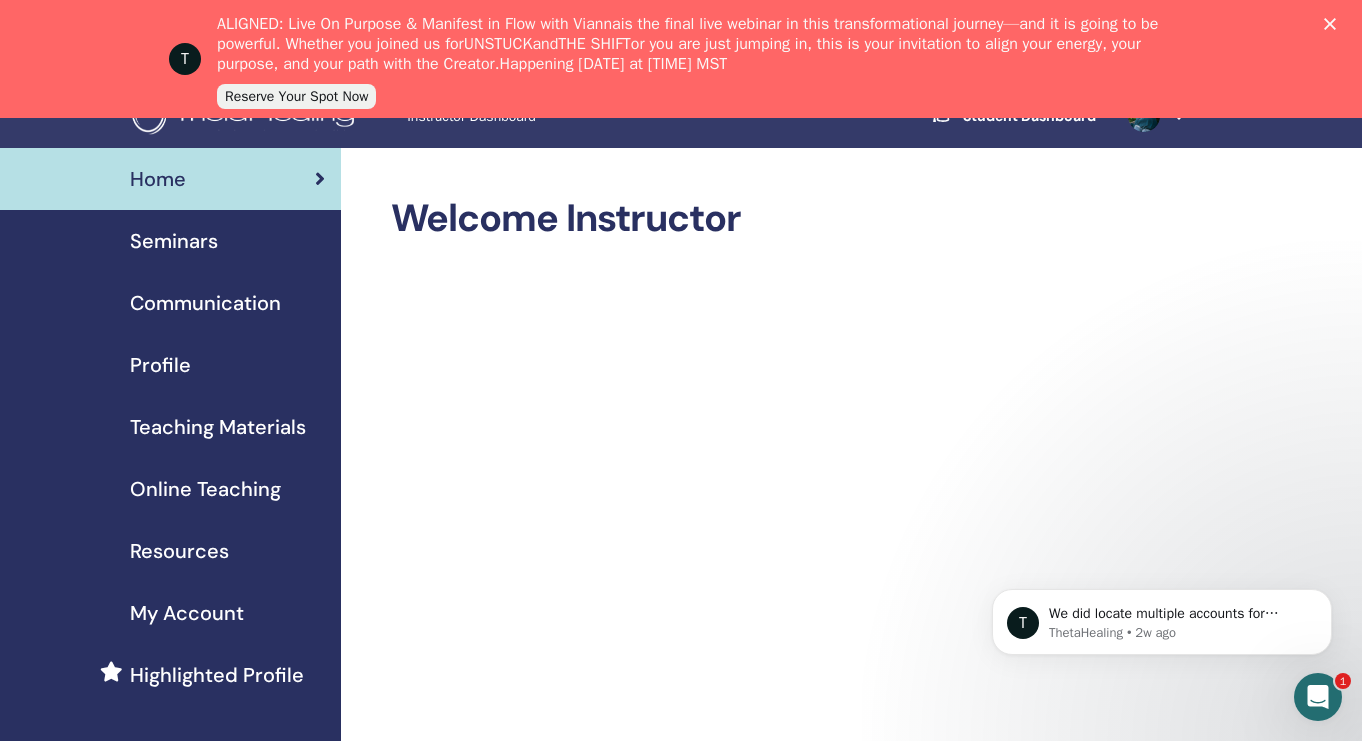 click on "Seminars" at bounding box center [174, 241] 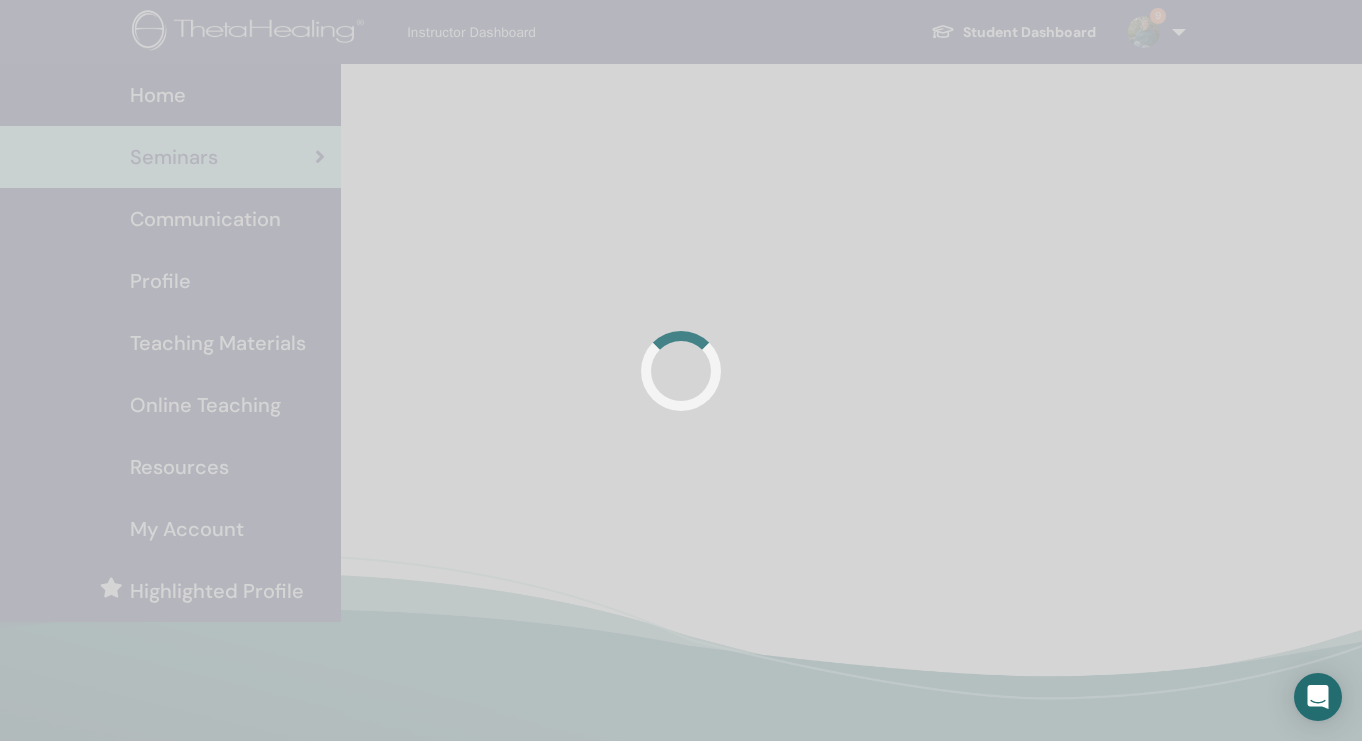 scroll, scrollTop: 0, scrollLeft: 0, axis: both 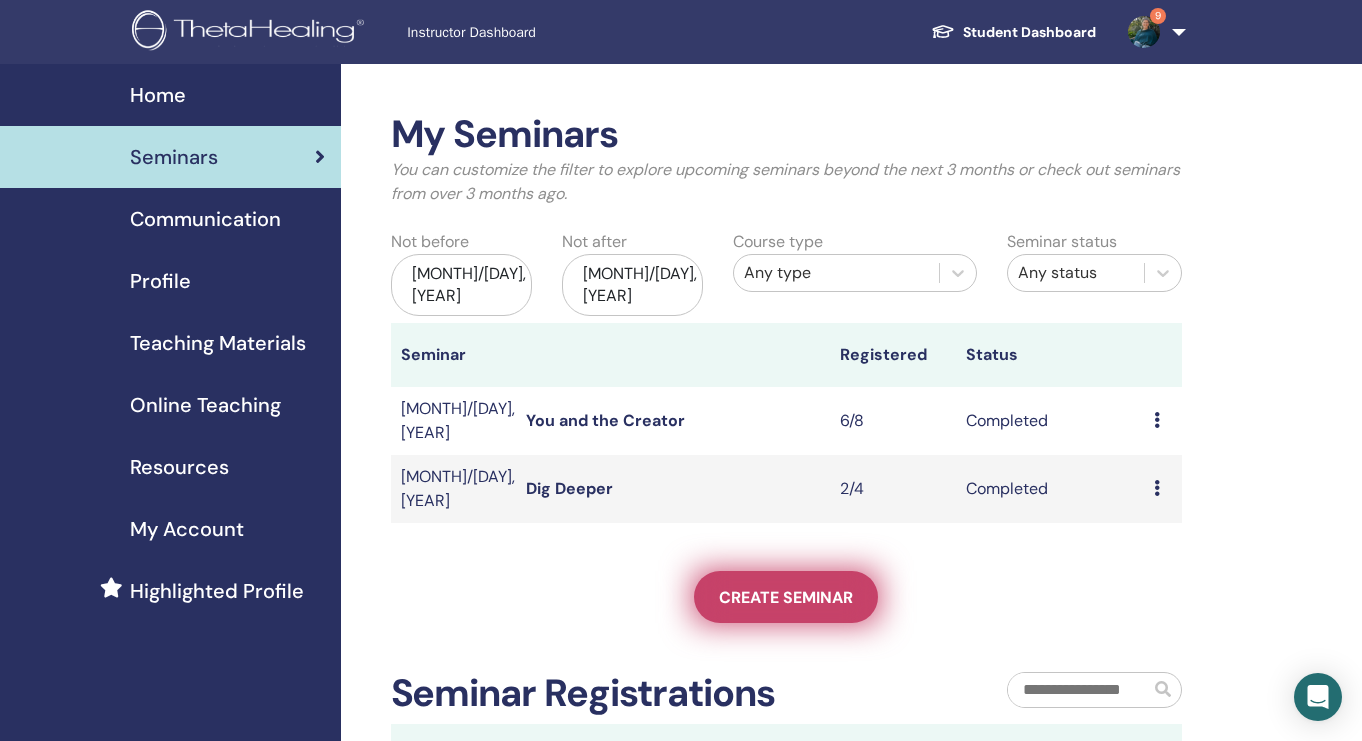 click on "Create seminar" at bounding box center [786, 597] 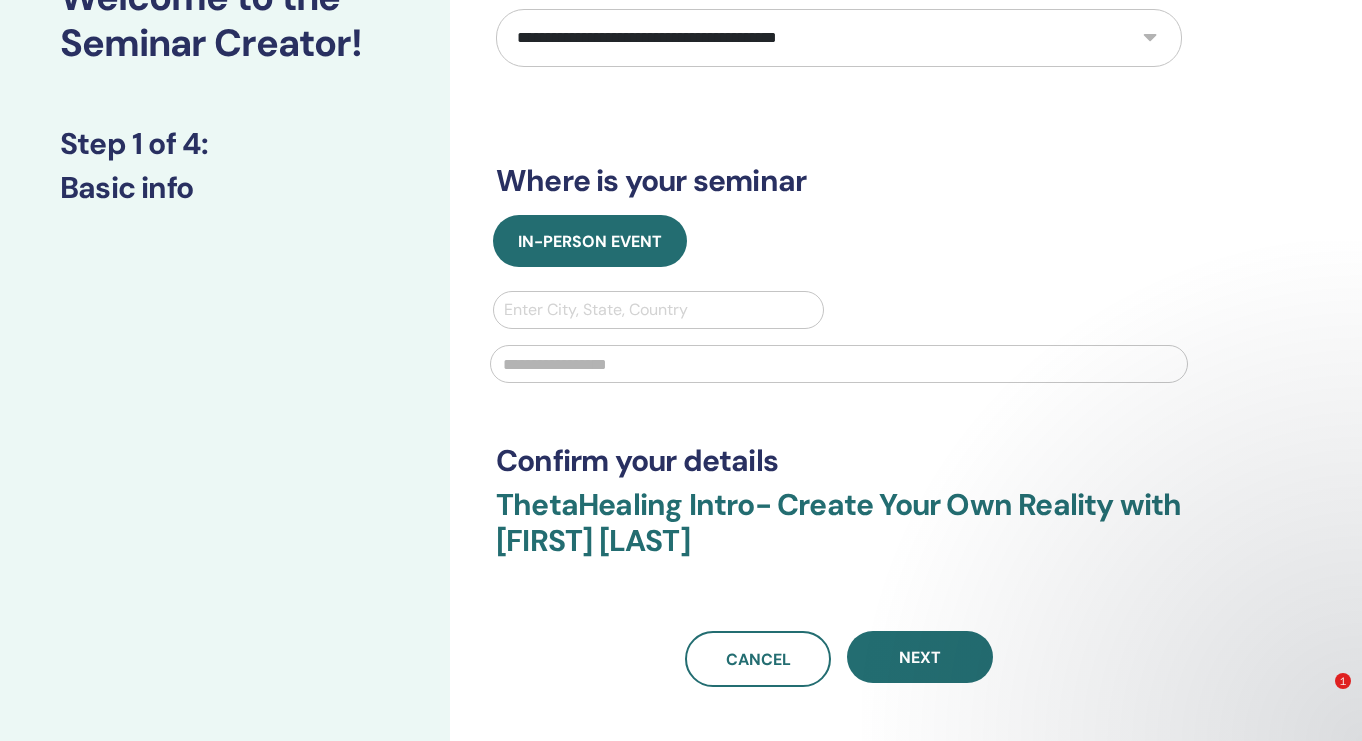 scroll, scrollTop: 48, scrollLeft: 0, axis: vertical 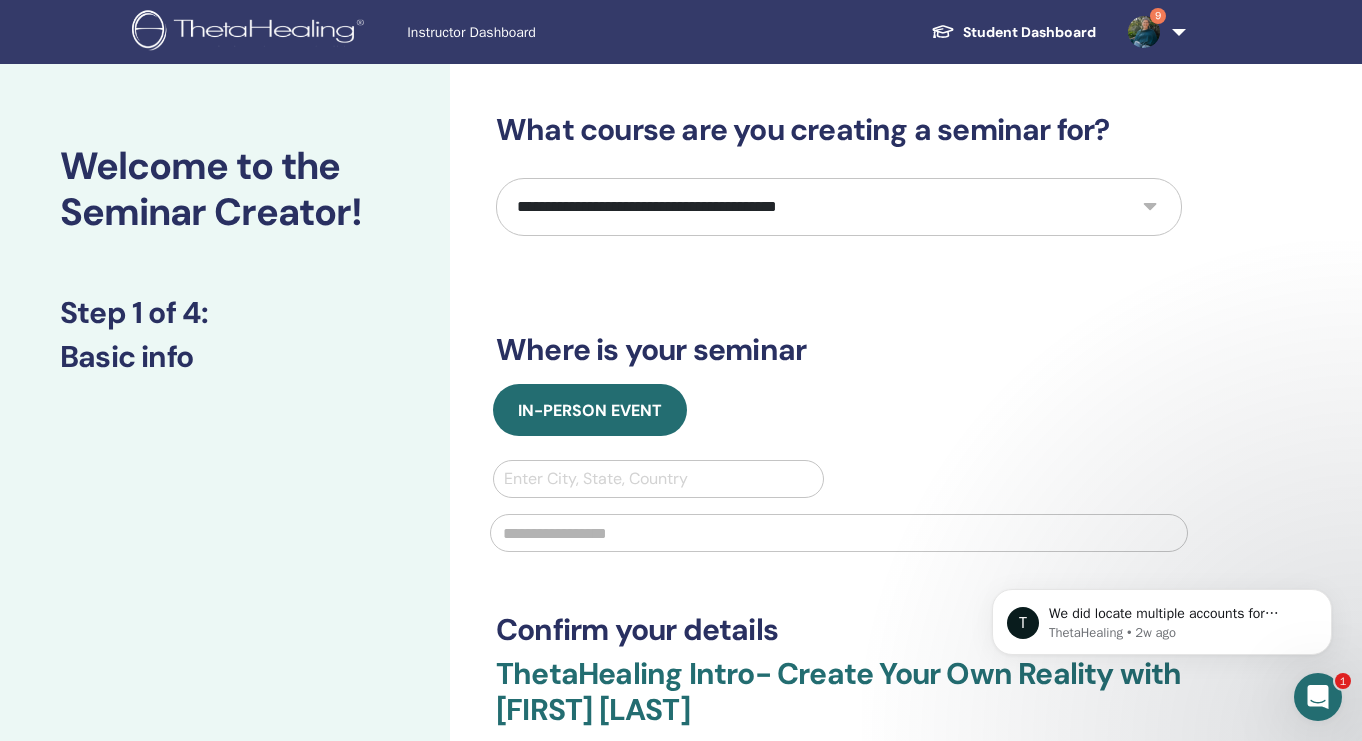 select on "*" 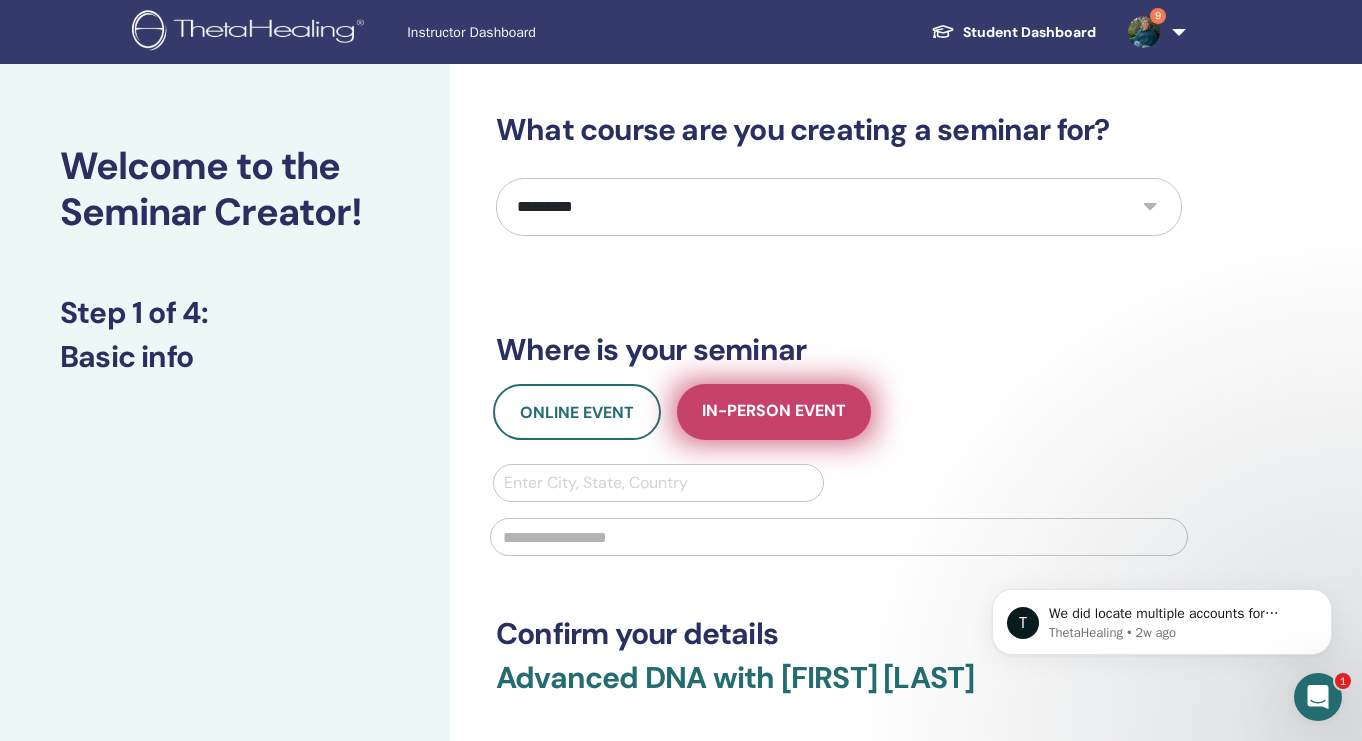 click on "In-Person Event" at bounding box center (774, 412) 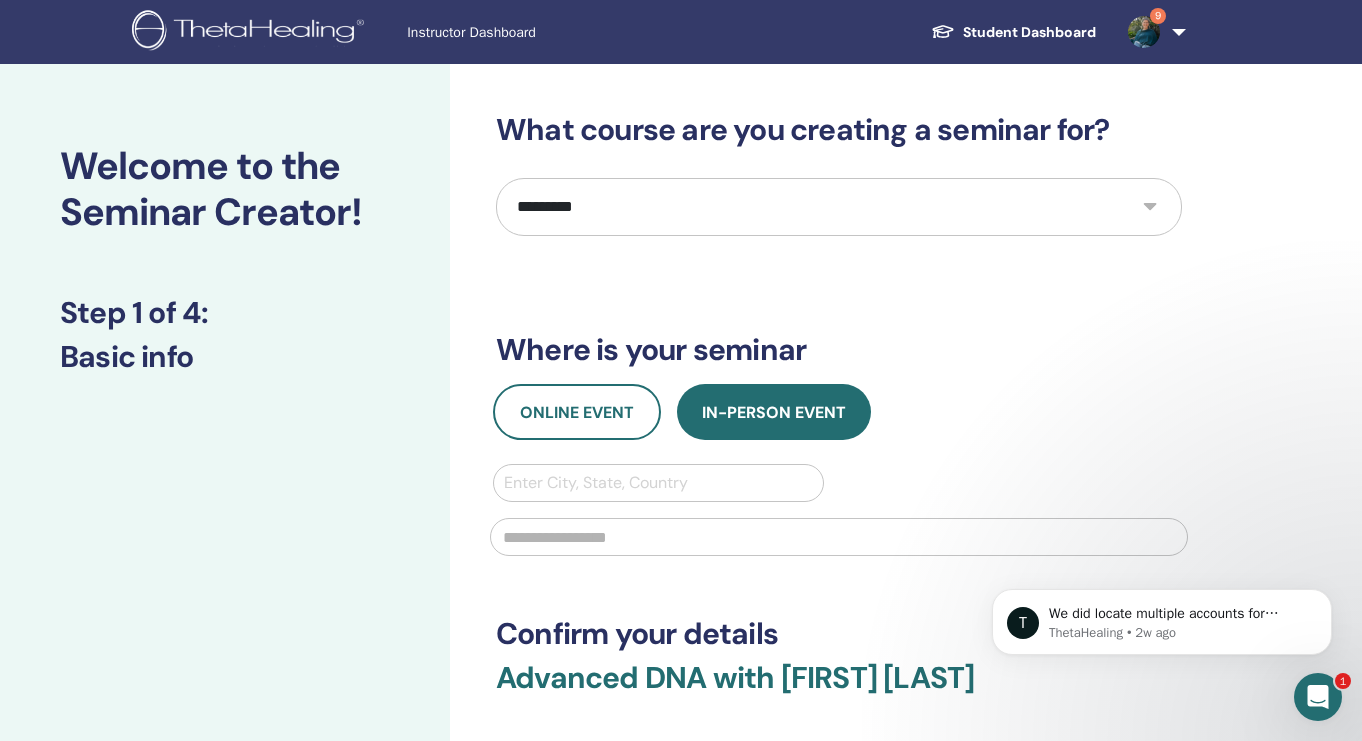 click on "Enter City, State, Country" at bounding box center (658, 483) 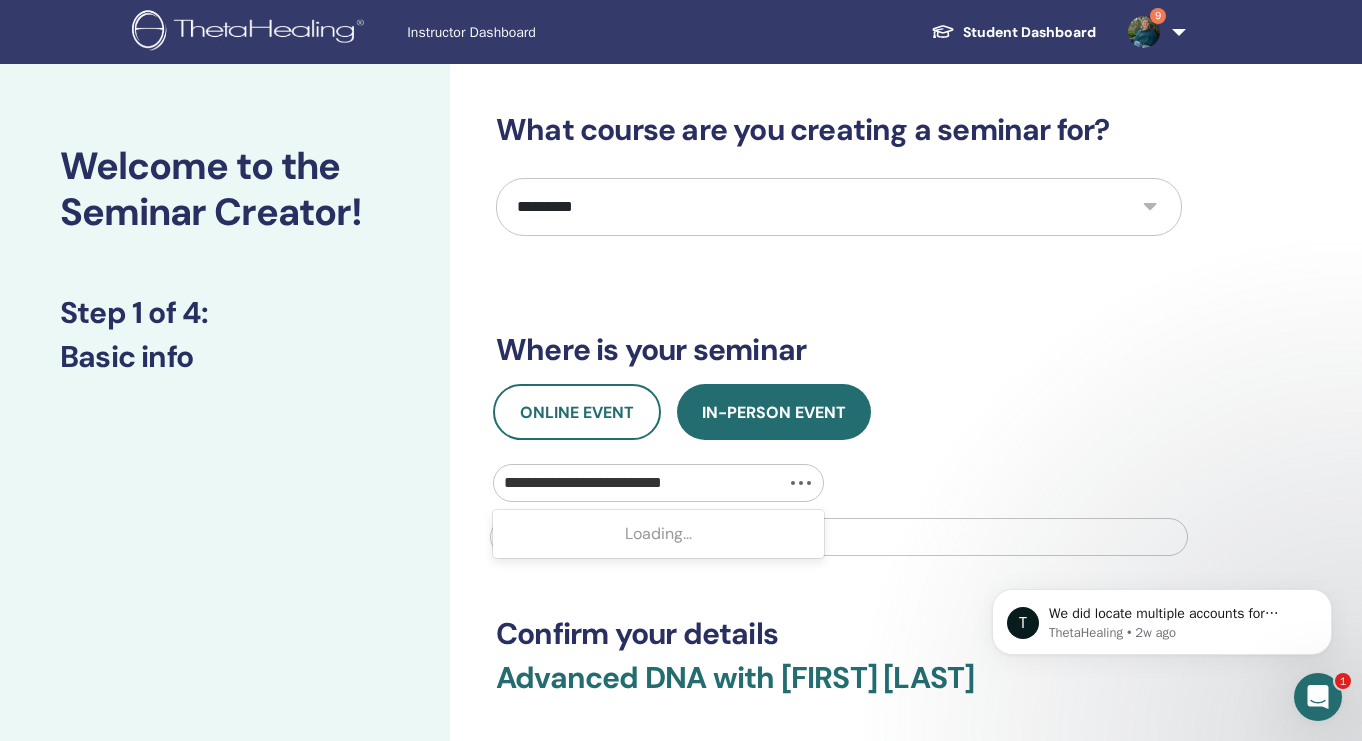 type on "**********" 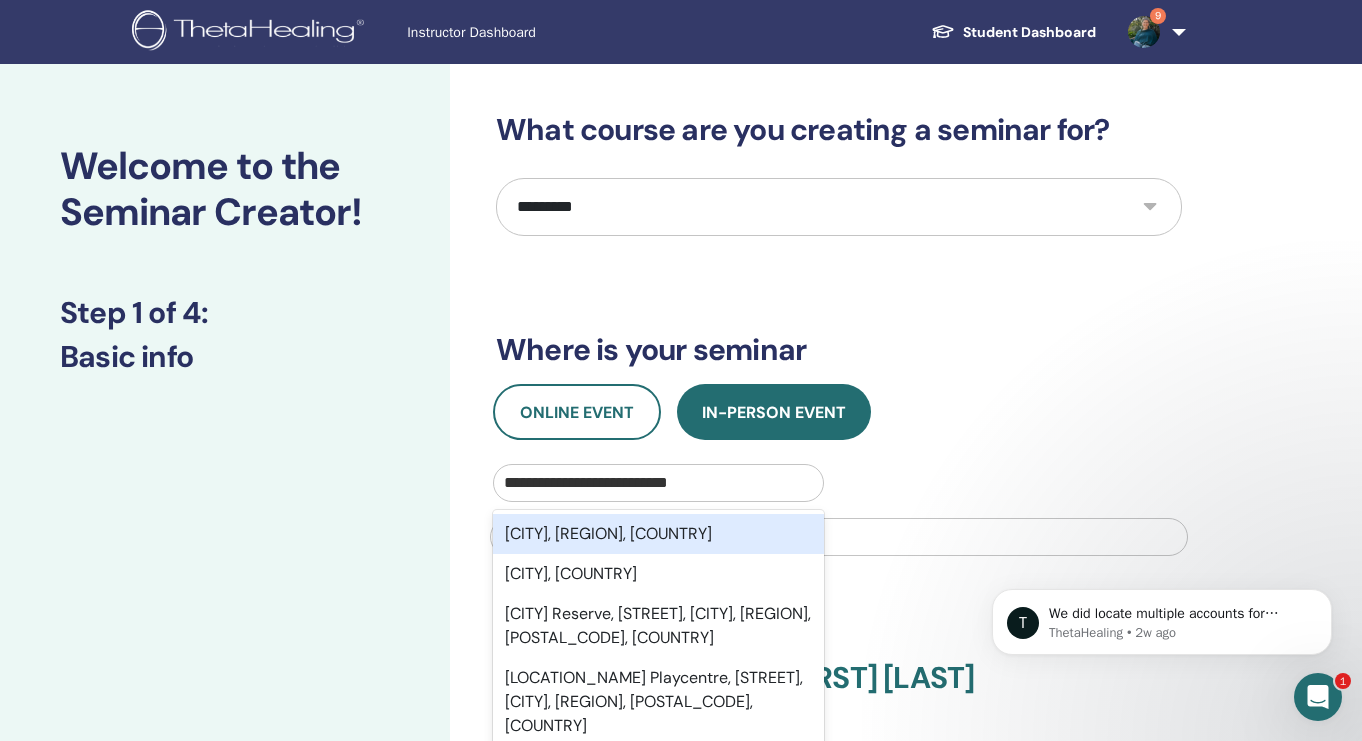 click on "[CITY], [REGION], [COUNTRY]" at bounding box center (658, 534) 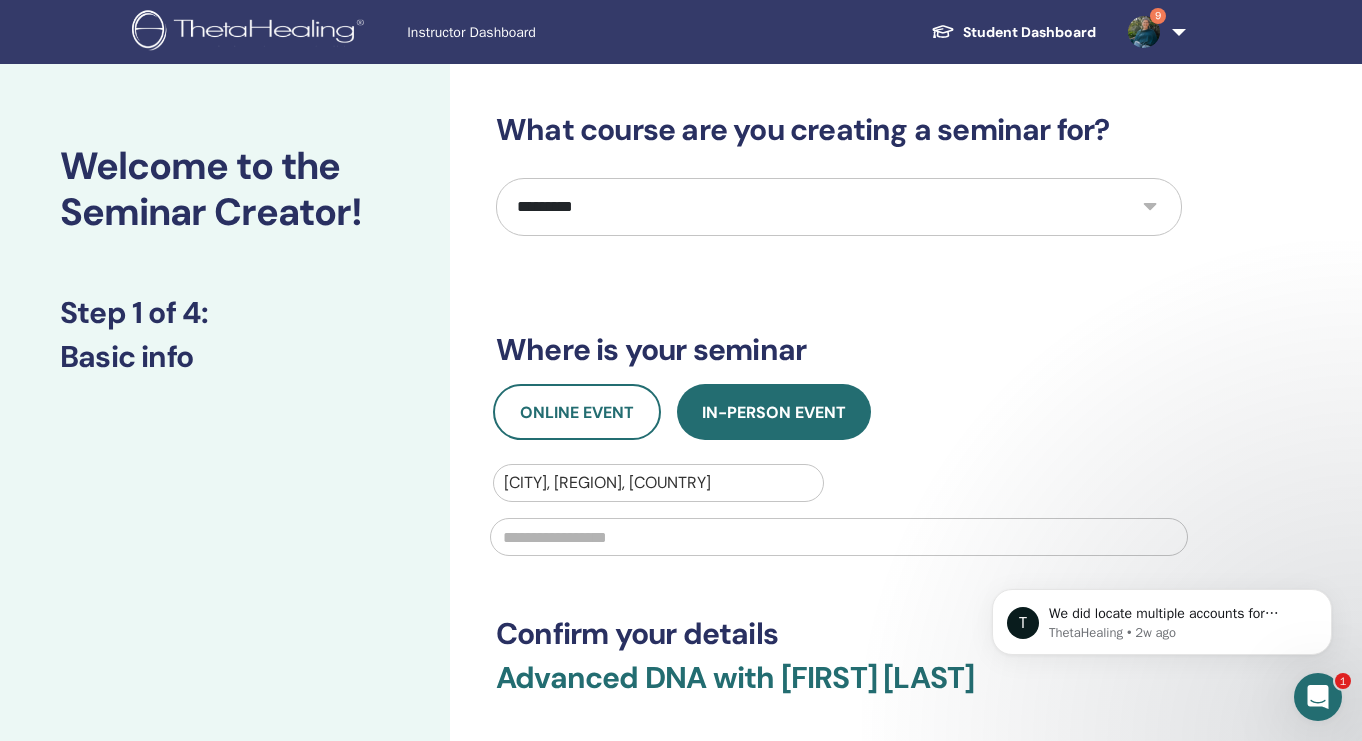 click at bounding box center (839, 537) 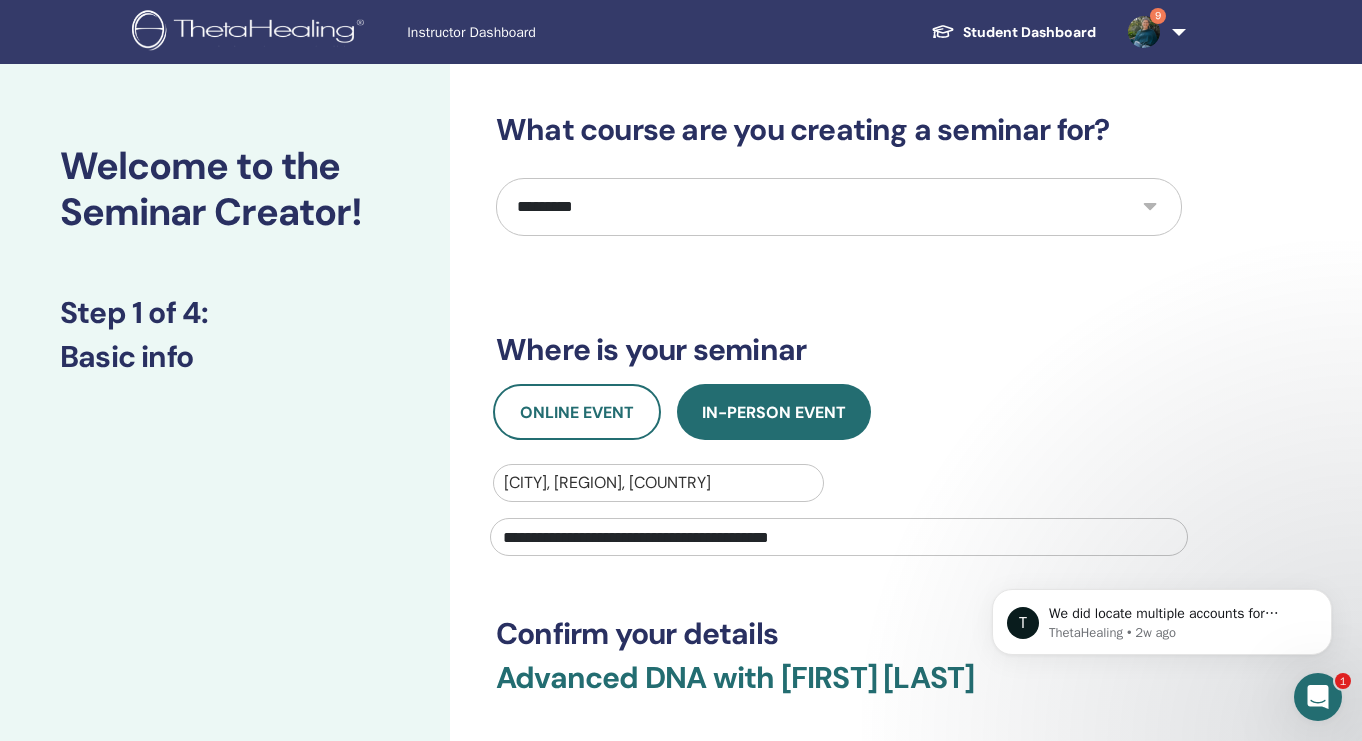 type on "**********" 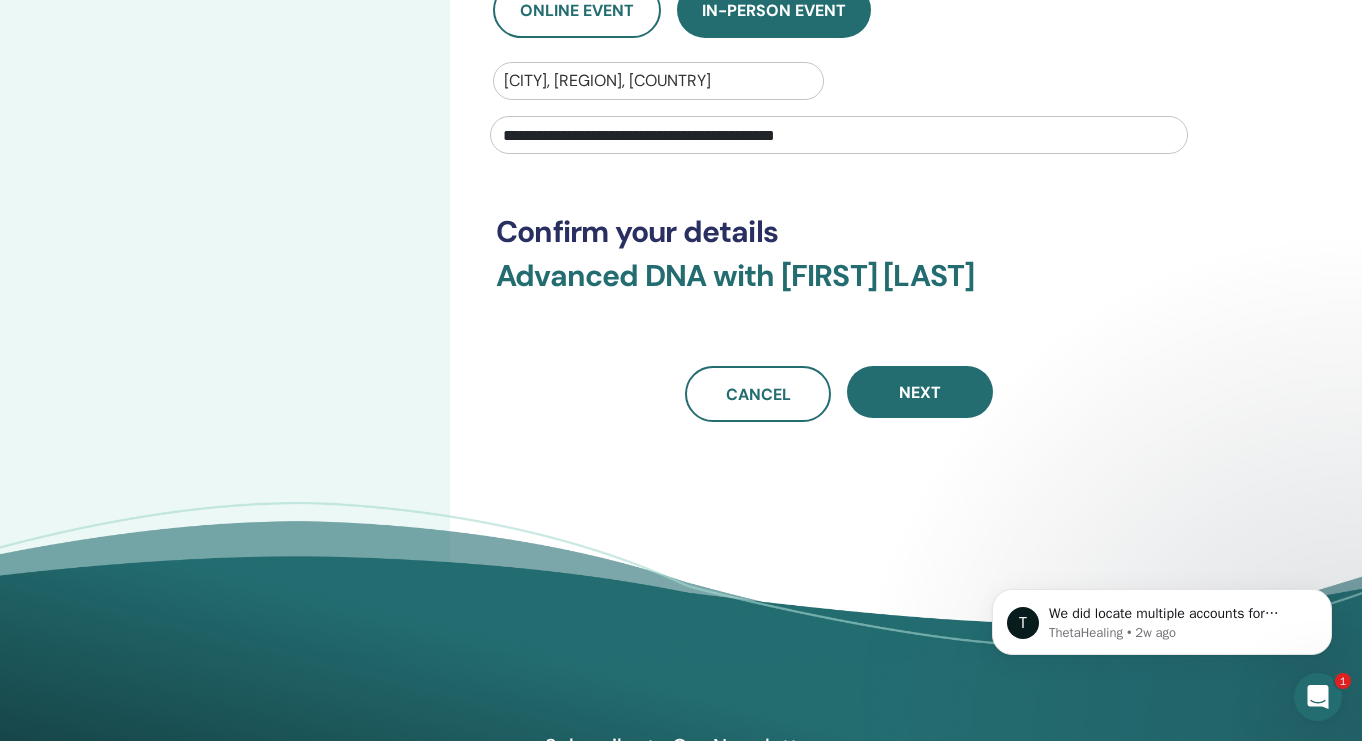 scroll, scrollTop: 401, scrollLeft: 0, axis: vertical 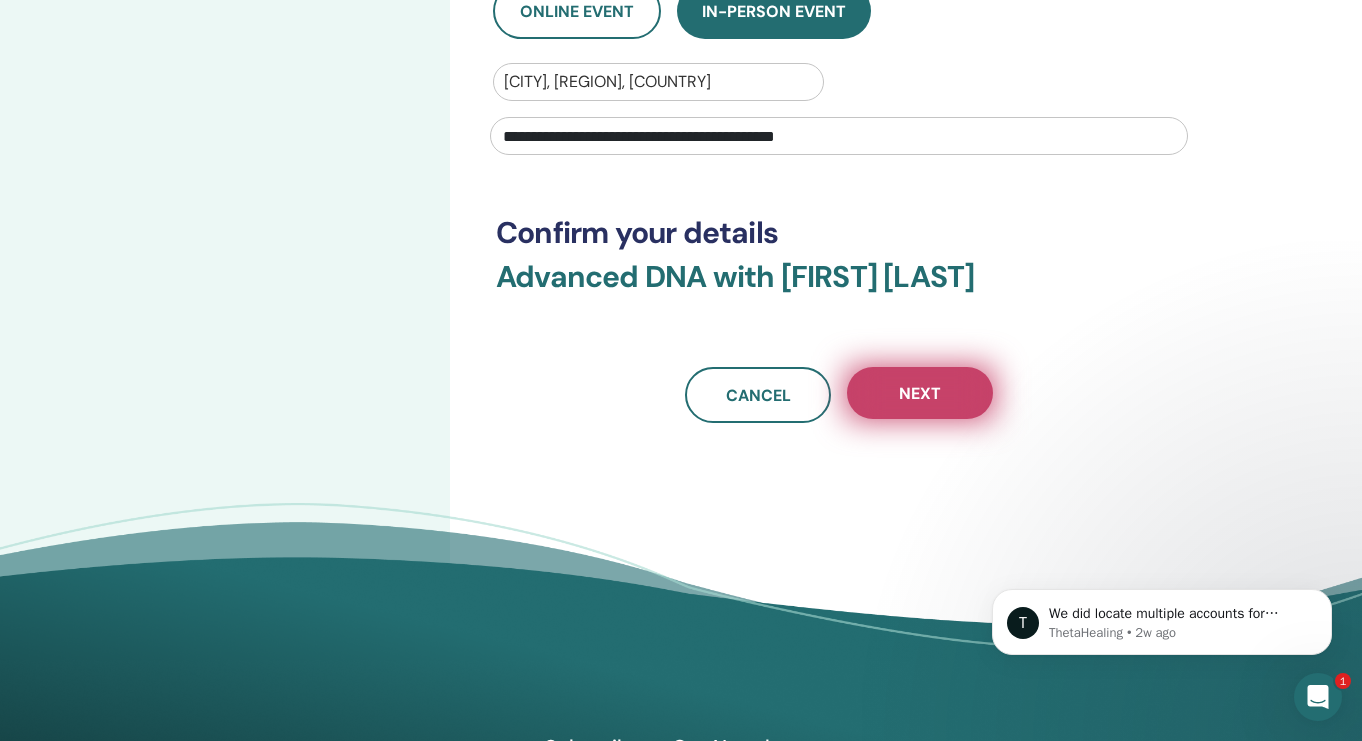 click on "Next" at bounding box center [920, 393] 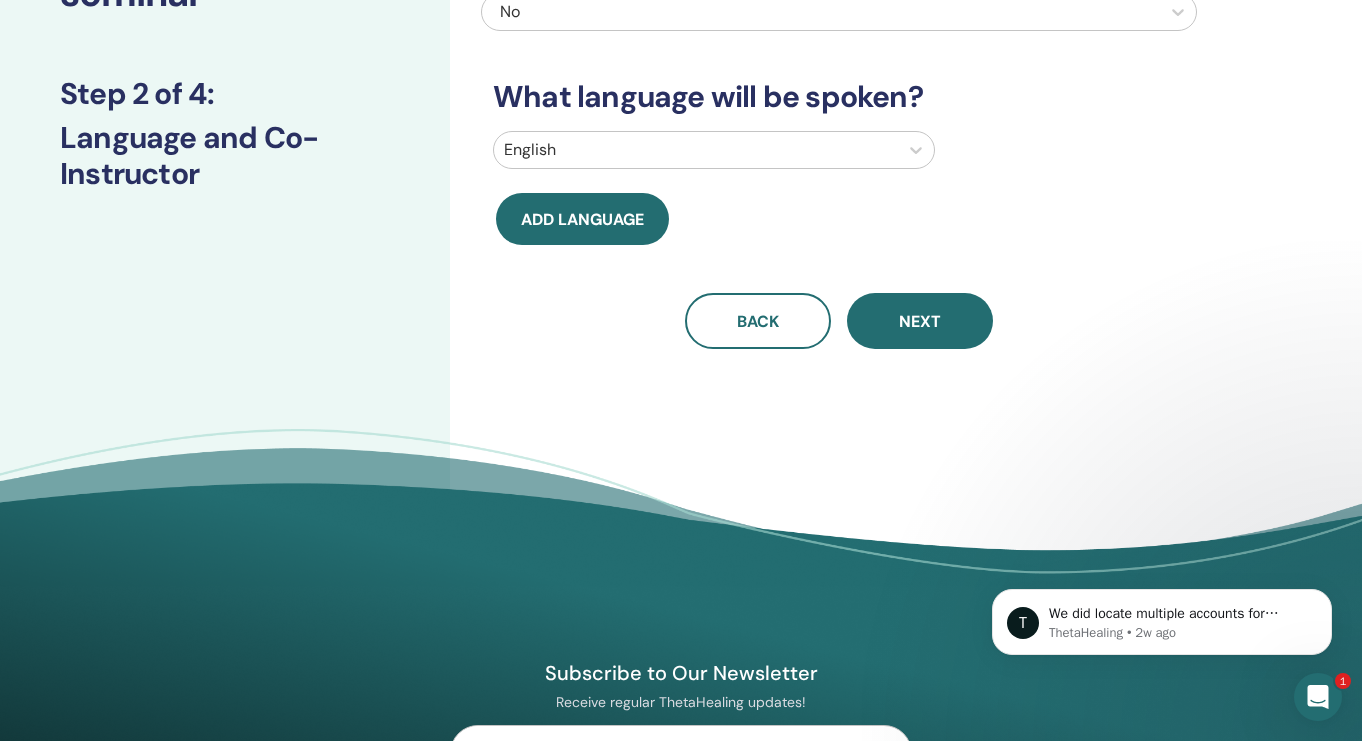 scroll, scrollTop: 50, scrollLeft: 0, axis: vertical 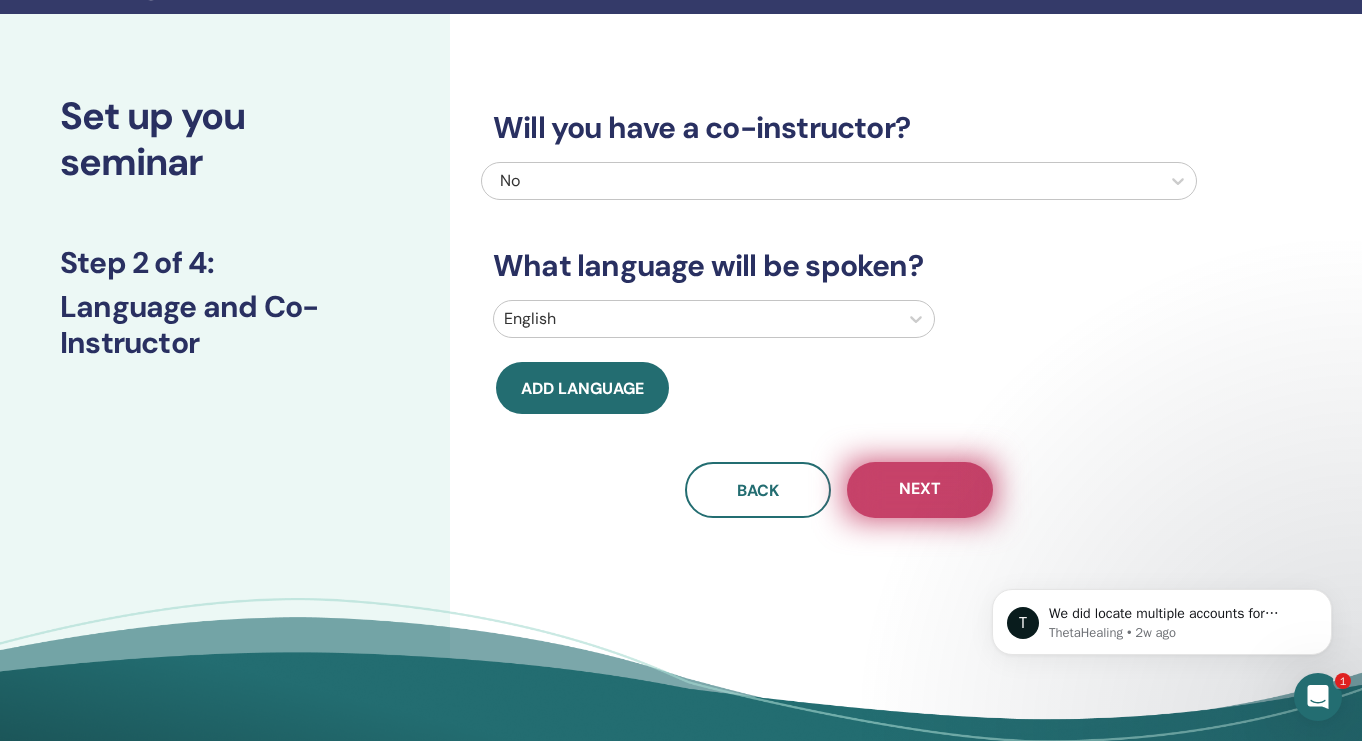 click on "Next" at bounding box center (920, 490) 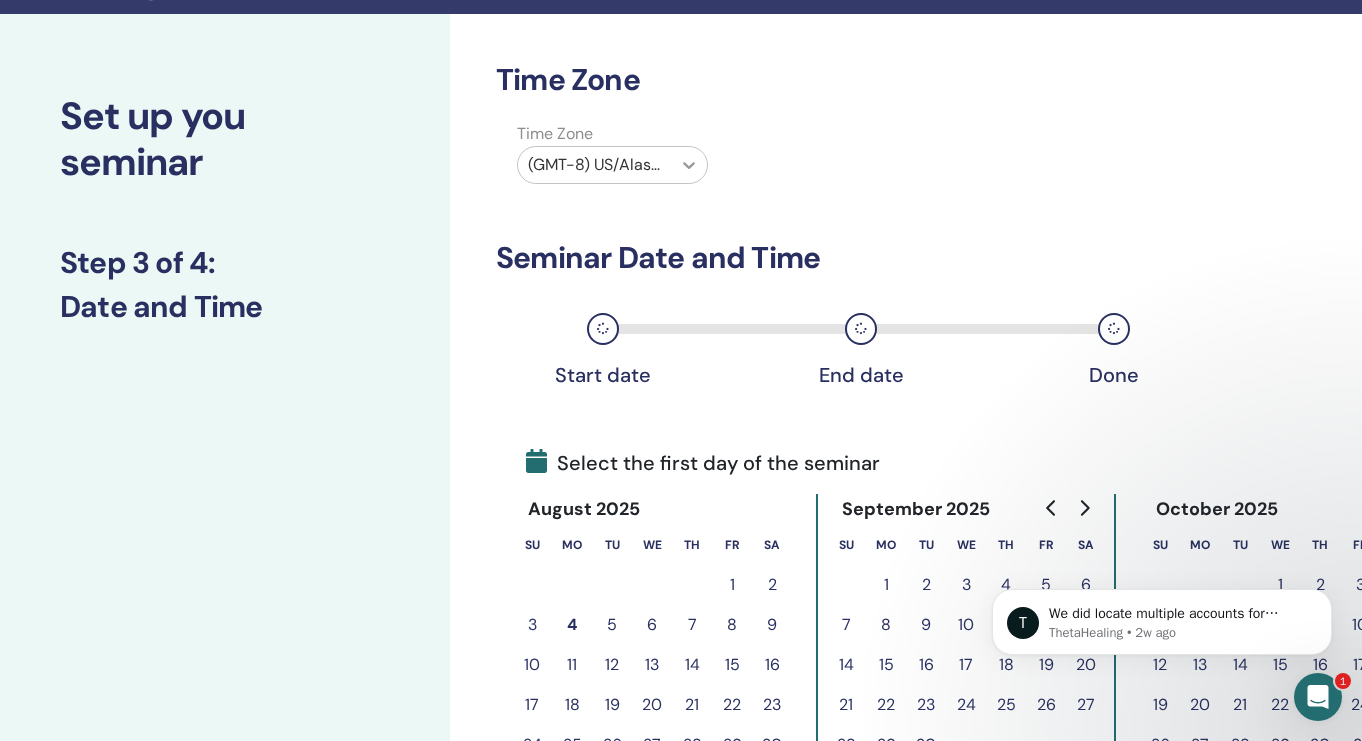 click 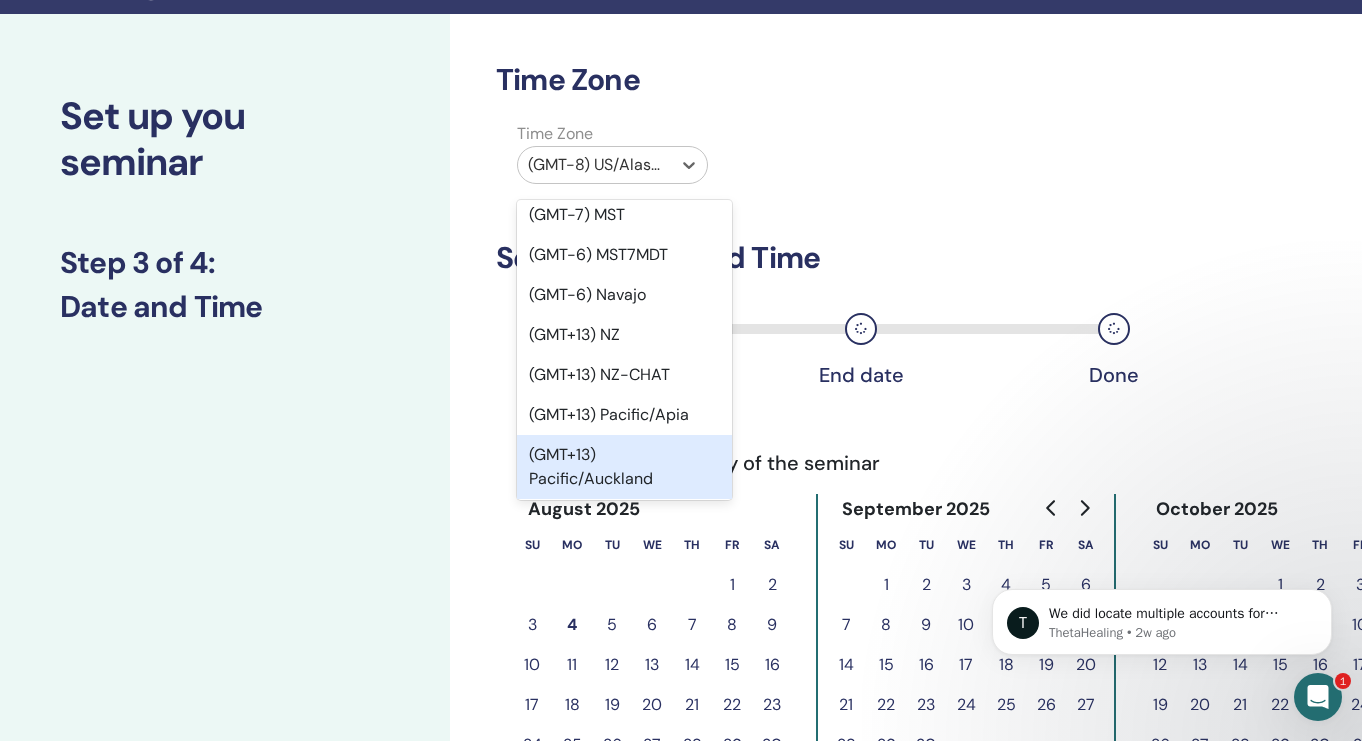 scroll, scrollTop: 26666, scrollLeft: 0, axis: vertical 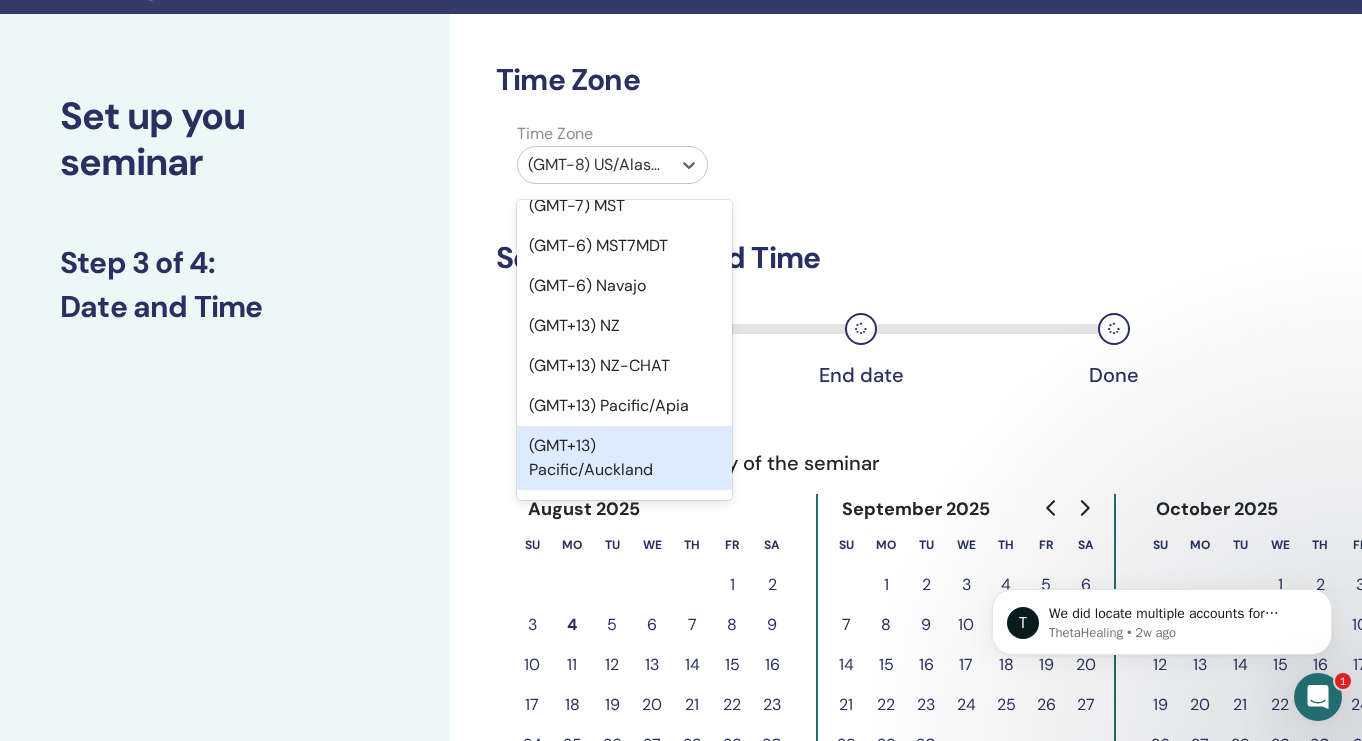 click on "(GMT+13) Pacific/Auckland" at bounding box center [624, 458] 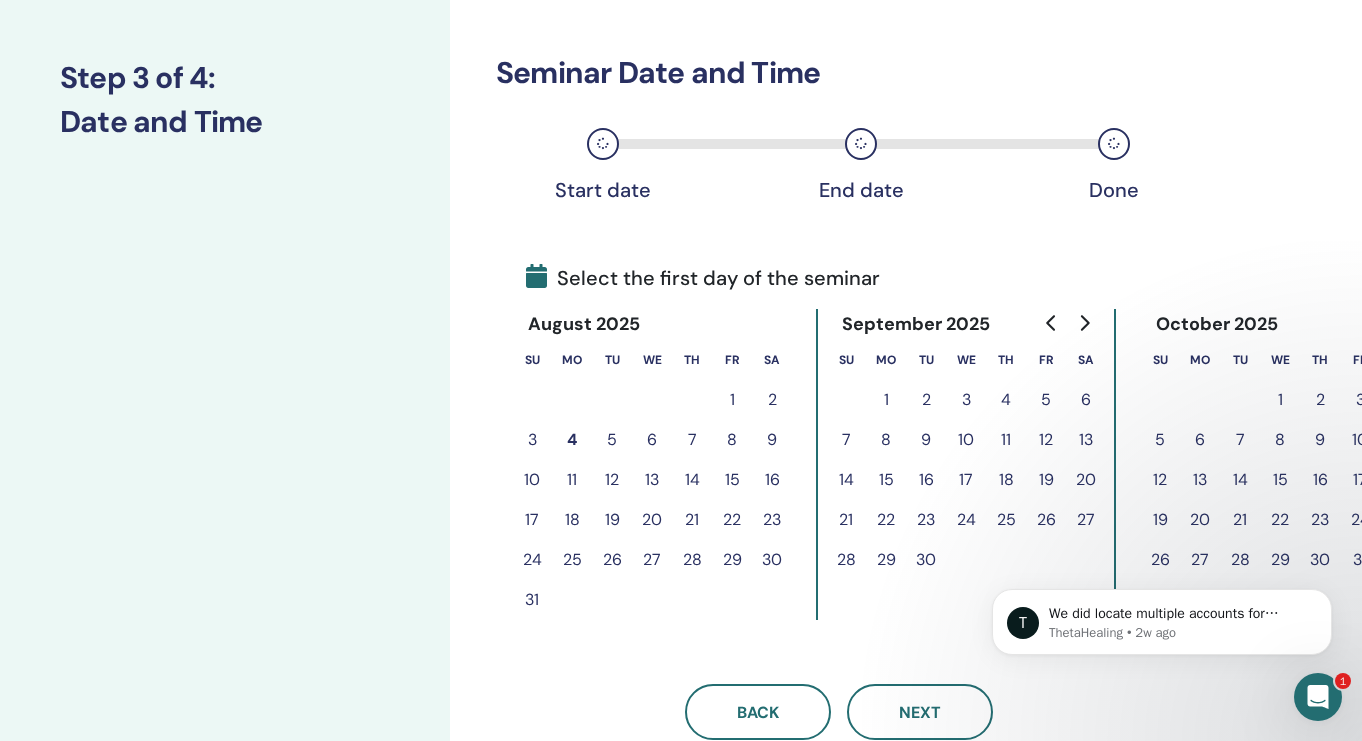 scroll, scrollTop: 239, scrollLeft: 0, axis: vertical 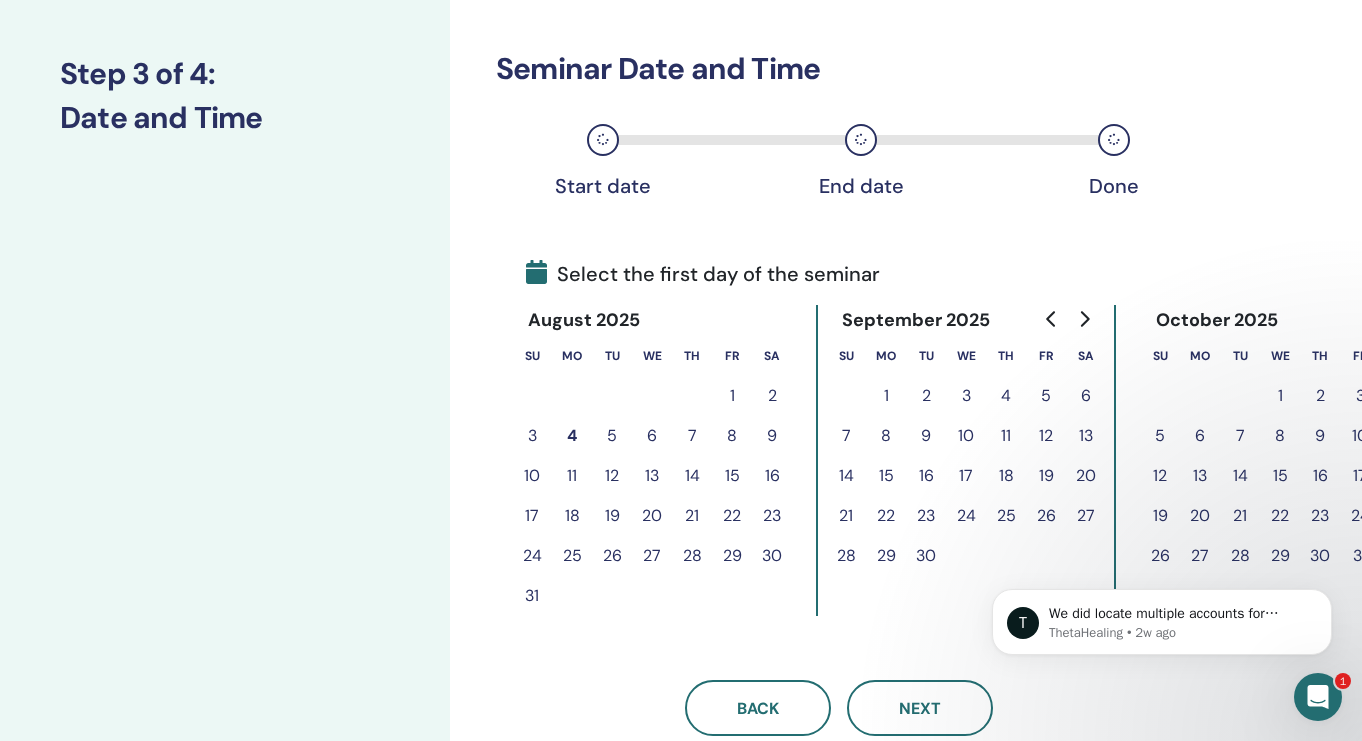 click on "23" at bounding box center [772, 516] 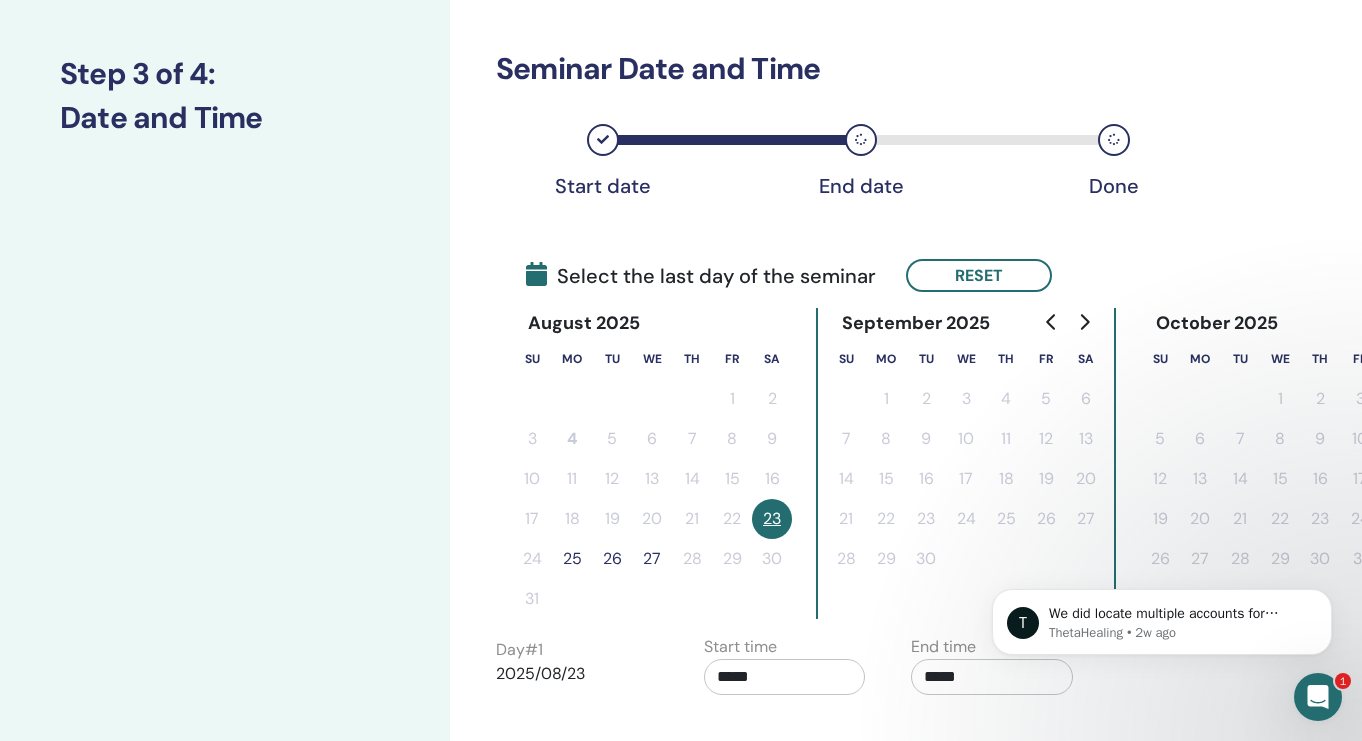 click on "25" at bounding box center [572, 559] 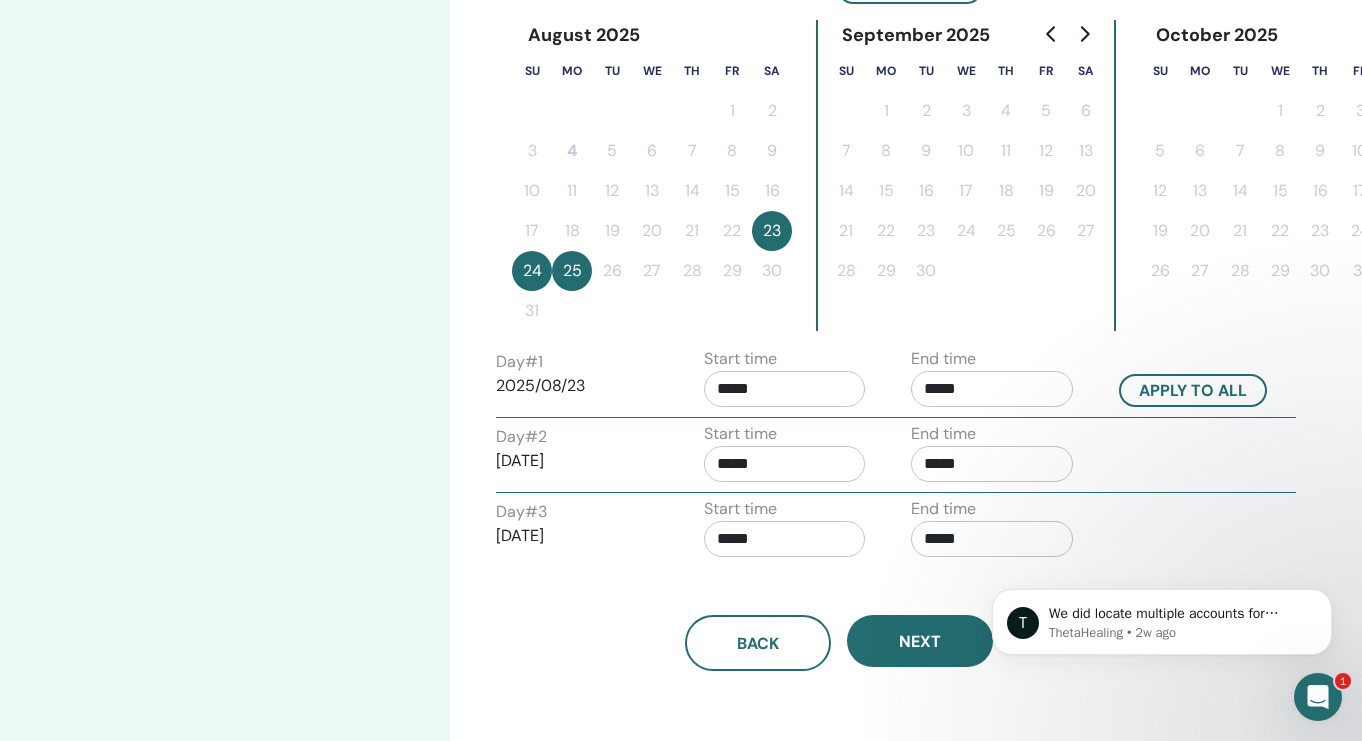 scroll, scrollTop: 550, scrollLeft: 0, axis: vertical 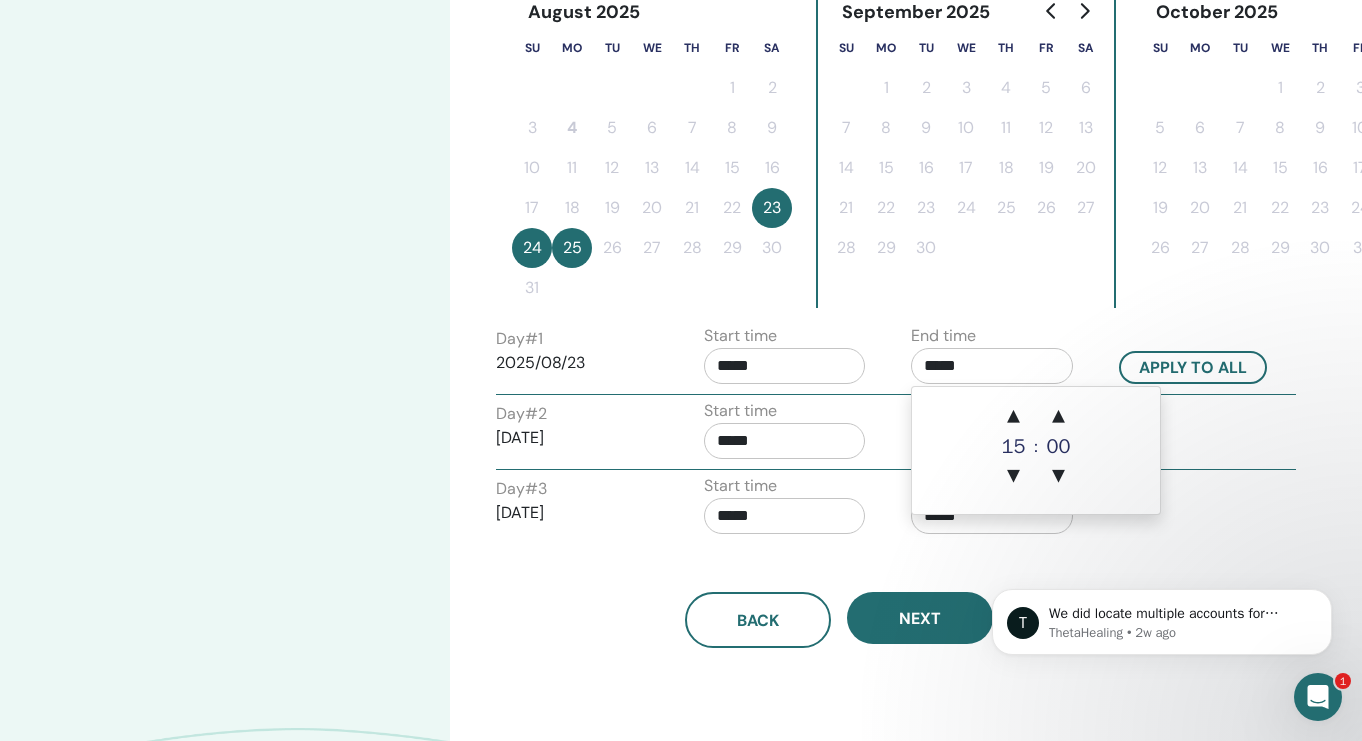 click on "*****" at bounding box center [992, 366] 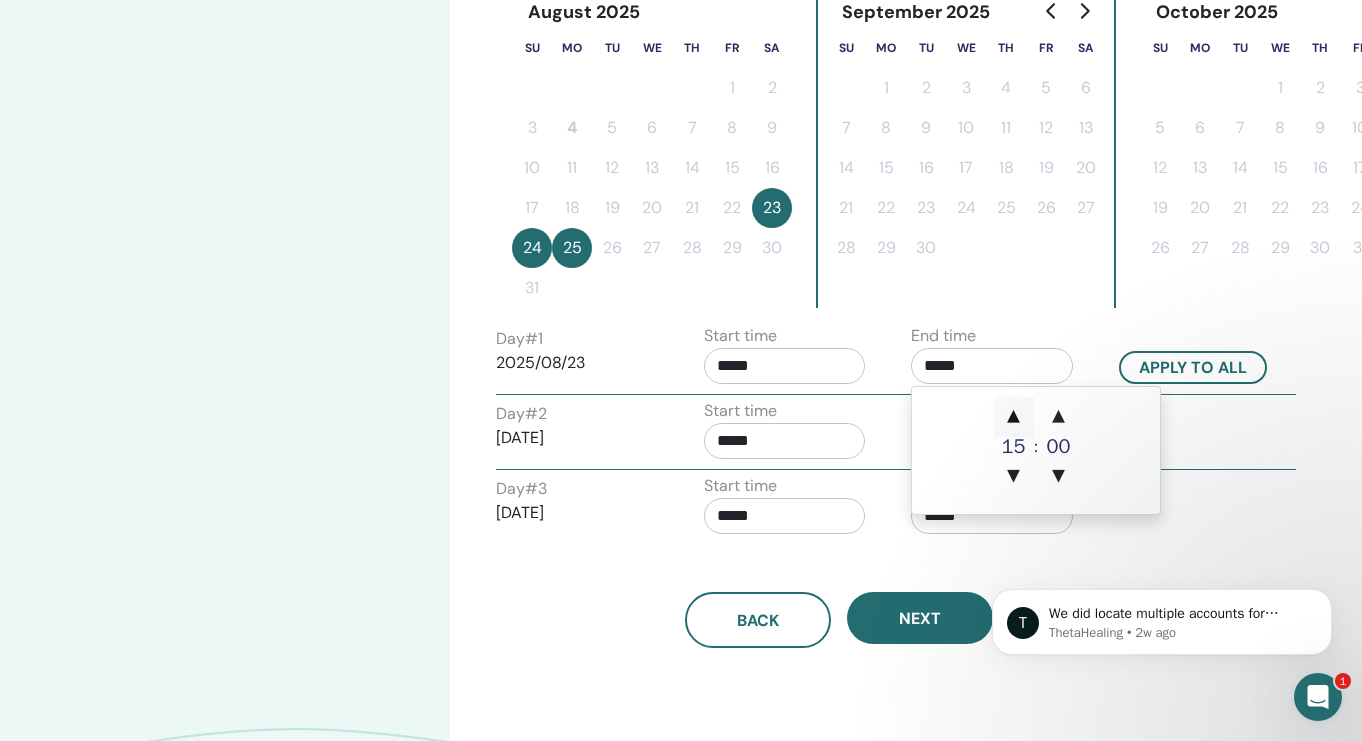 click on "▲" at bounding box center (1014, 417) 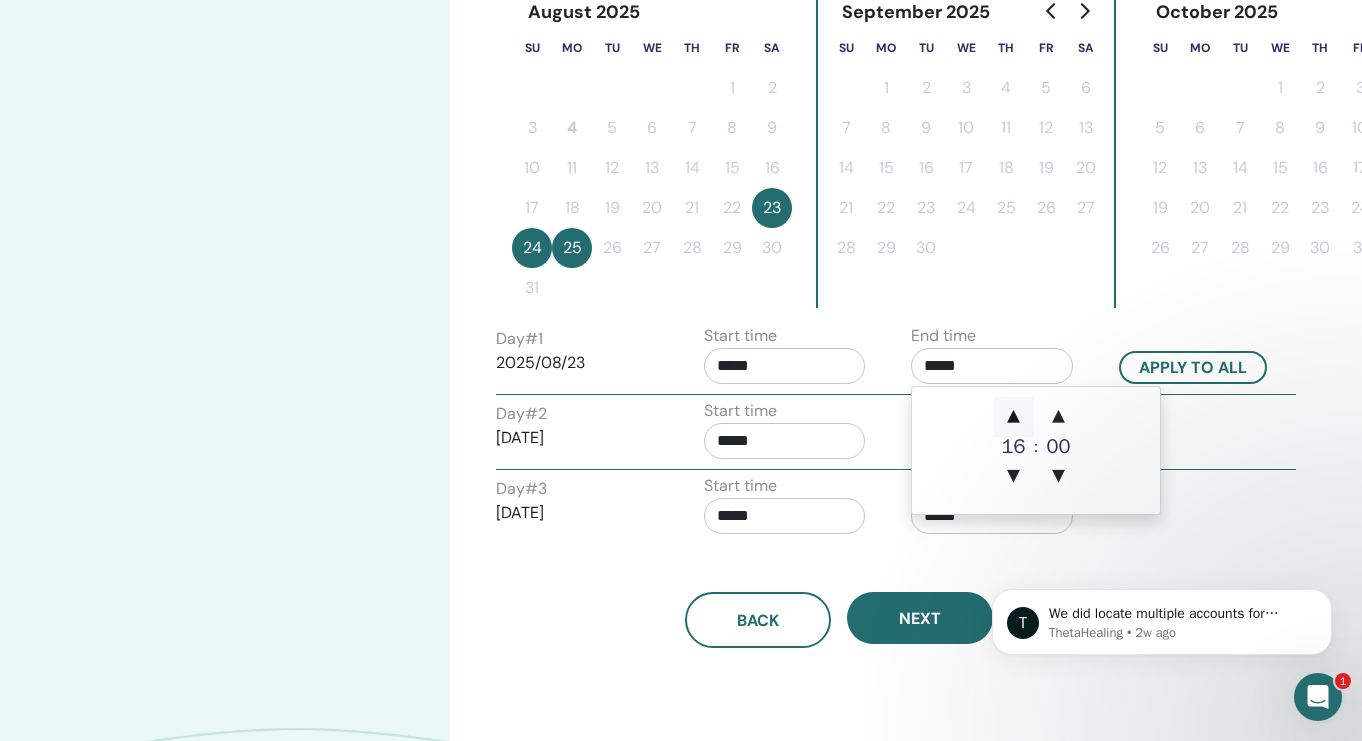 click on "▲" at bounding box center (1014, 417) 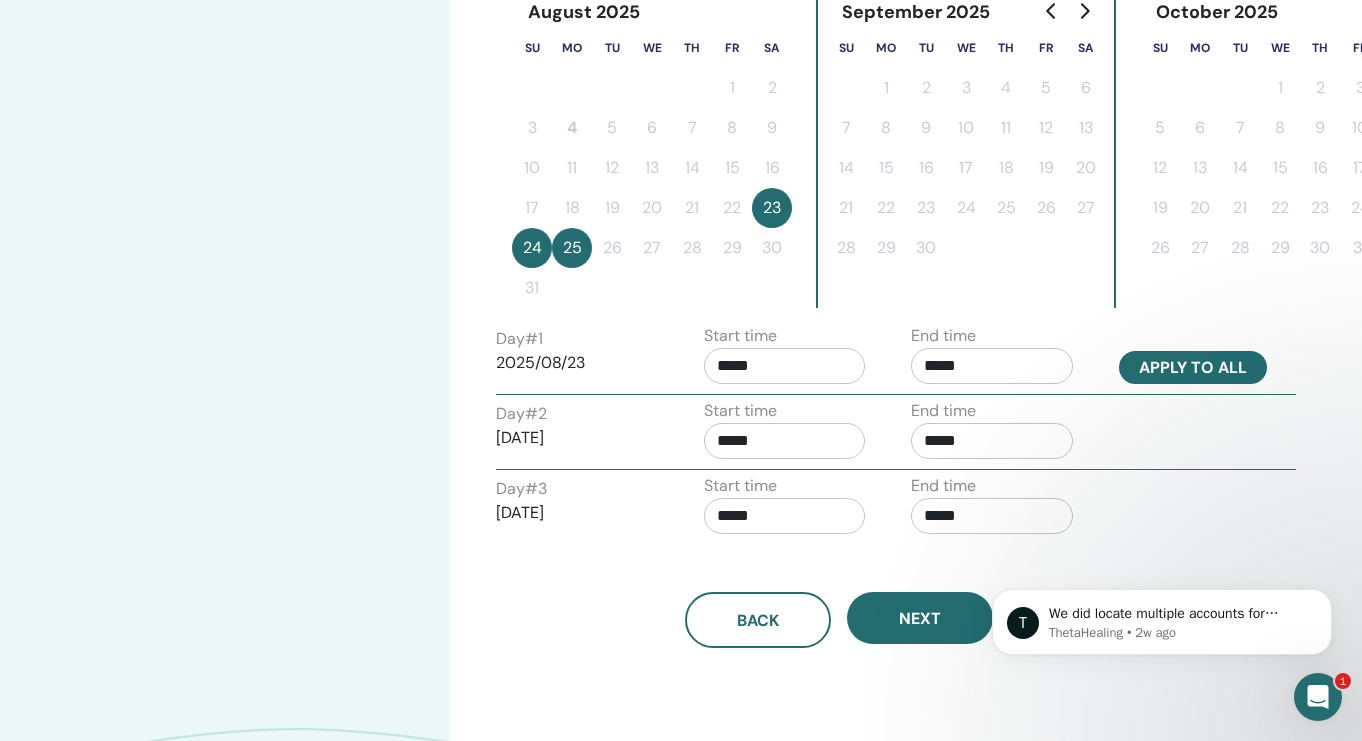 click on "Apply to all" at bounding box center (1193, 367) 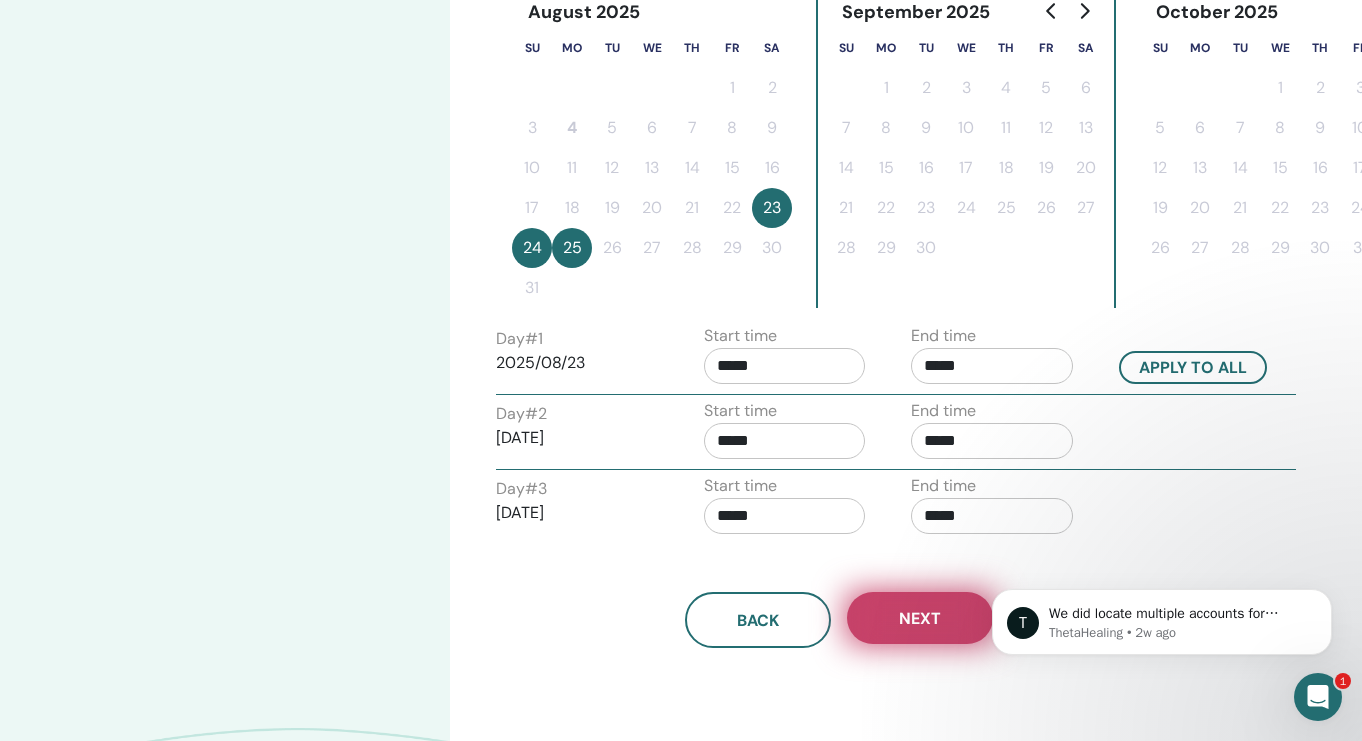 click on "Next" at bounding box center [920, 618] 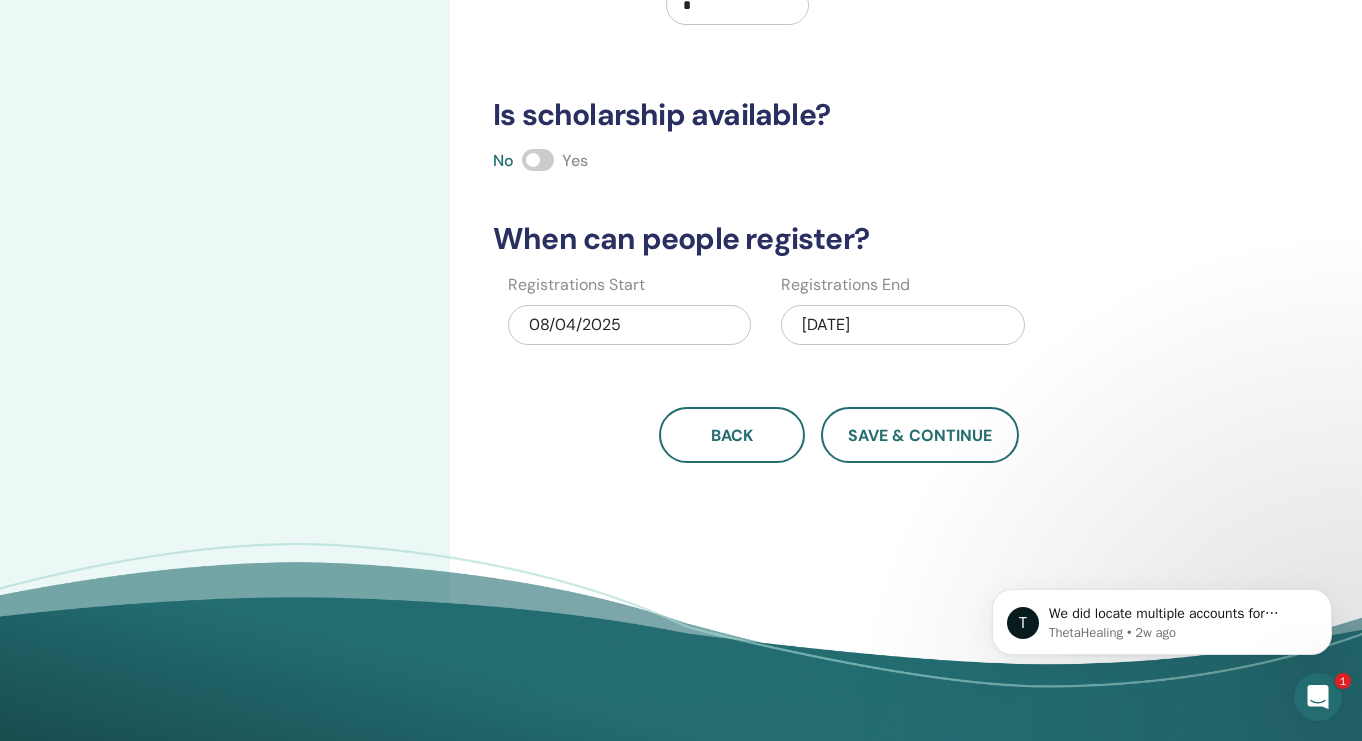 scroll, scrollTop: 446, scrollLeft: 0, axis: vertical 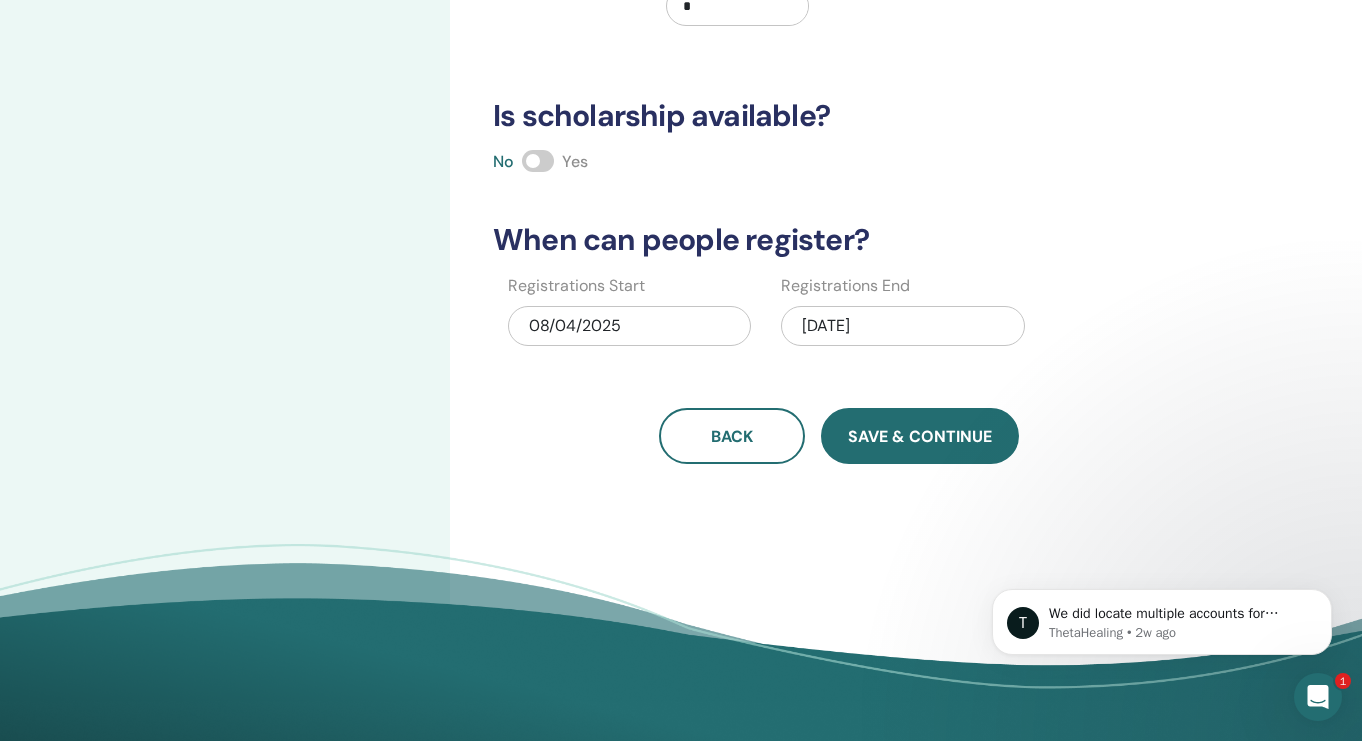 click on "Save & Continue" at bounding box center [920, 436] 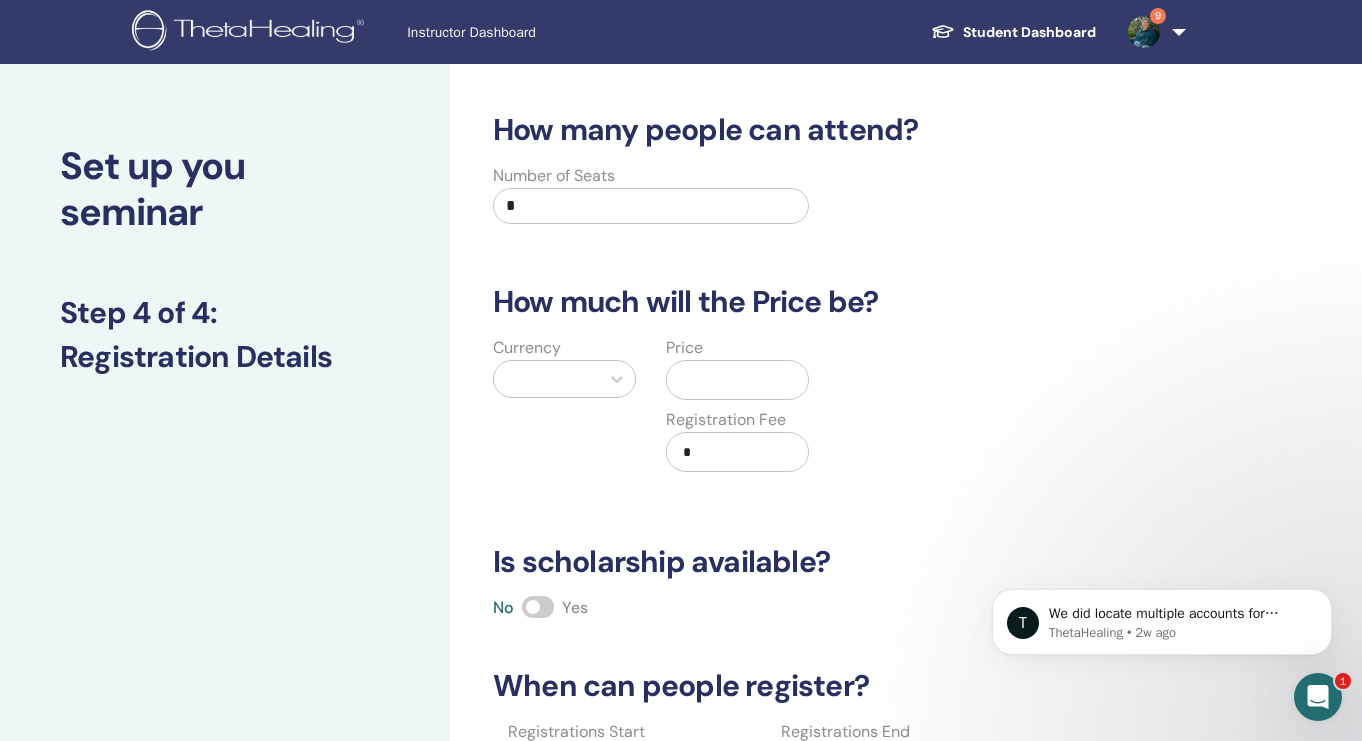 scroll, scrollTop: 0, scrollLeft: 0, axis: both 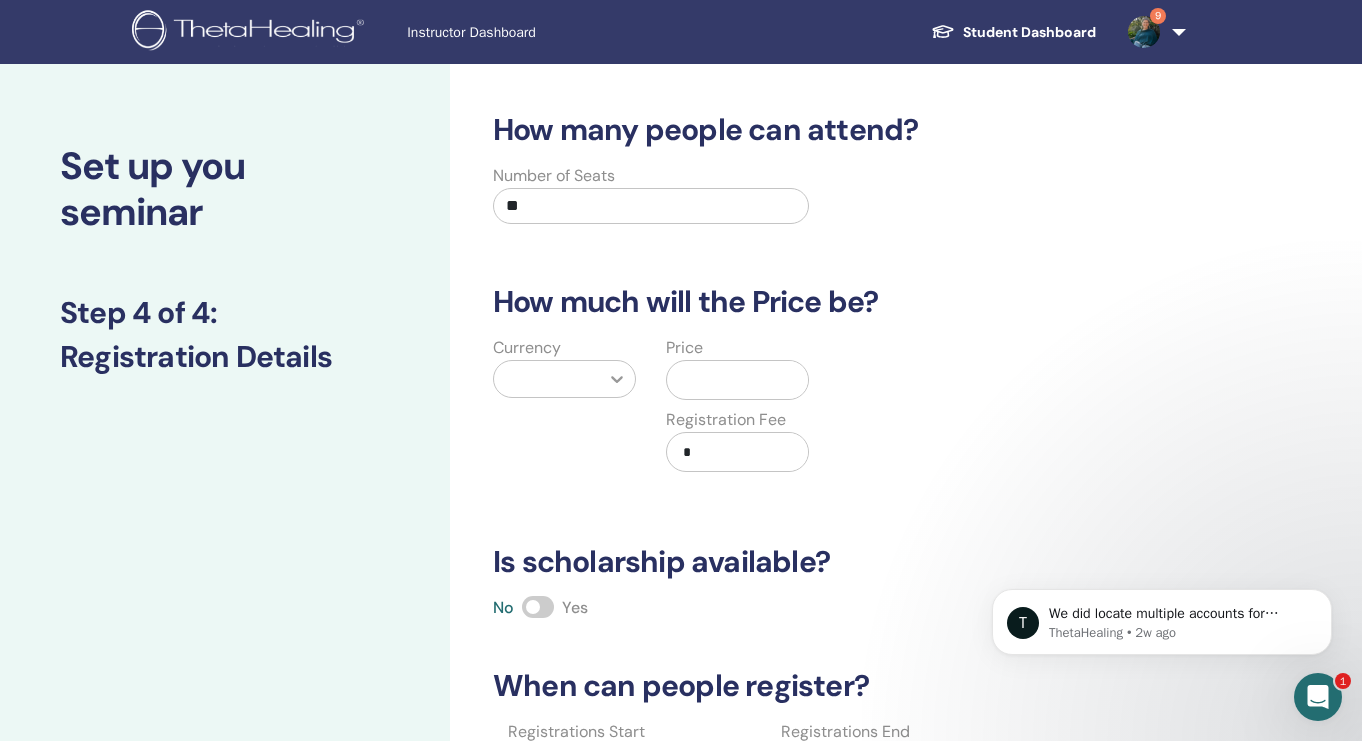 type on "**" 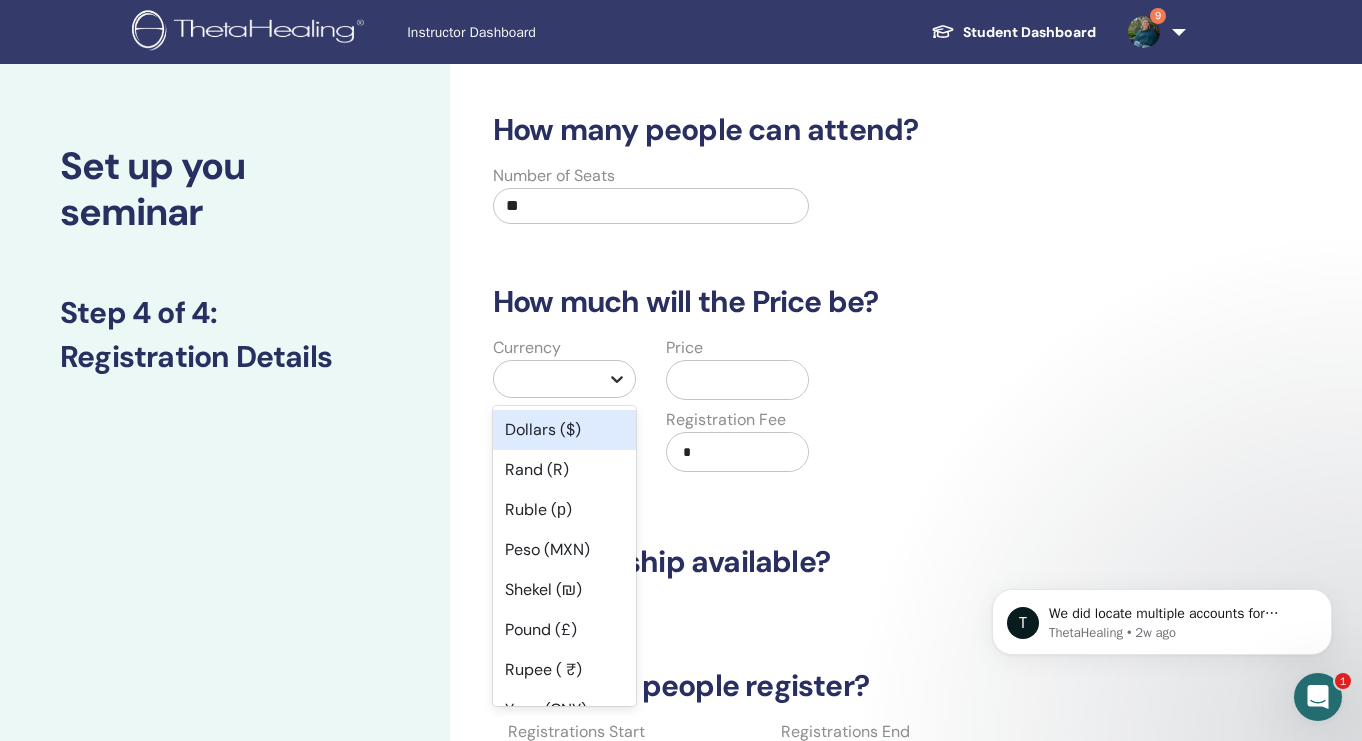 click 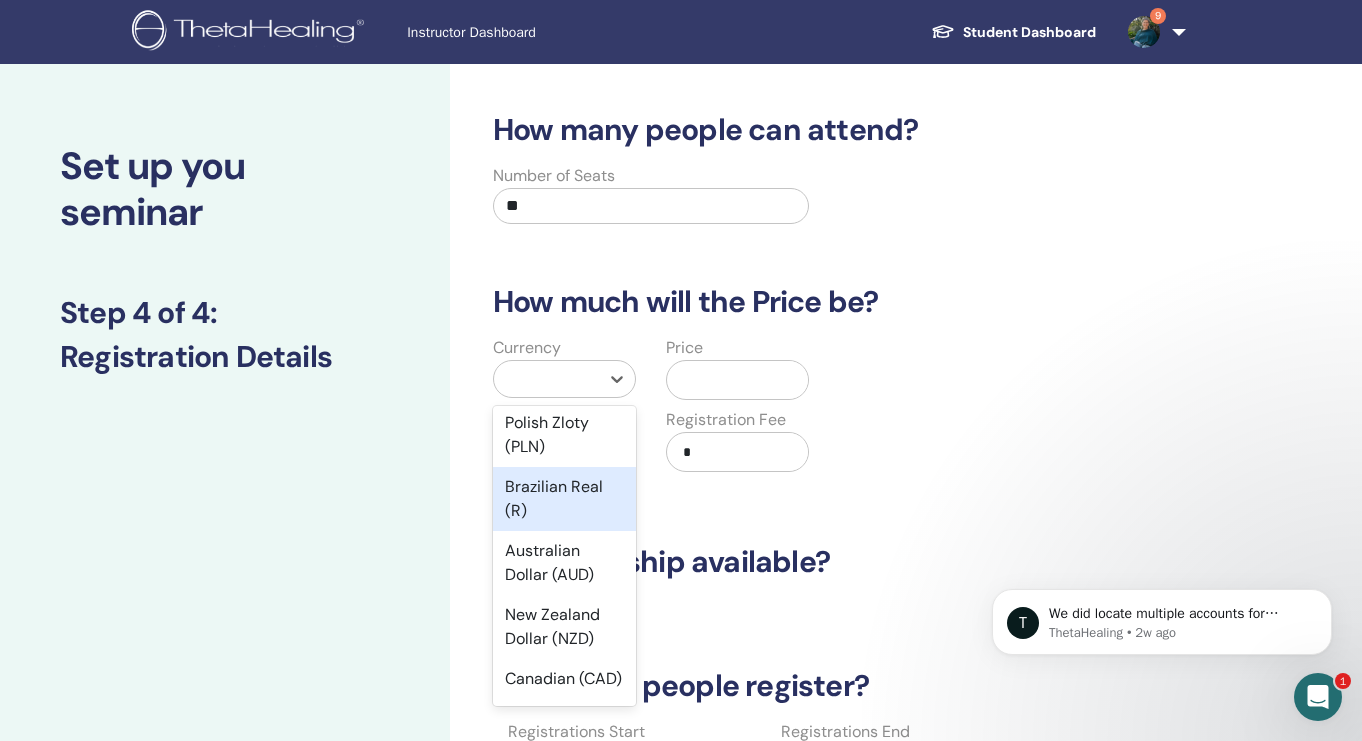 scroll, scrollTop: 384, scrollLeft: 0, axis: vertical 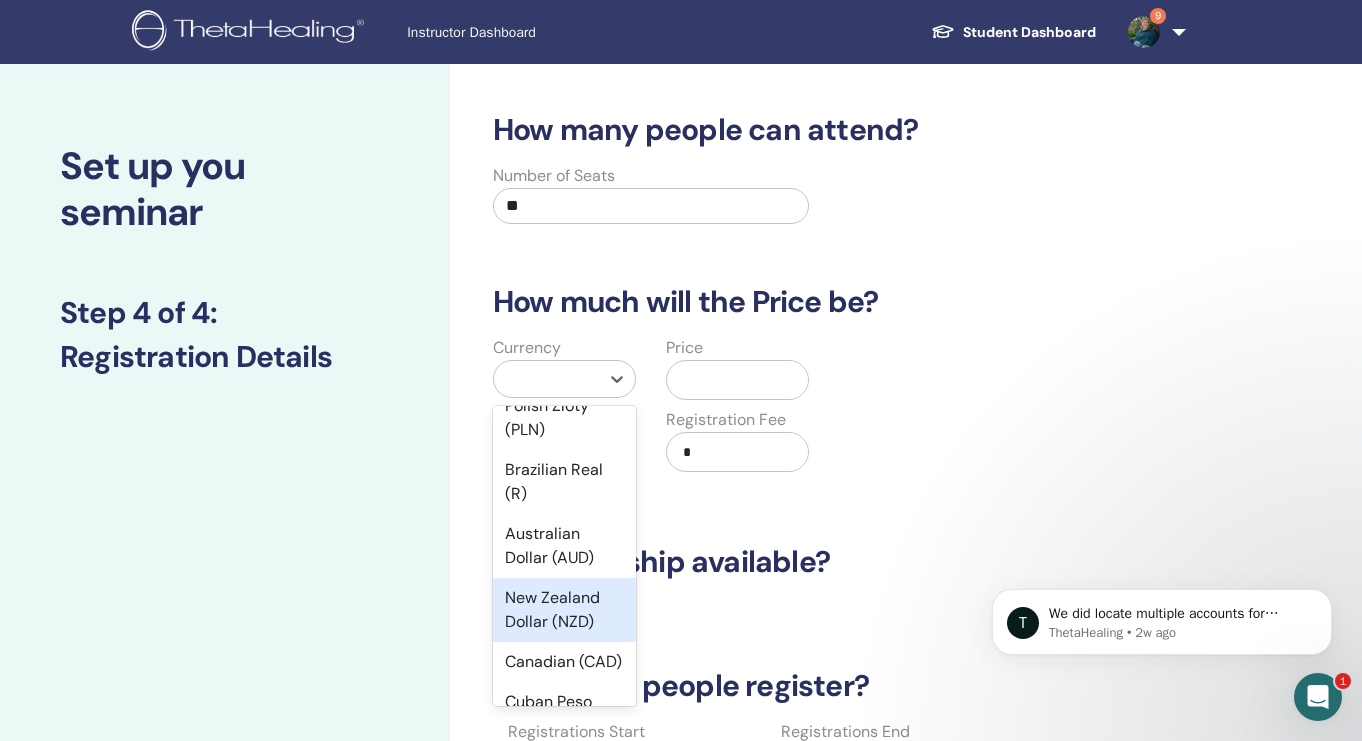 click on "New Zealand Dollar (NZD)" at bounding box center [564, 610] 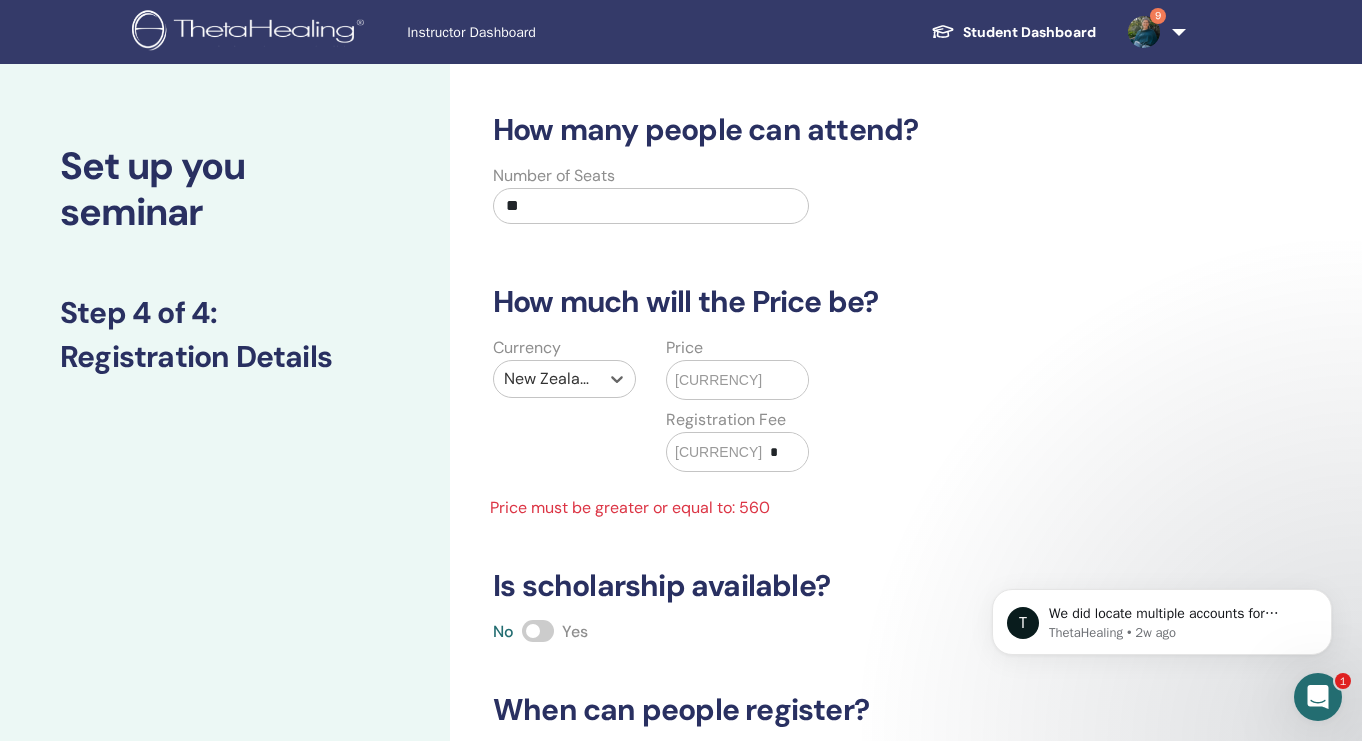 click at bounding box center (785, 380) 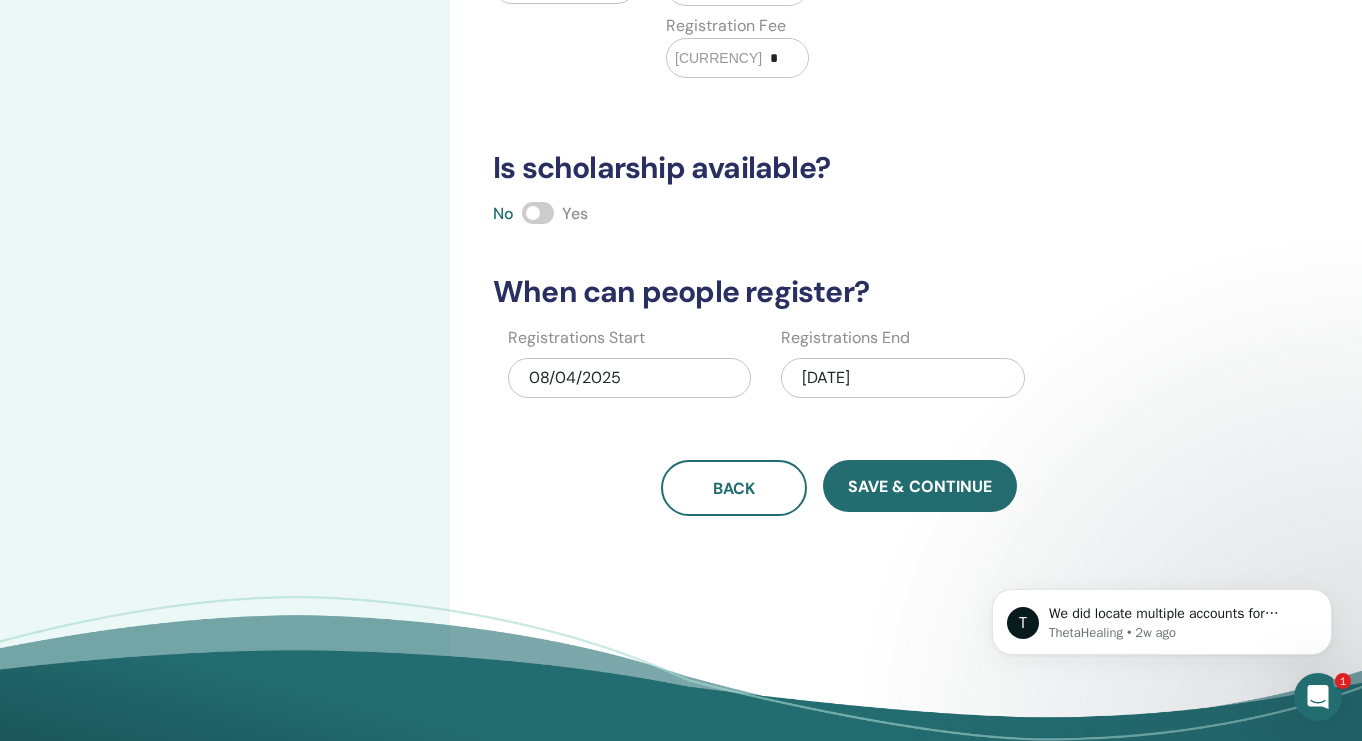 scroll, scrollTop: 415, scrollLeft: 0, axis: vertical 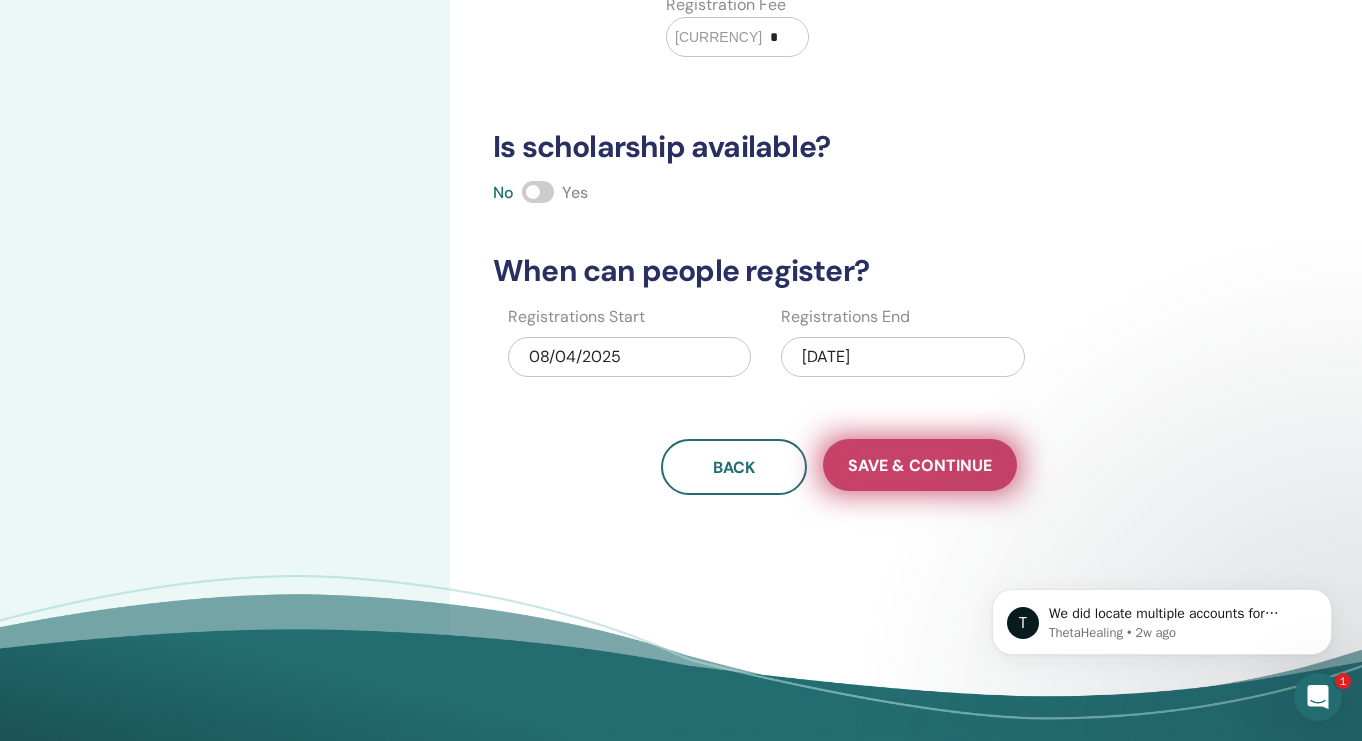type on "***" 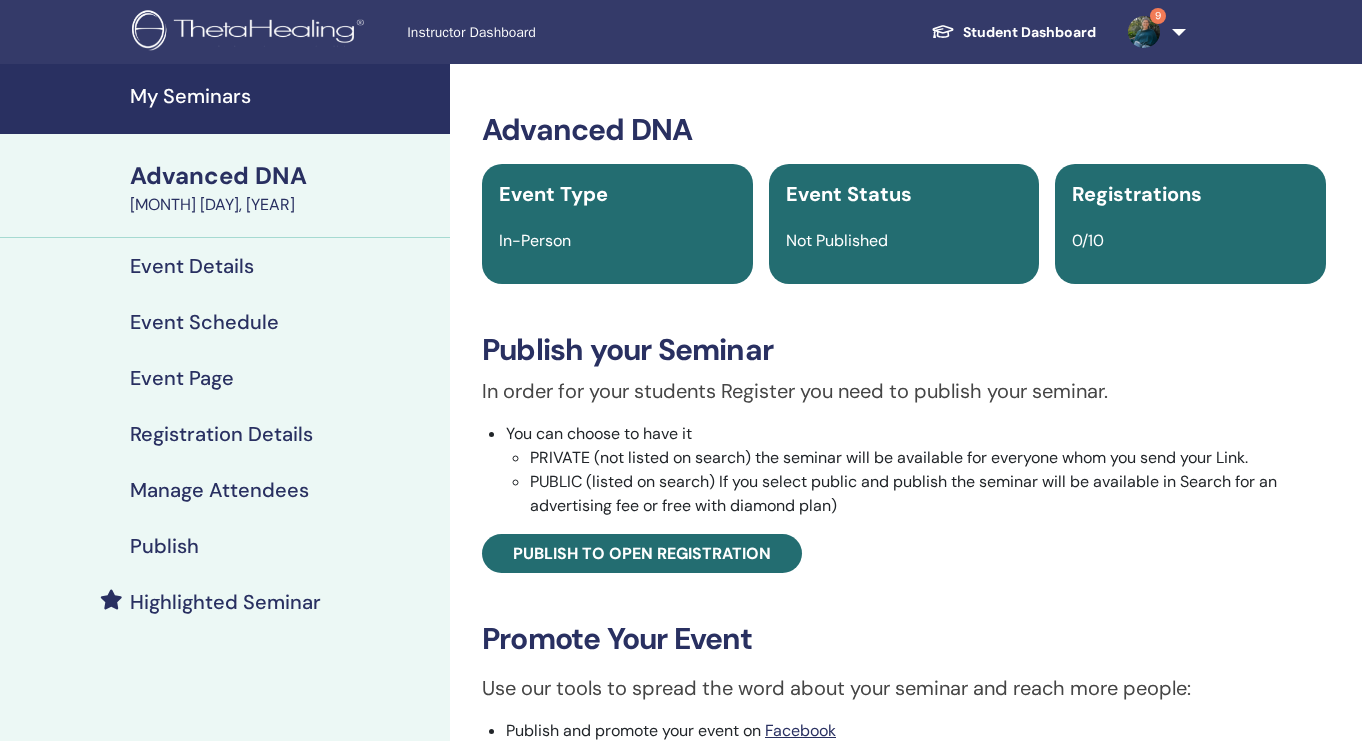 scroll, scrollTop: 0, scrollLeft: 0, axis: both 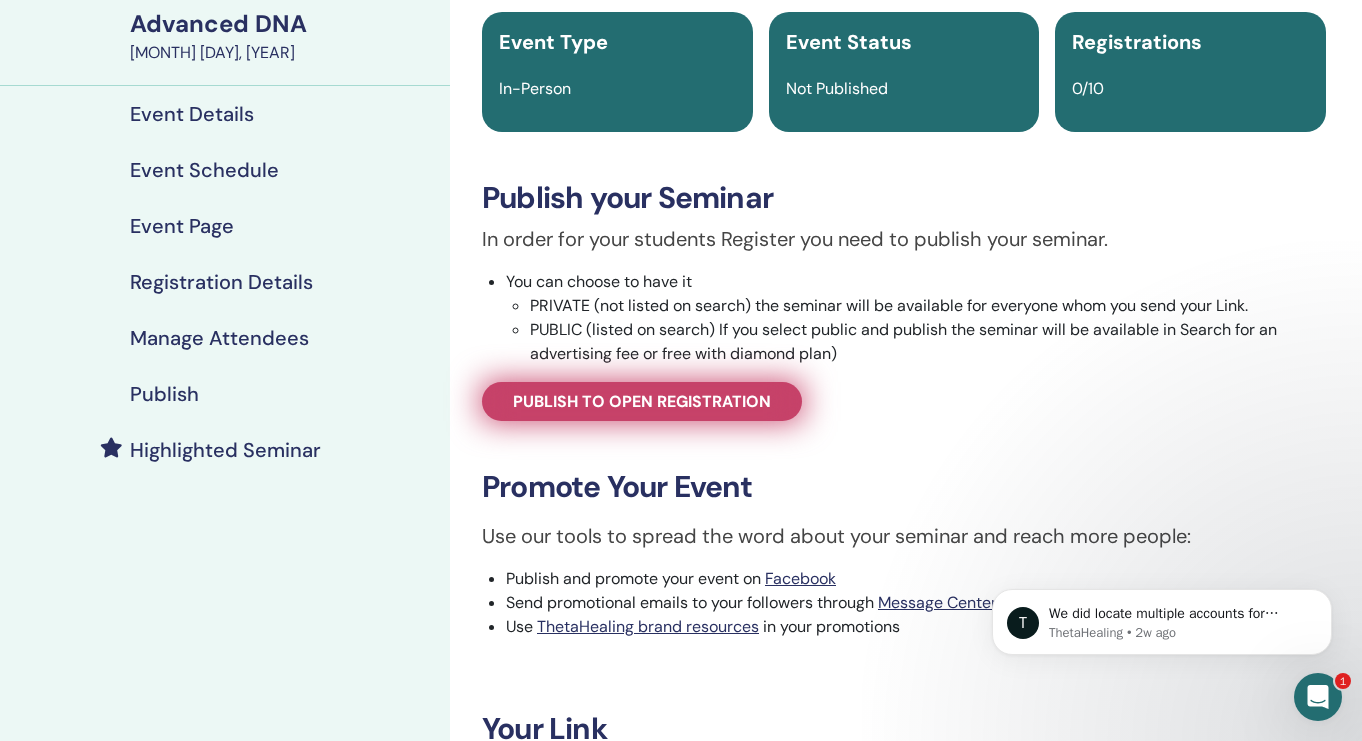 click on "Publish to open registration" at bounding box center (642, 401) 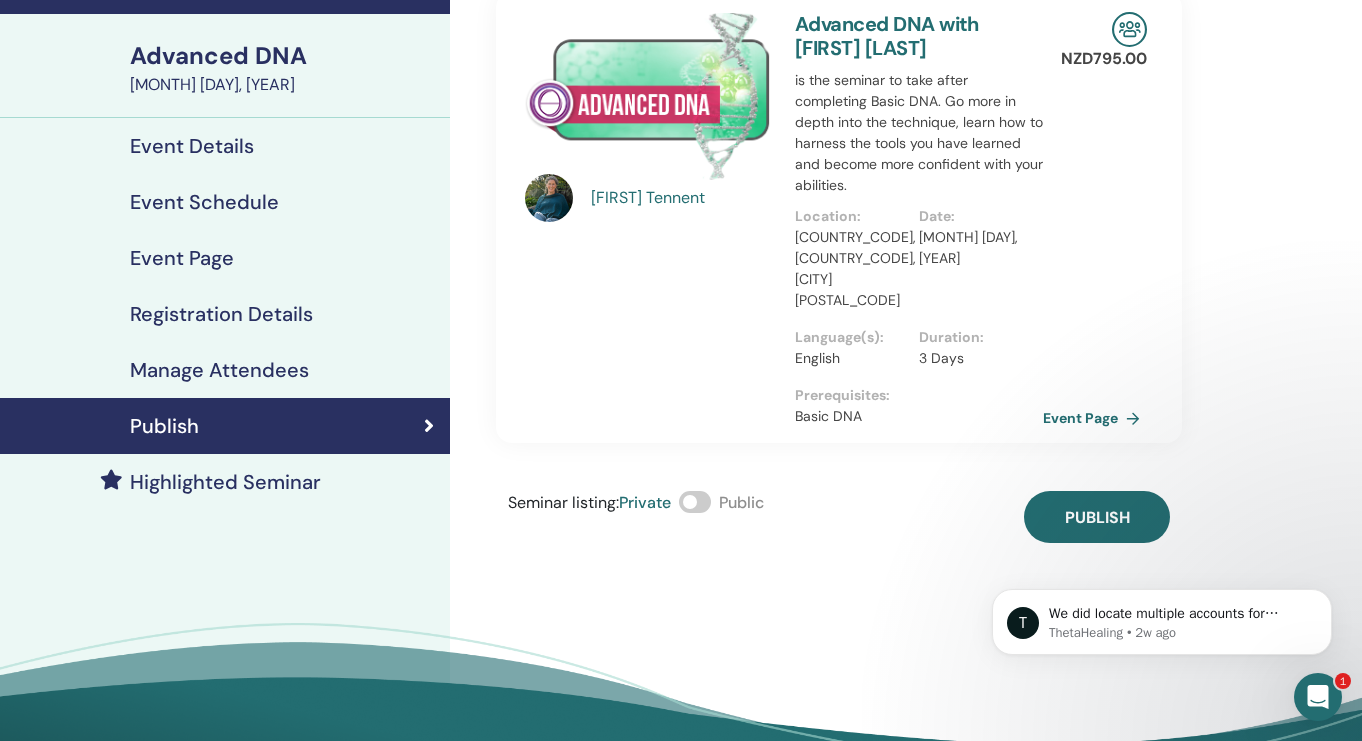 scroll, scrollTop: 117, scrollLeft: 0, axis: vertical 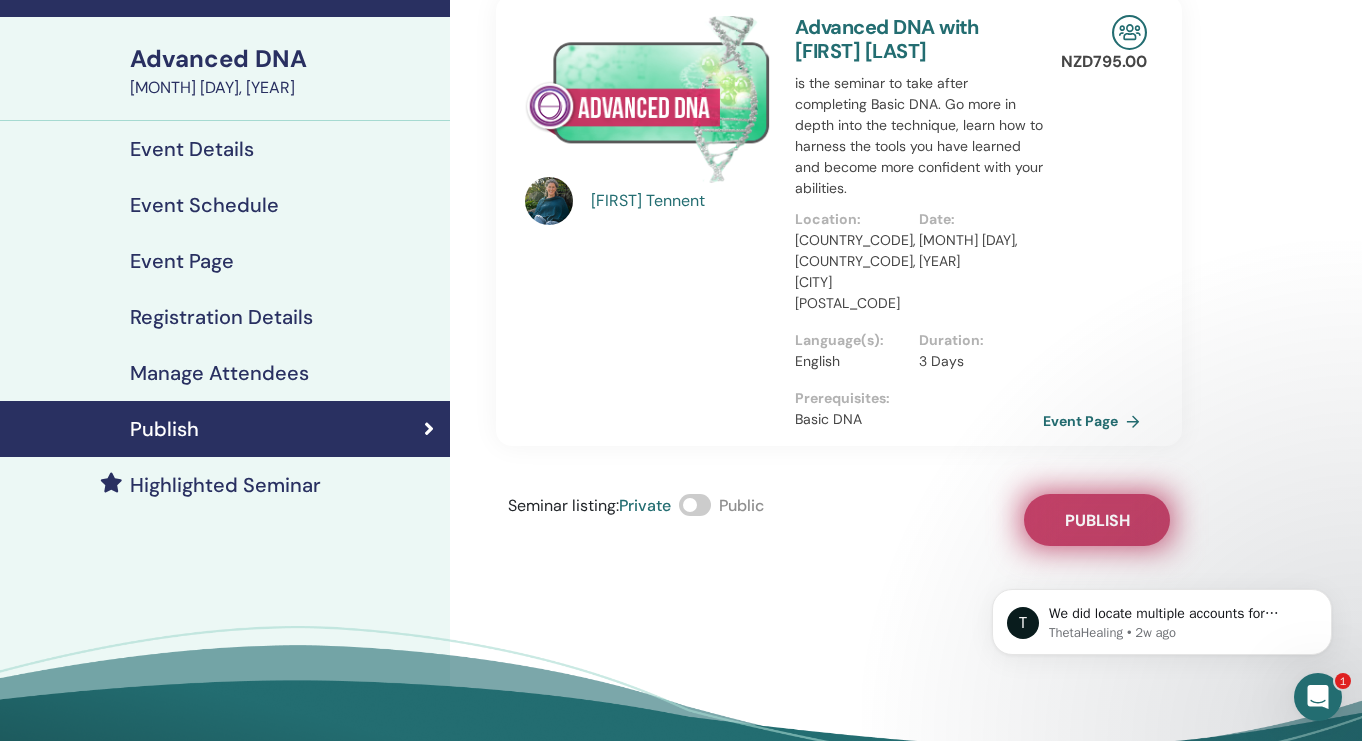 click on "Publish" at bounding box center [1097, 520] 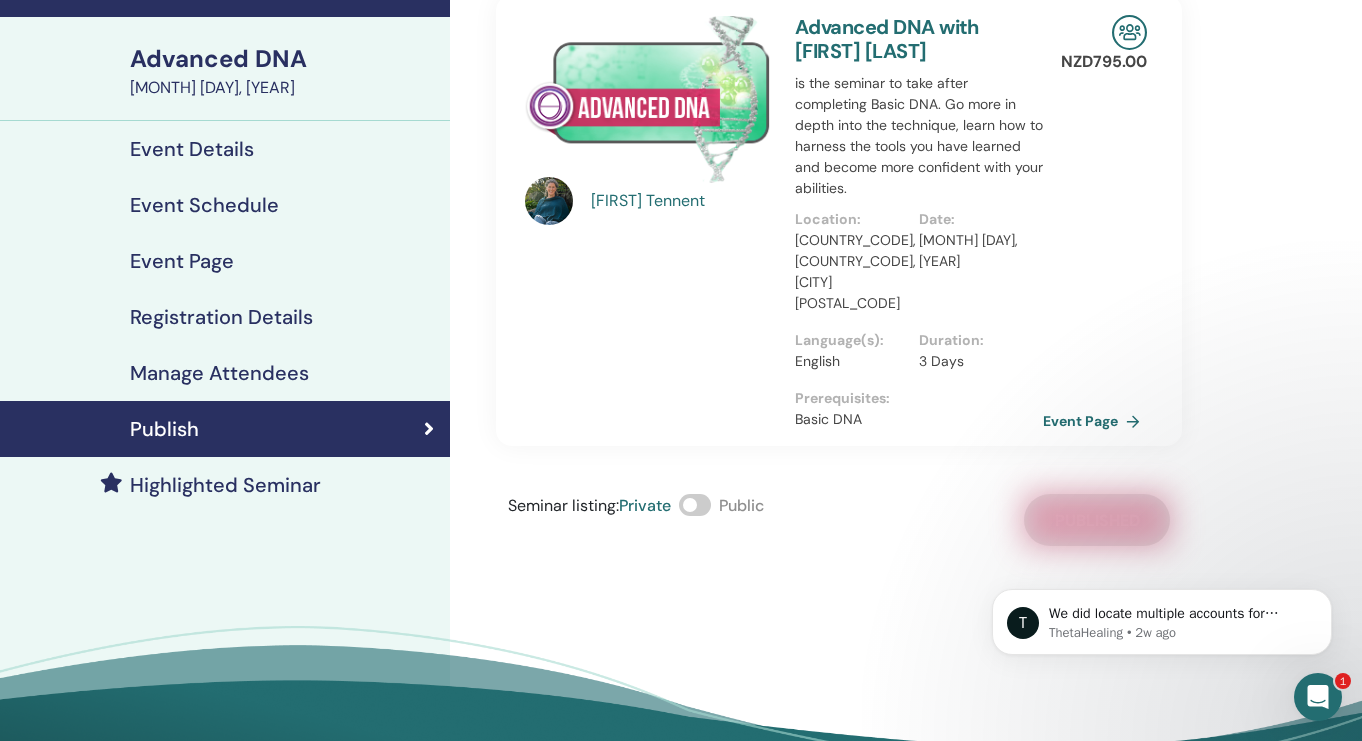 click at bounding box center (695, 505) 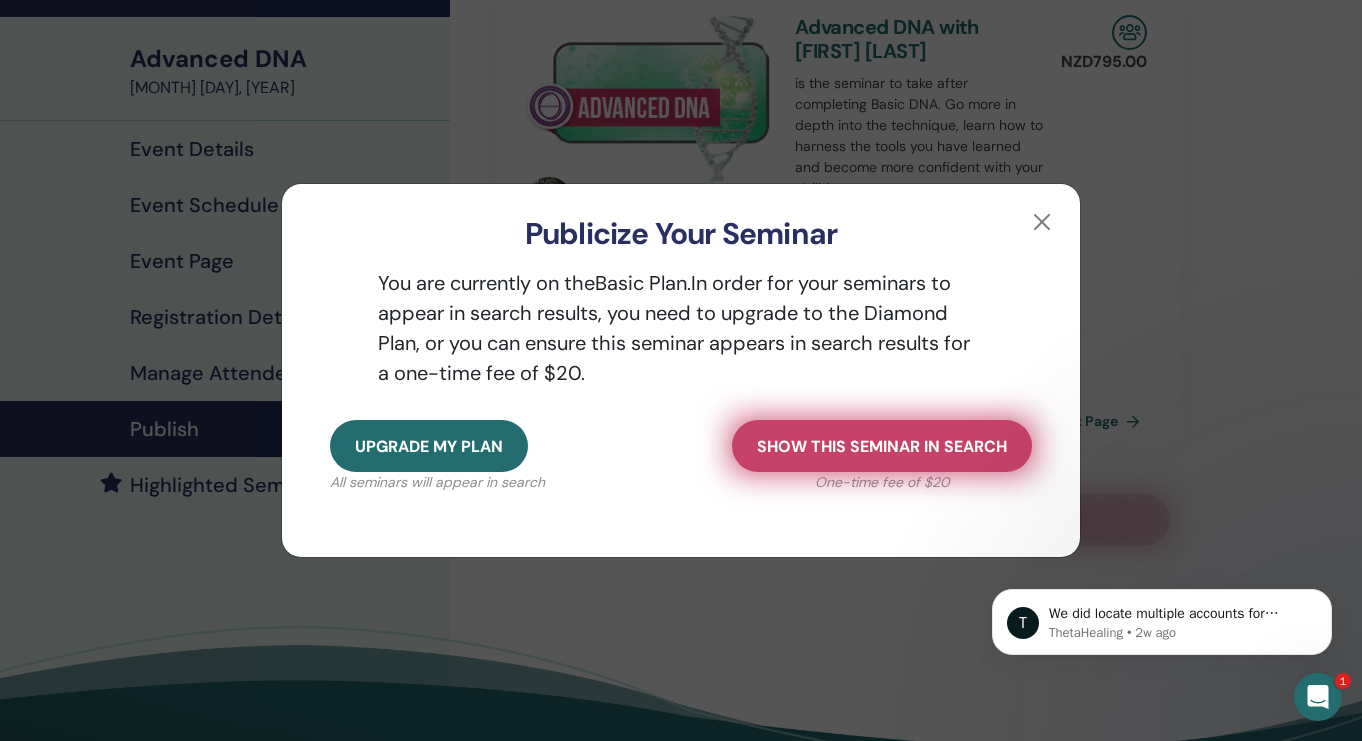 click on "Show this seminar in search" at bounding box center [882, 446] 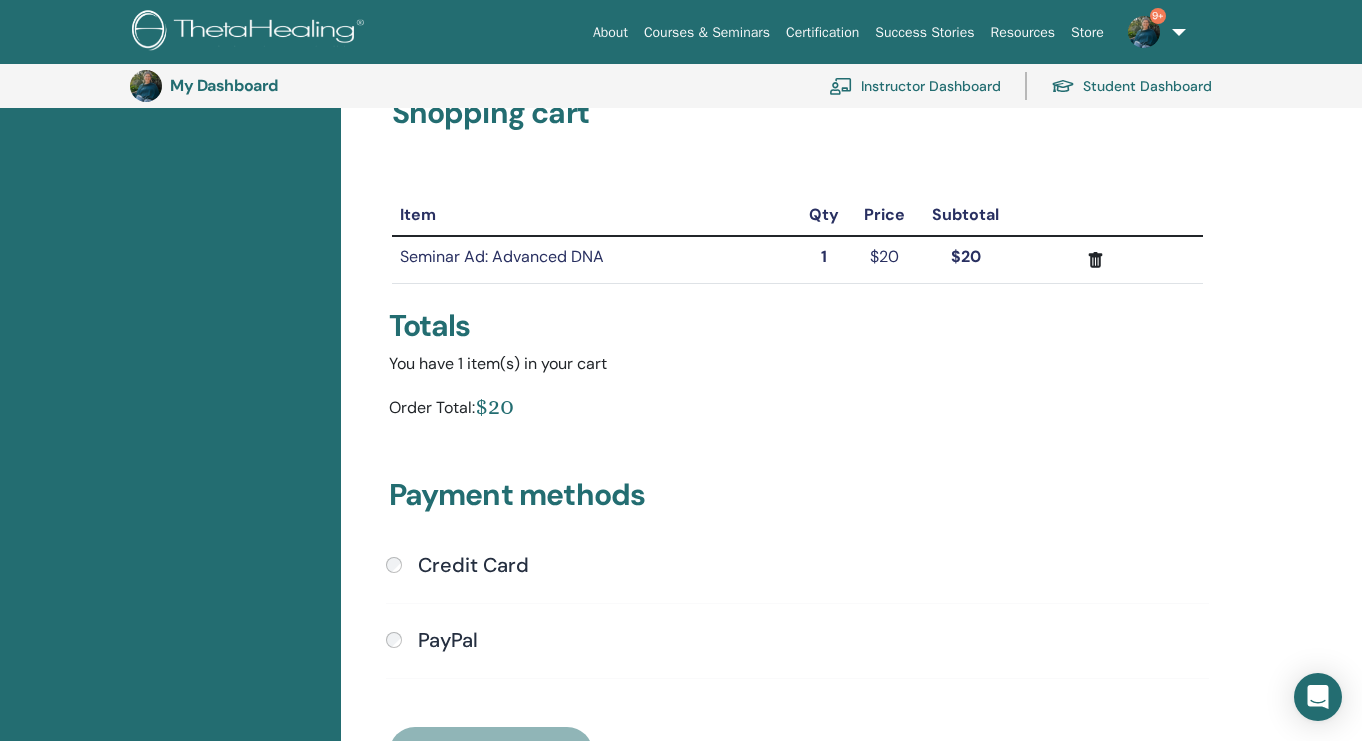 scroll, scrollTop: 165, scrollLeft: 0, axis: vertical 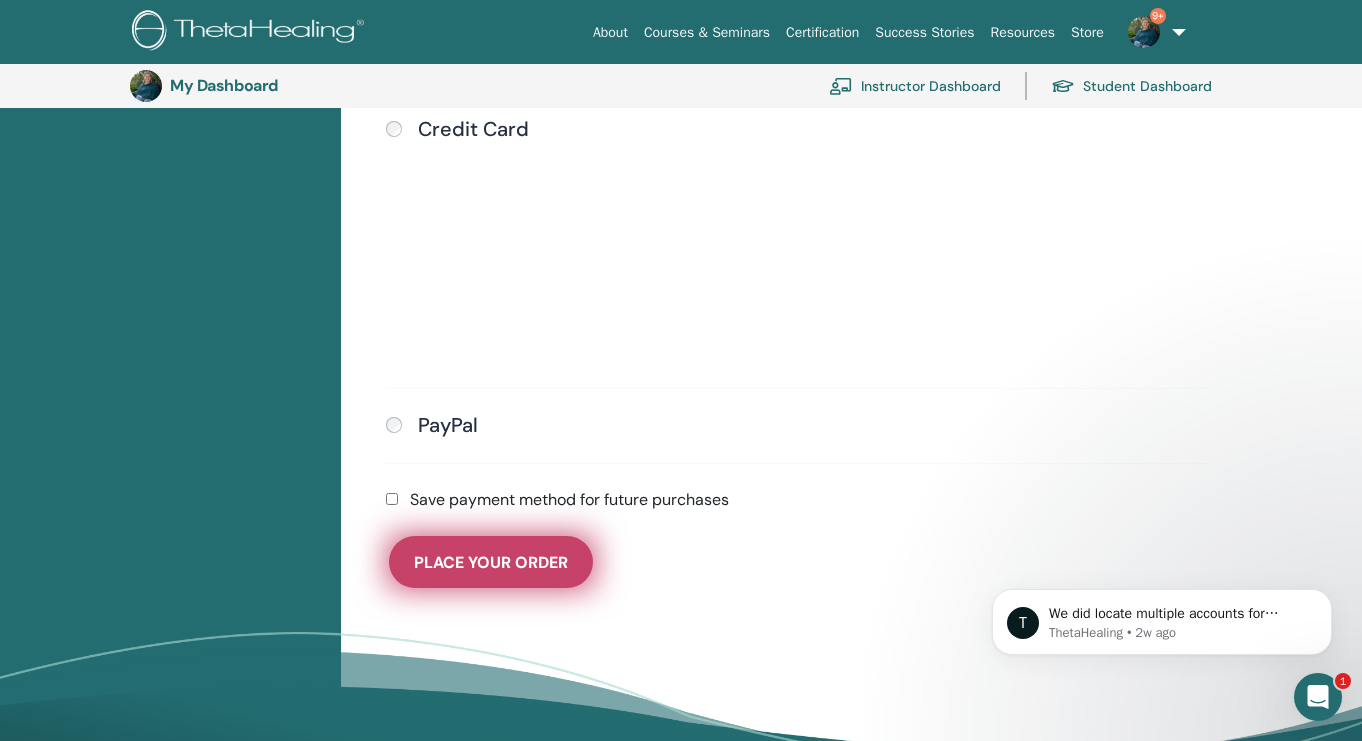 click on "Place Your Order" at bounding box center [491, 562] 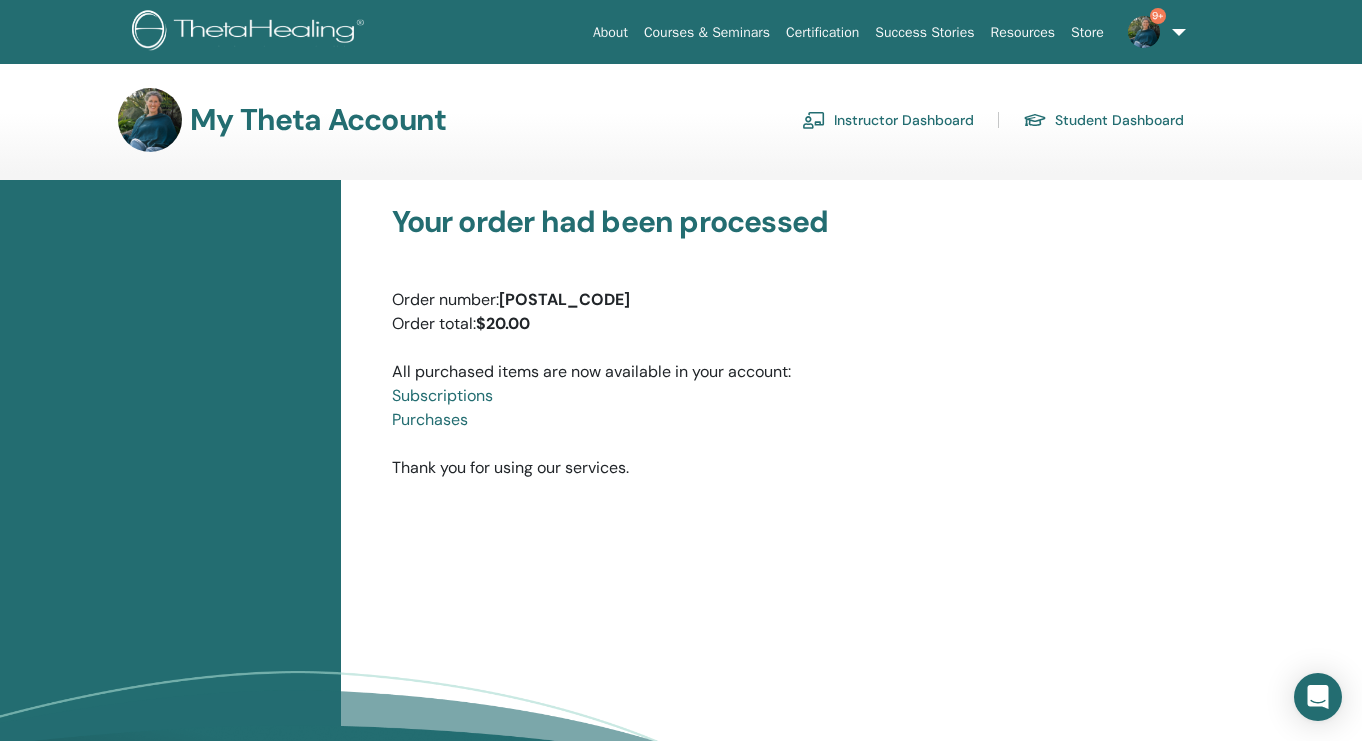 scroll, scrollTop: 0, scrollLeft: 0, axis: both 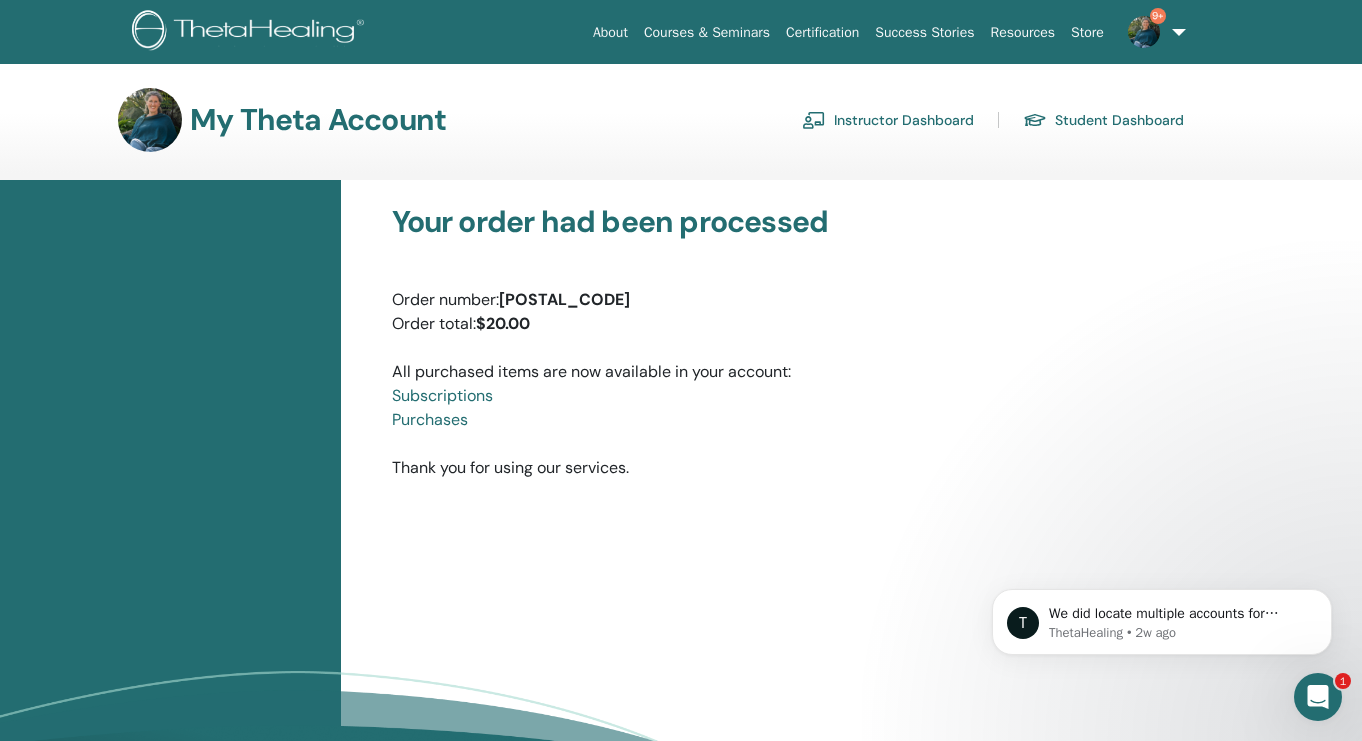 click on "Purchases" at bounding box center [430, 419] 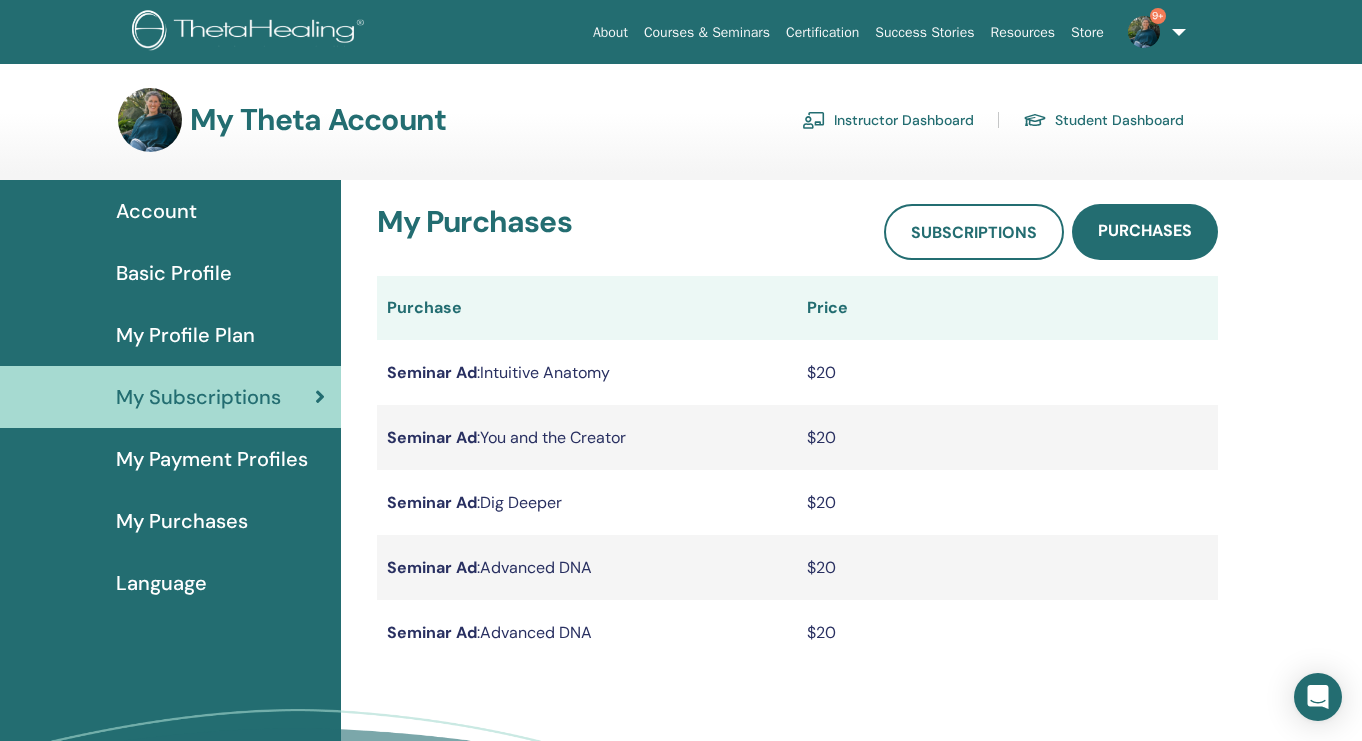 scroll, scrollTop: 0, scrollLeft: 0, axis: both 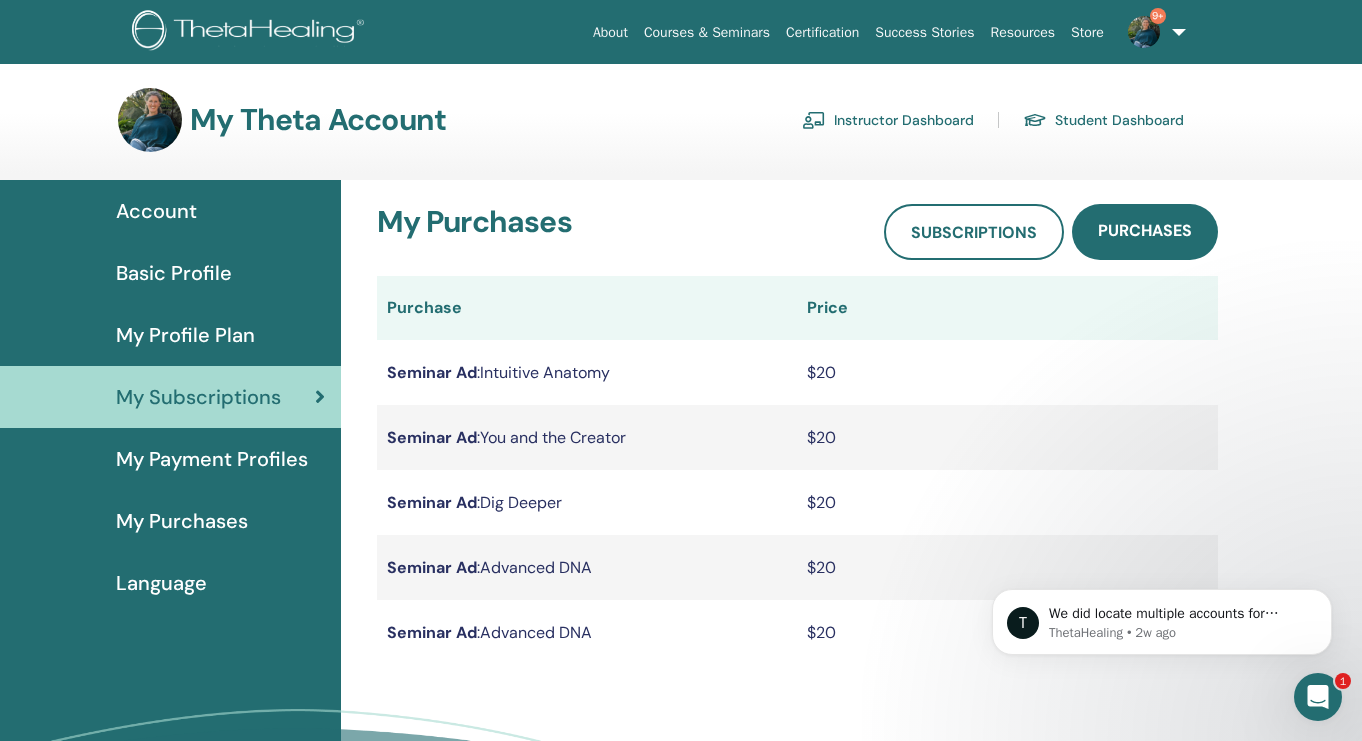 click on "Account" at bounding box center (156, 211) 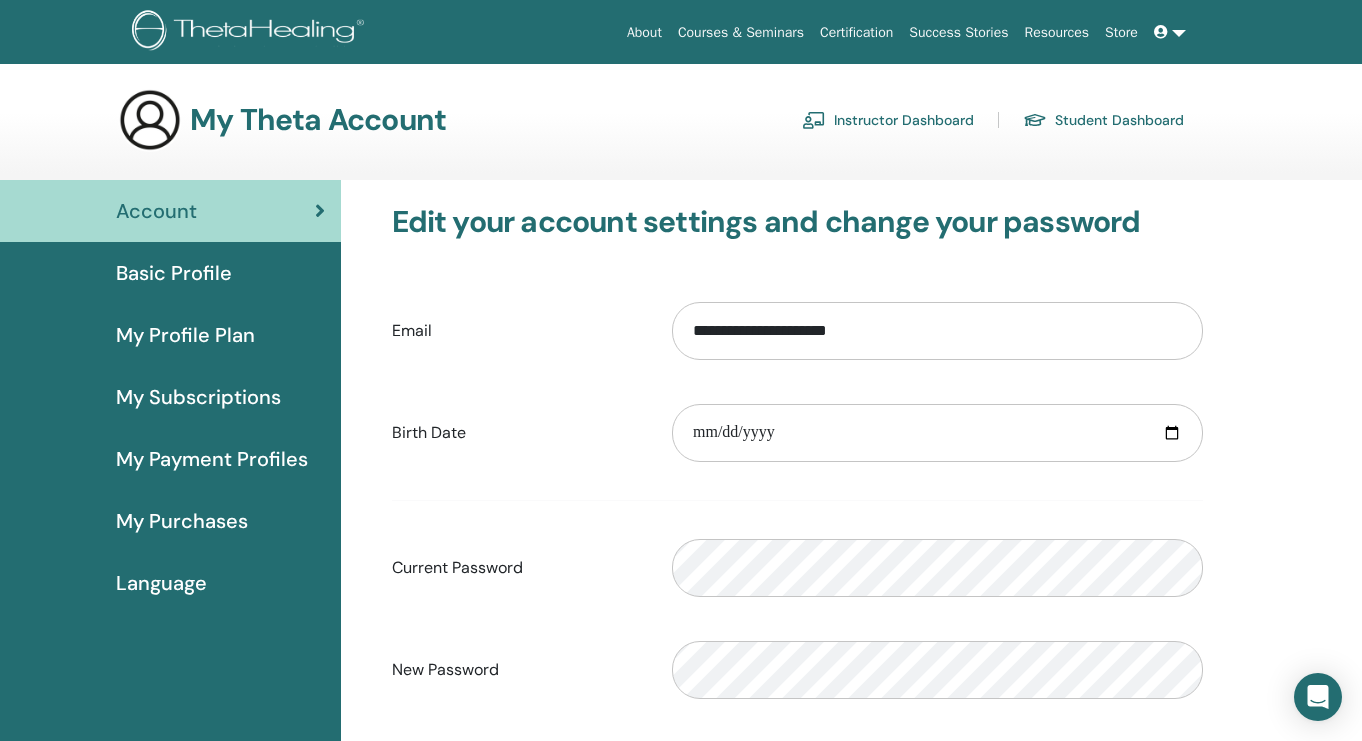 scroll, scrollTop: 0, scrollLeft: 0, axis: both 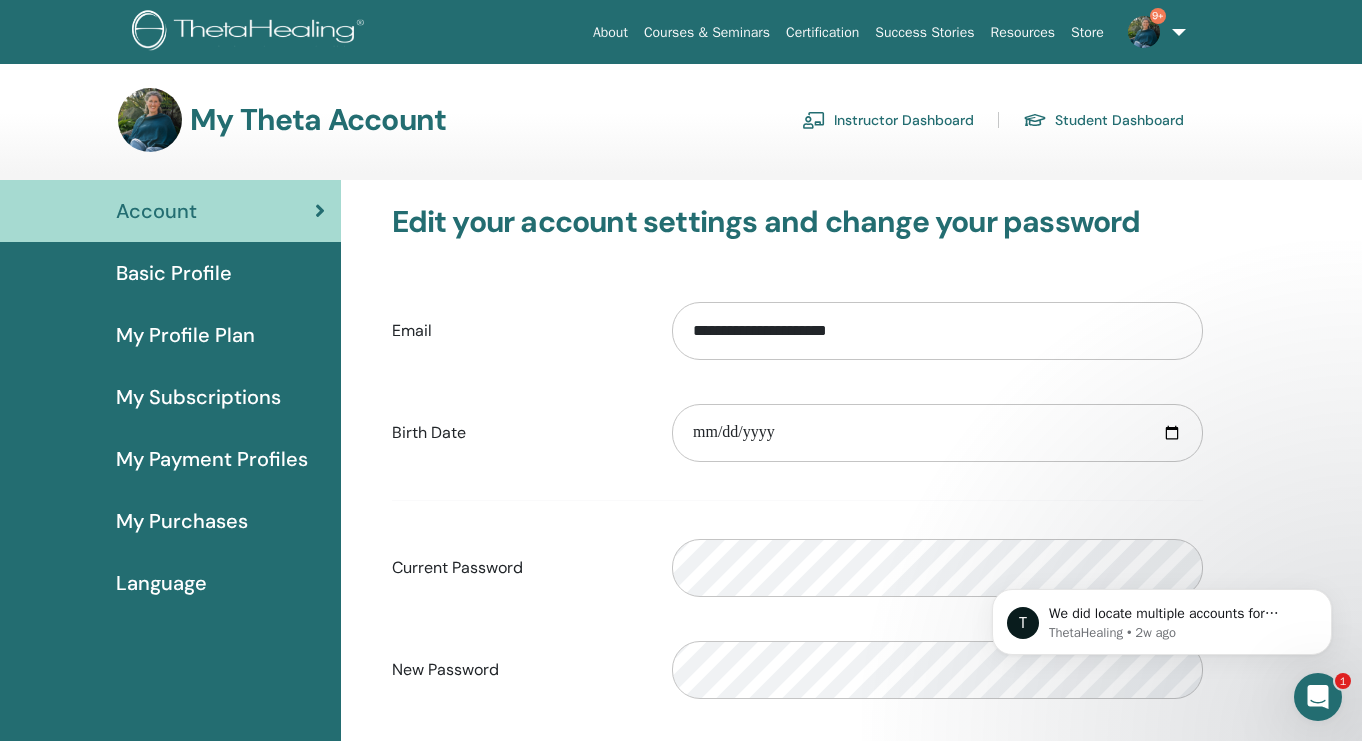 click on "Instructor Dashboard" at bounding box center (888, 120) 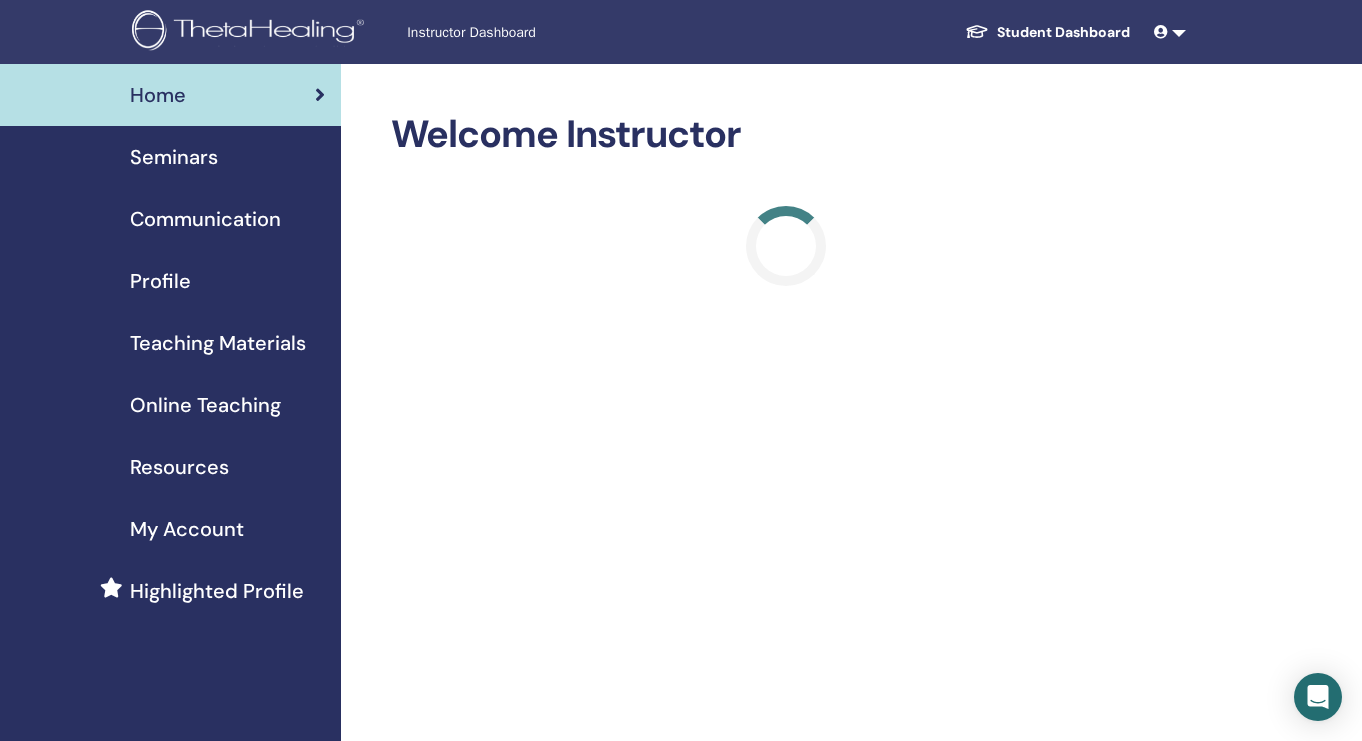 scroll, scrollTop: 0, scrollLeft: 0, axis: both 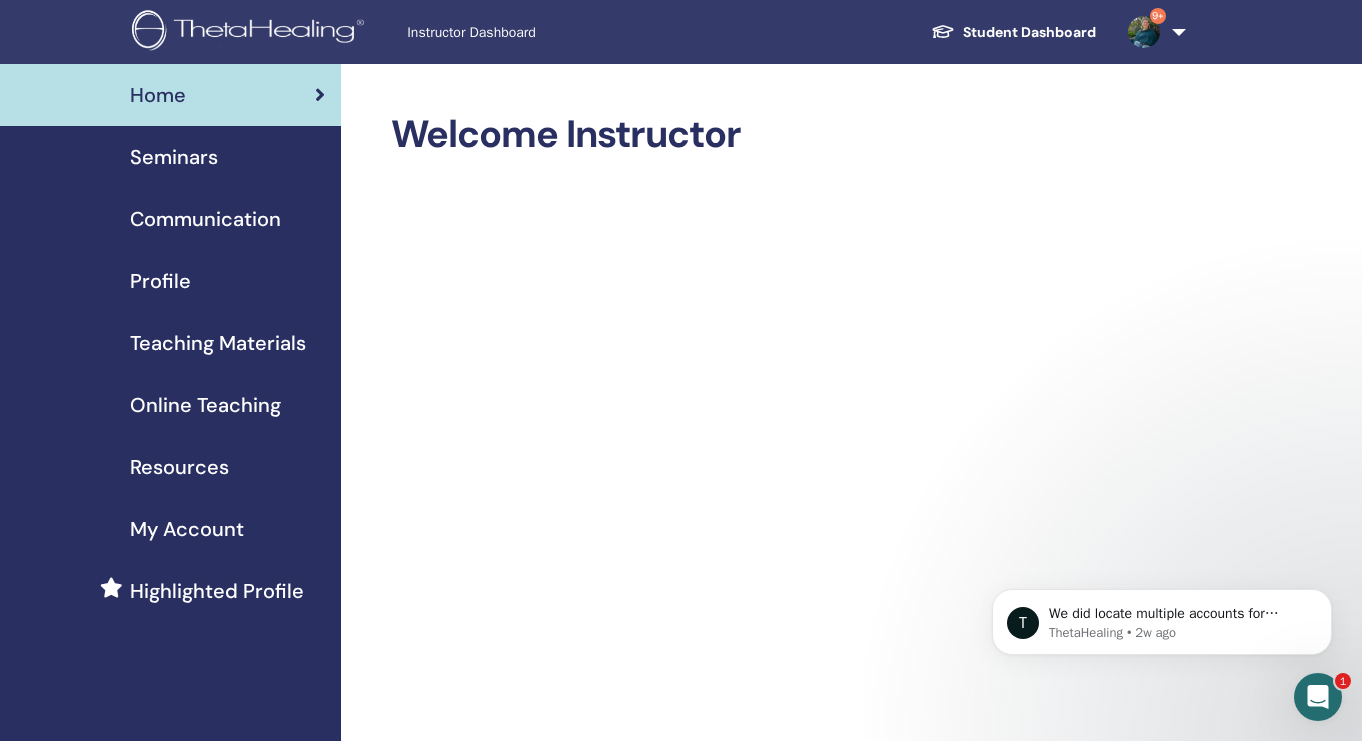 click at bounding box center (1144, 32) 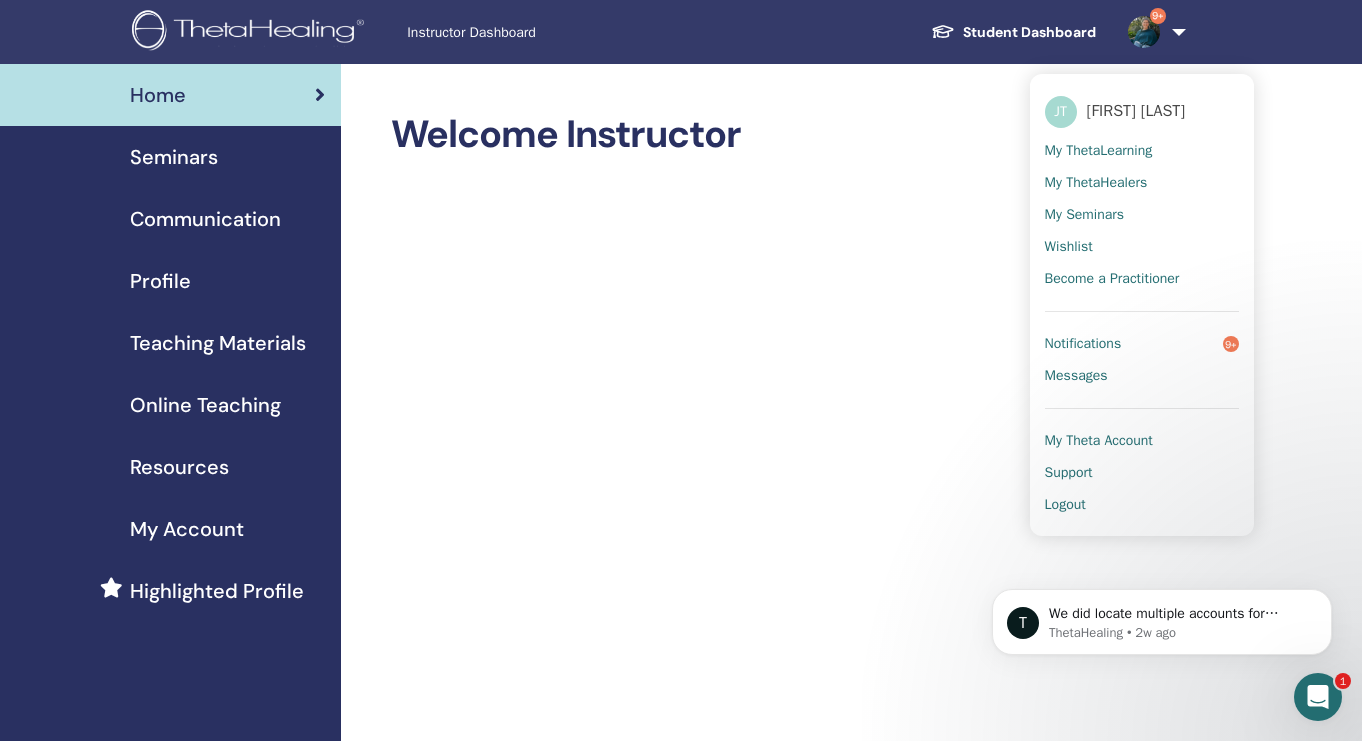 click on "Notifications" at bounding box center (1083, 344) 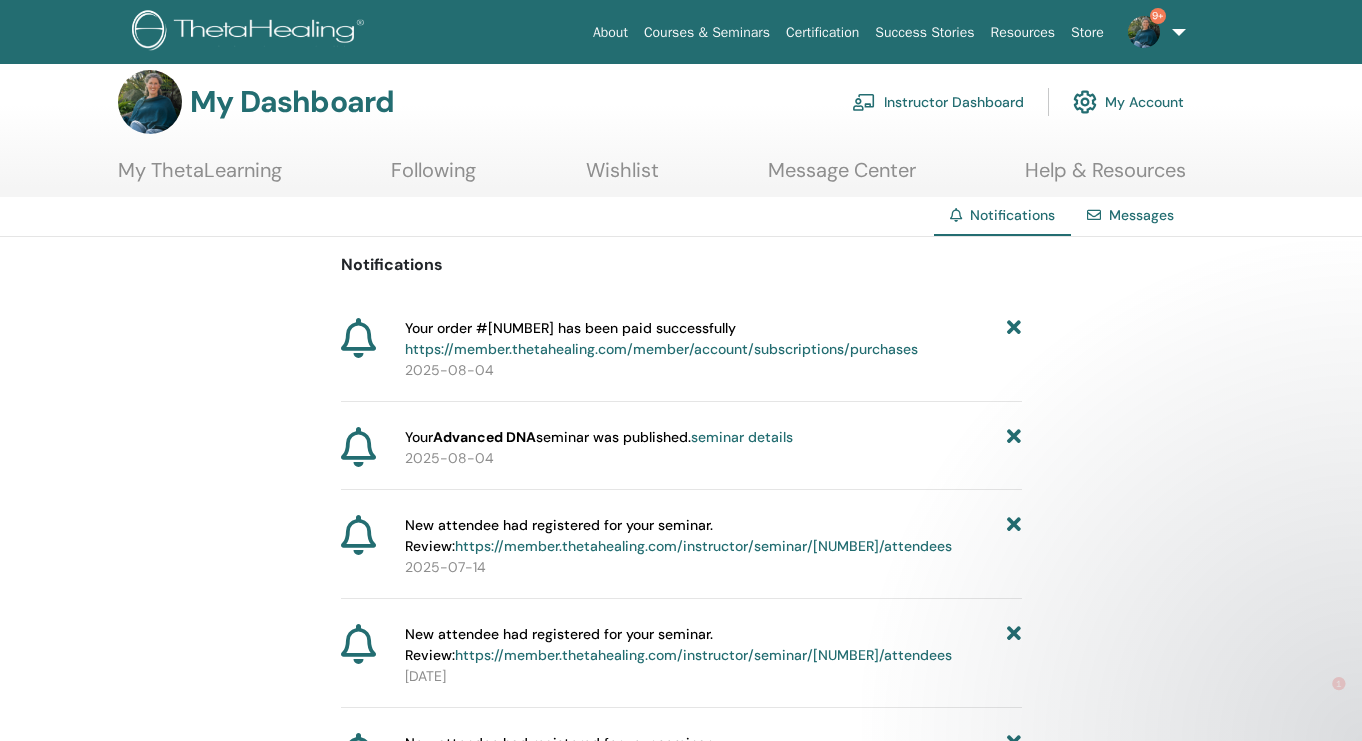 scroll, scrollTop: 26, scrollLeft: 0, axis: vertical 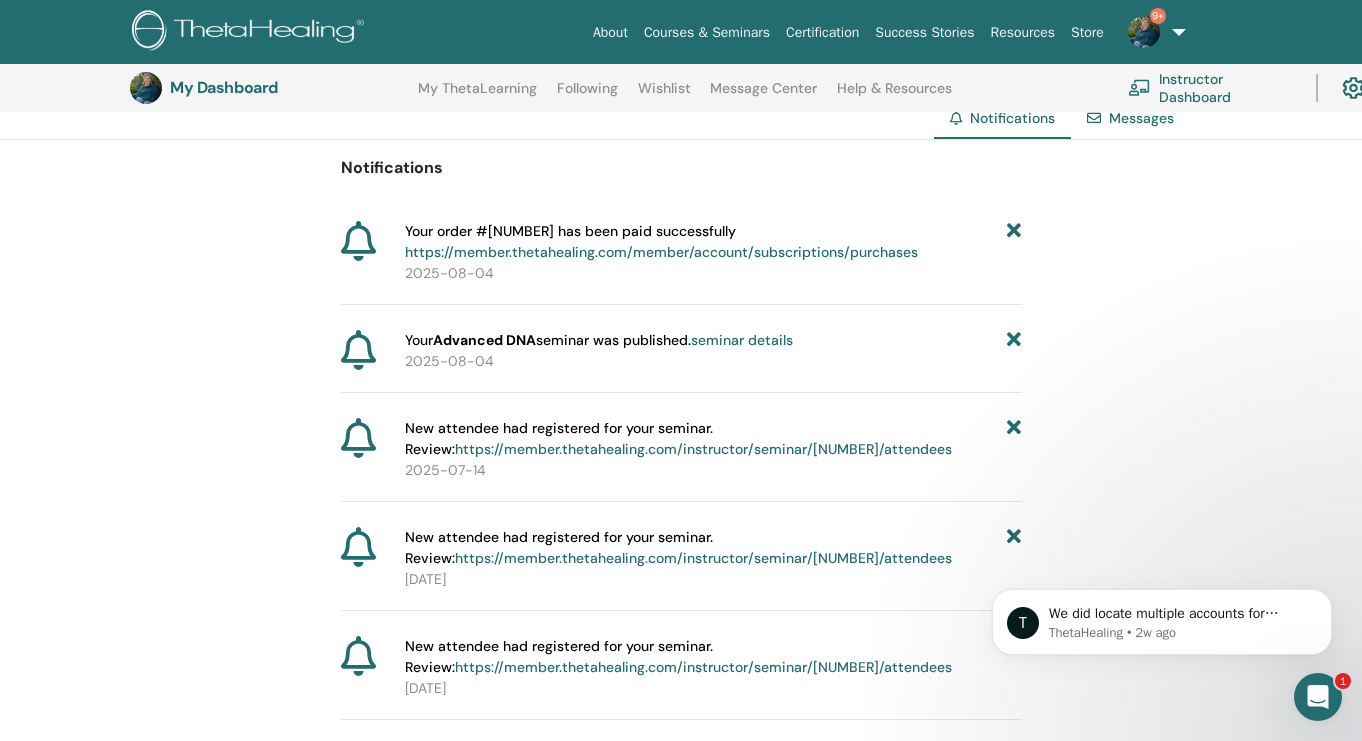 click at bounding box center [1014, 439] 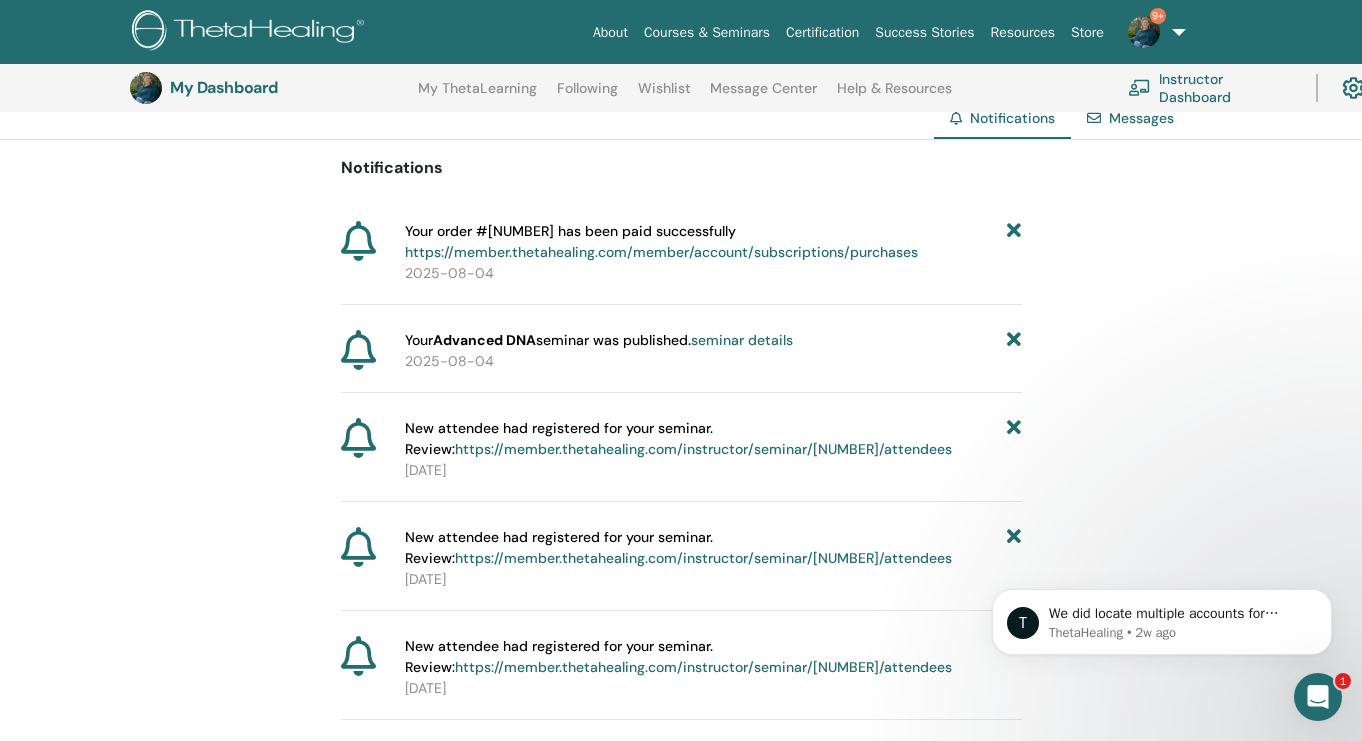 click at bounding box center (1014, 439) 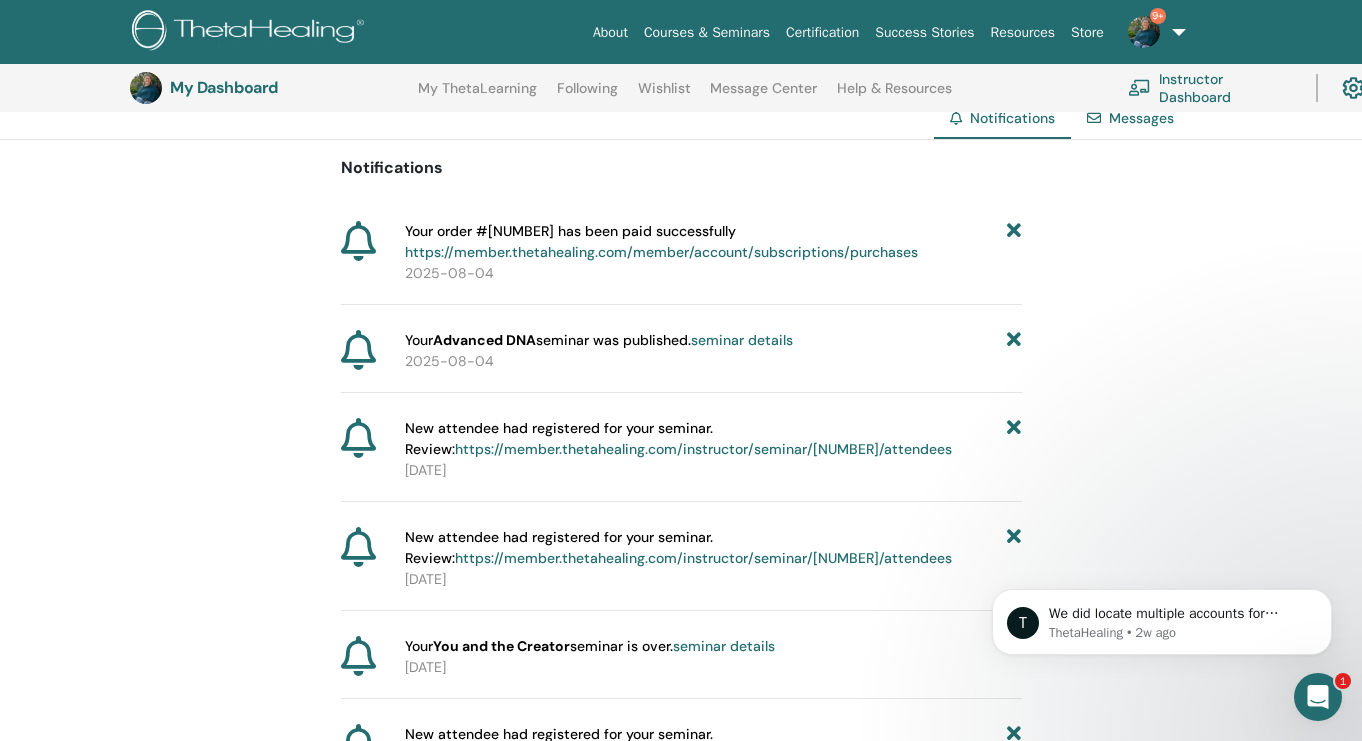 click at bounding box center (1014, 439) 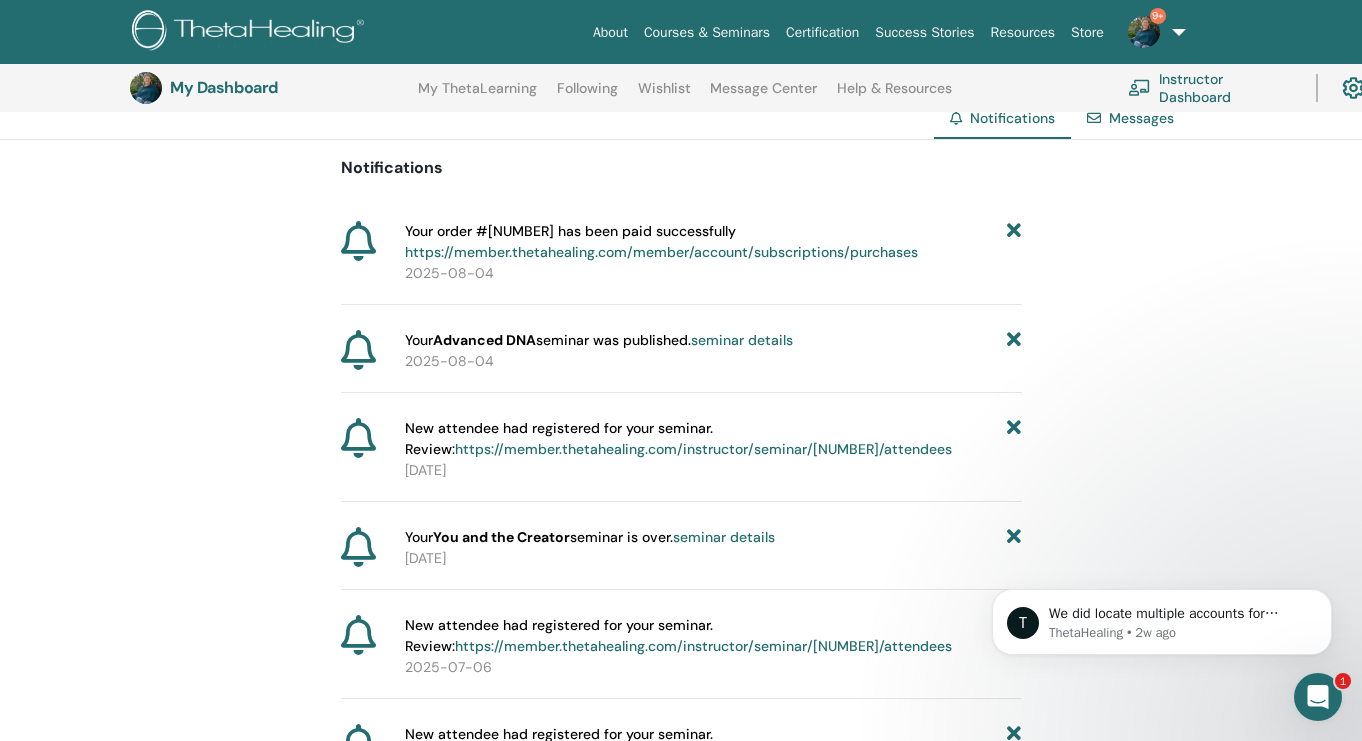 click at bounding box center [1014, 439] 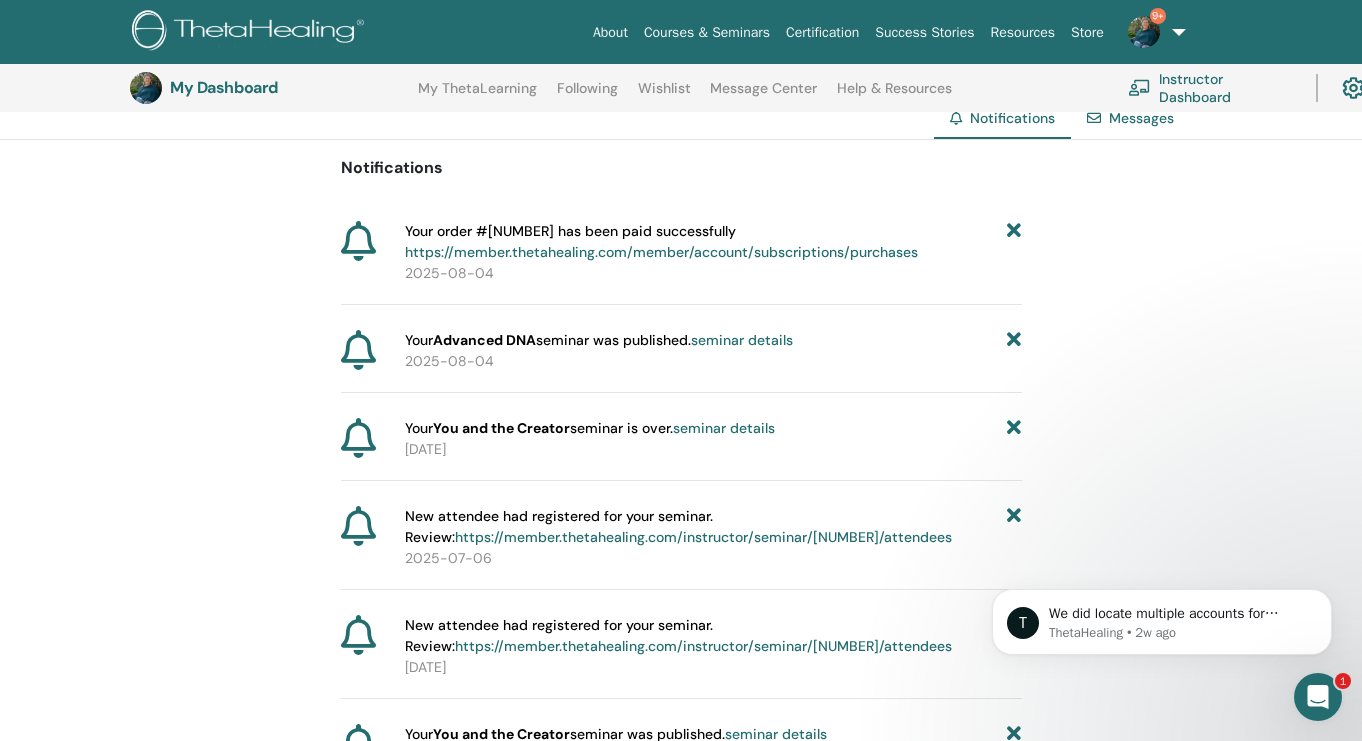 click at bounding box center [1014, 428] 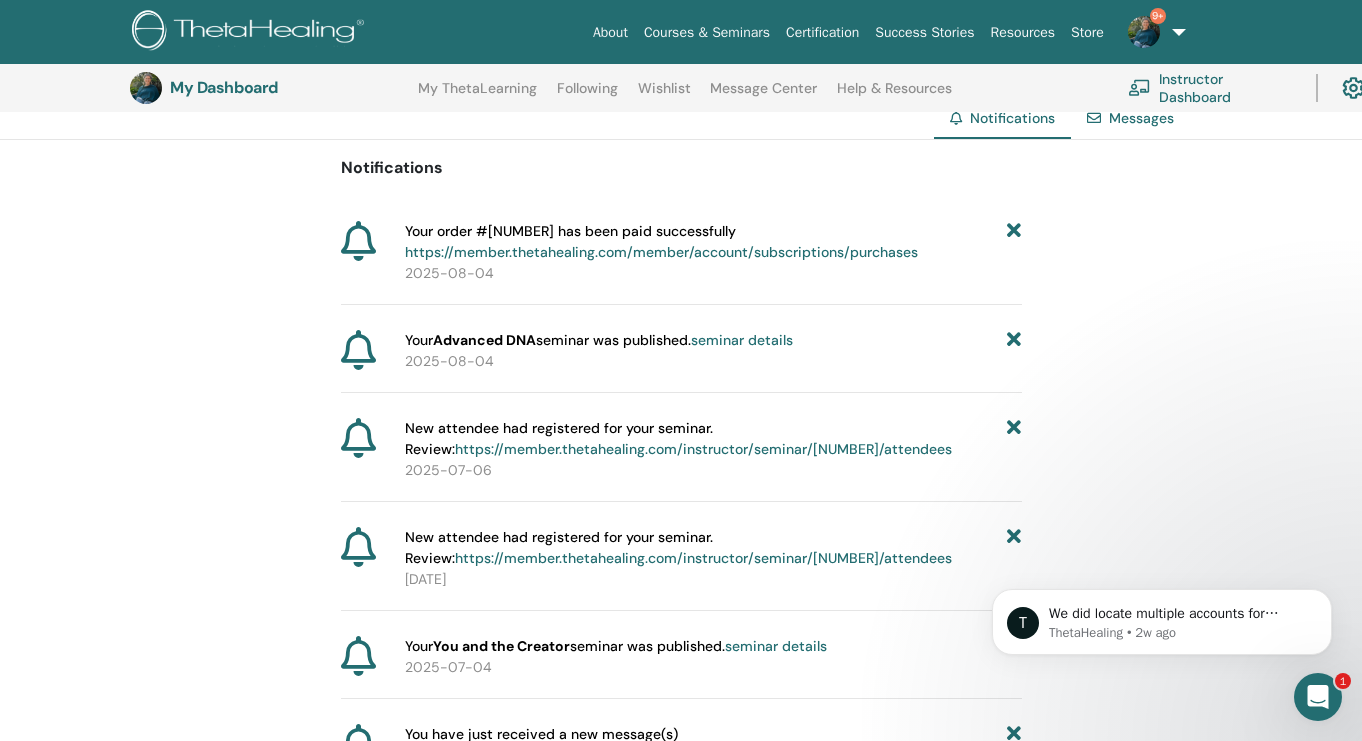 click at bounding box center (1014, 439) 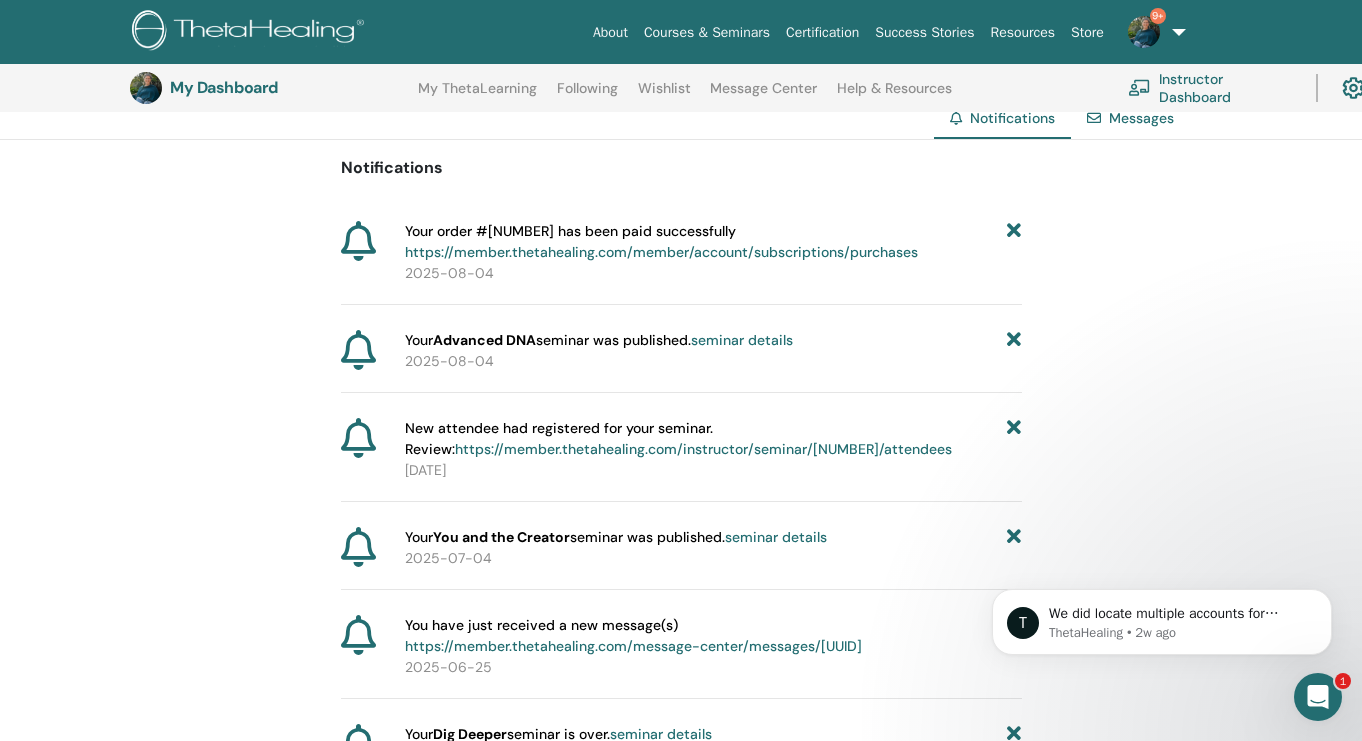 click at bounding box center [1014, 439] 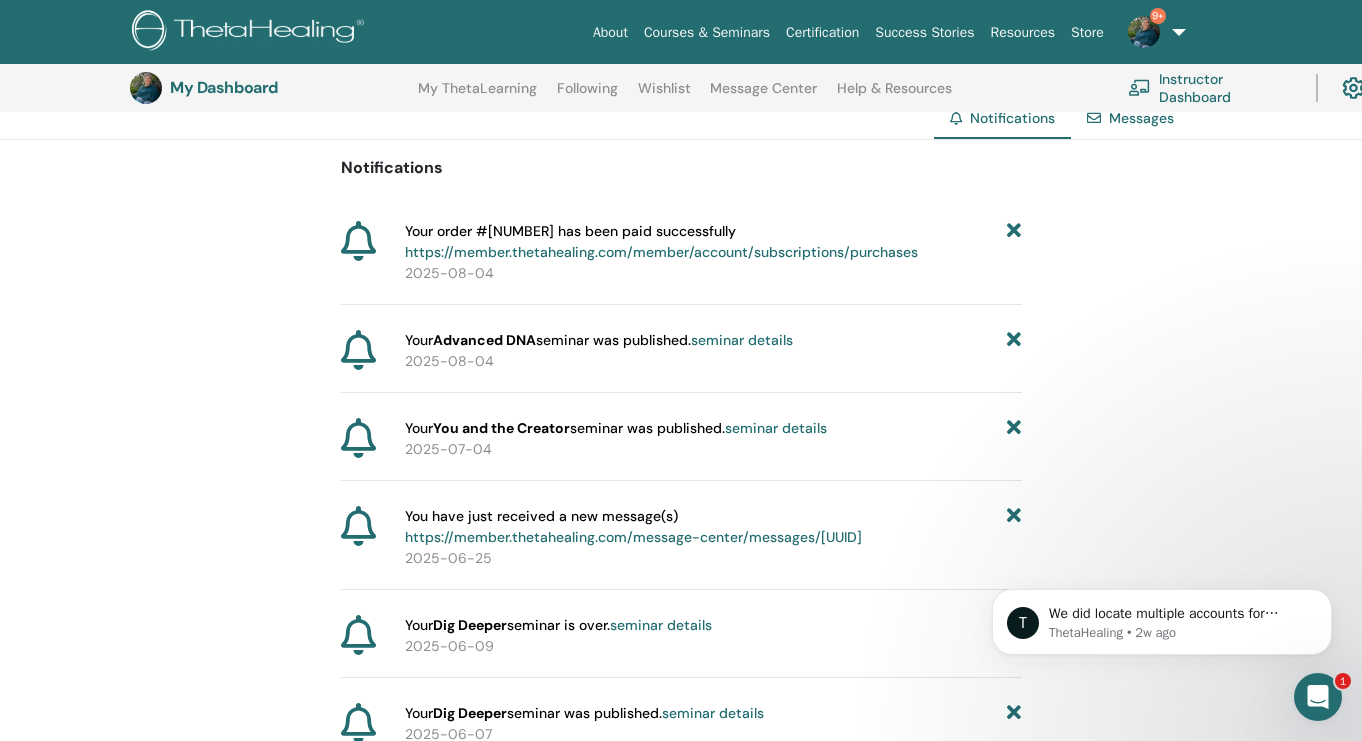 click at bounding box center (1014, 428) 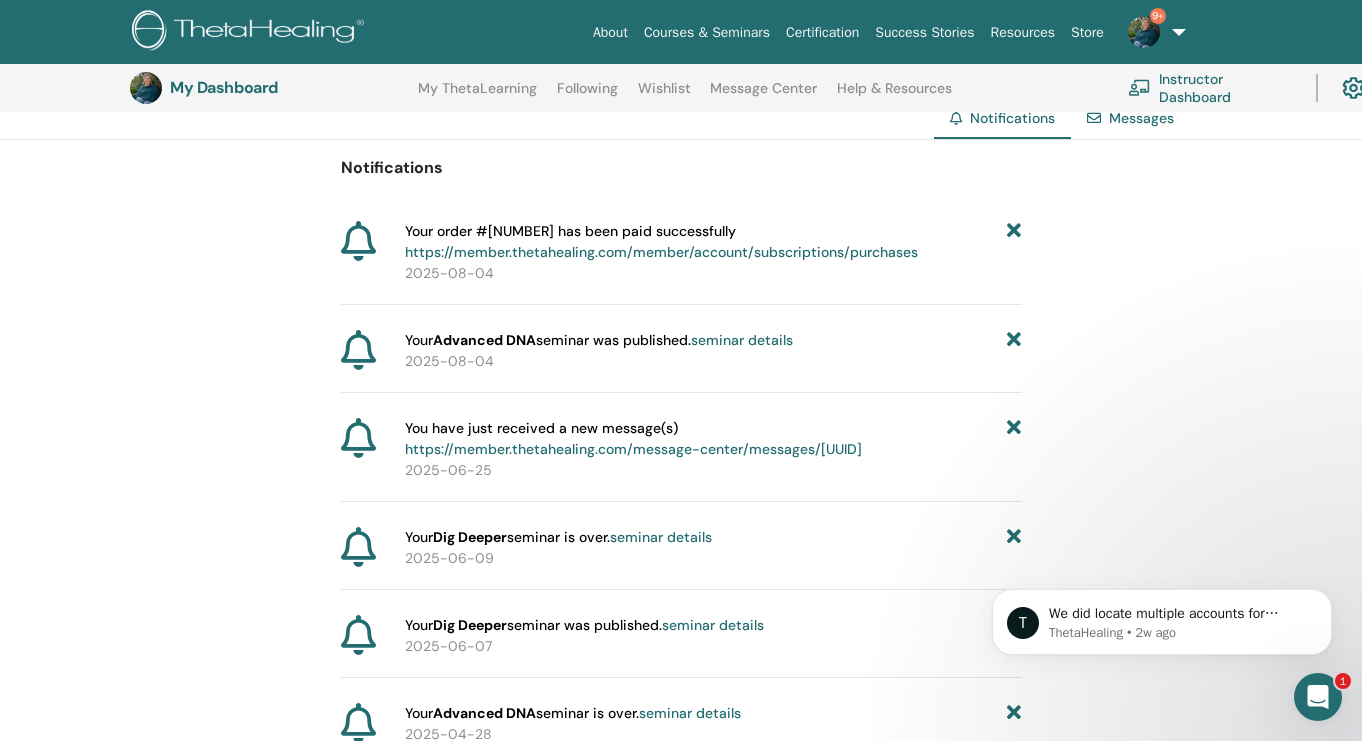 click at bounding box center [1014, 439] 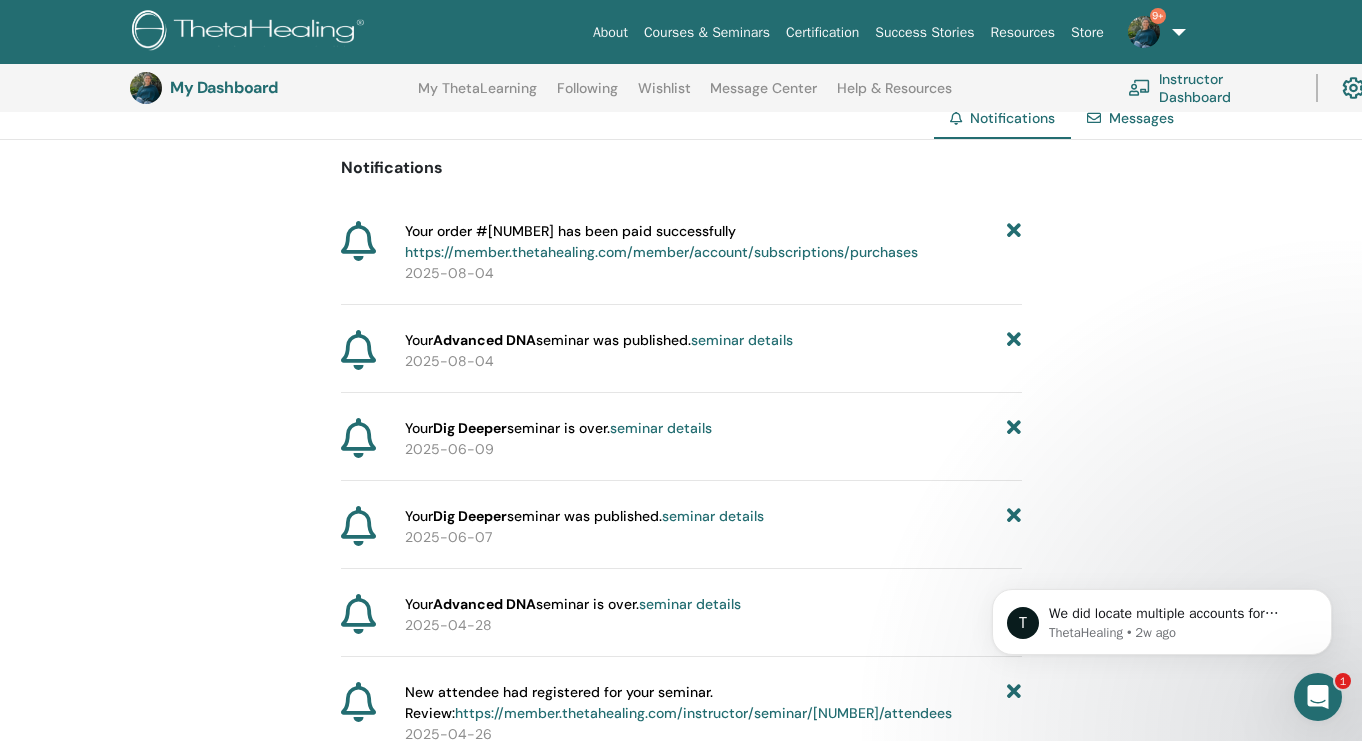 click at bounding box center [1014, 428] 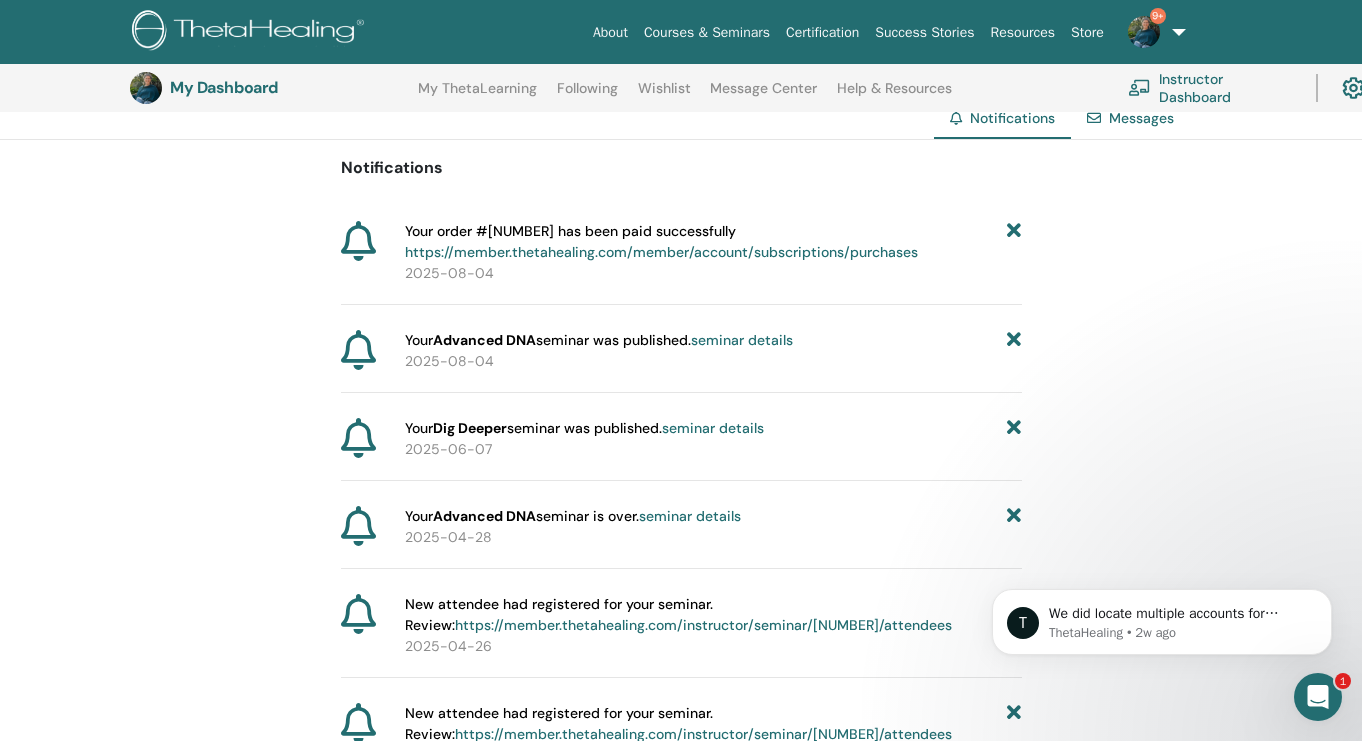 click at bounding box center [1014, 428] 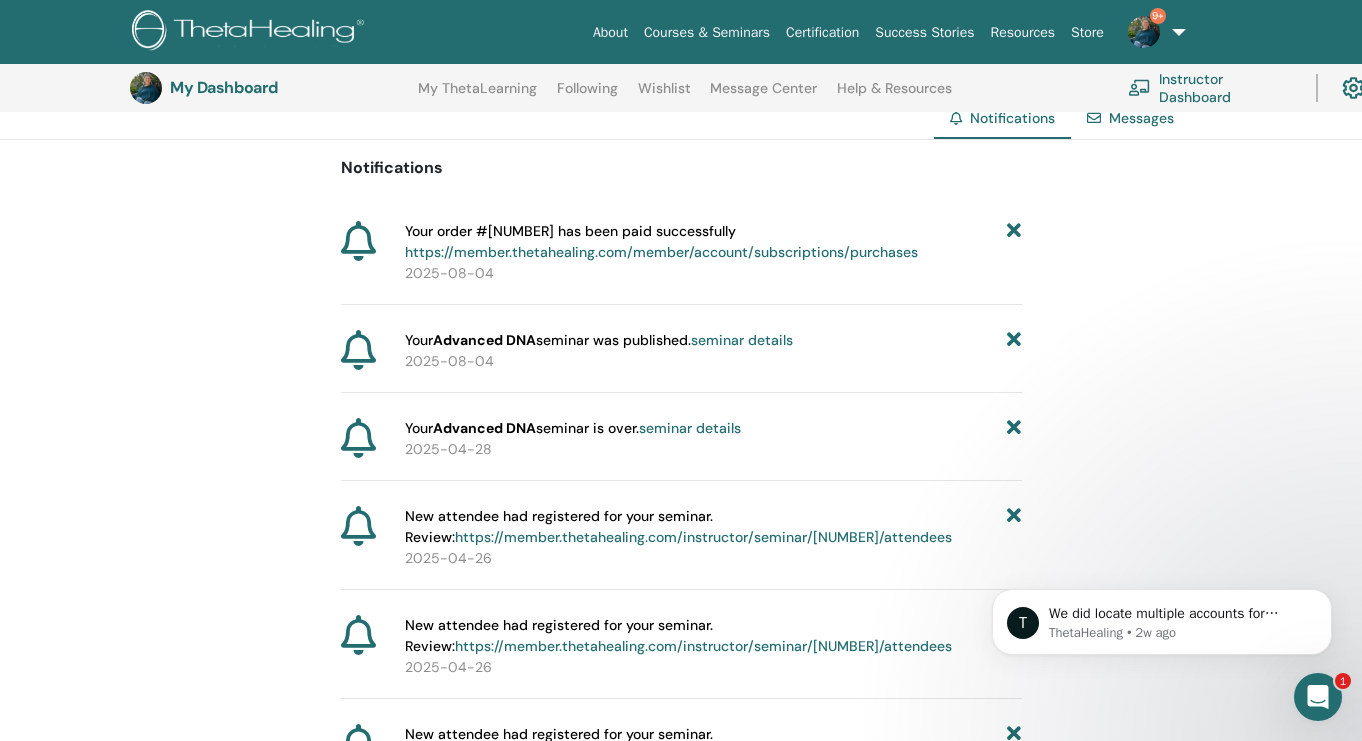 click at bounding box center (1014, 428) 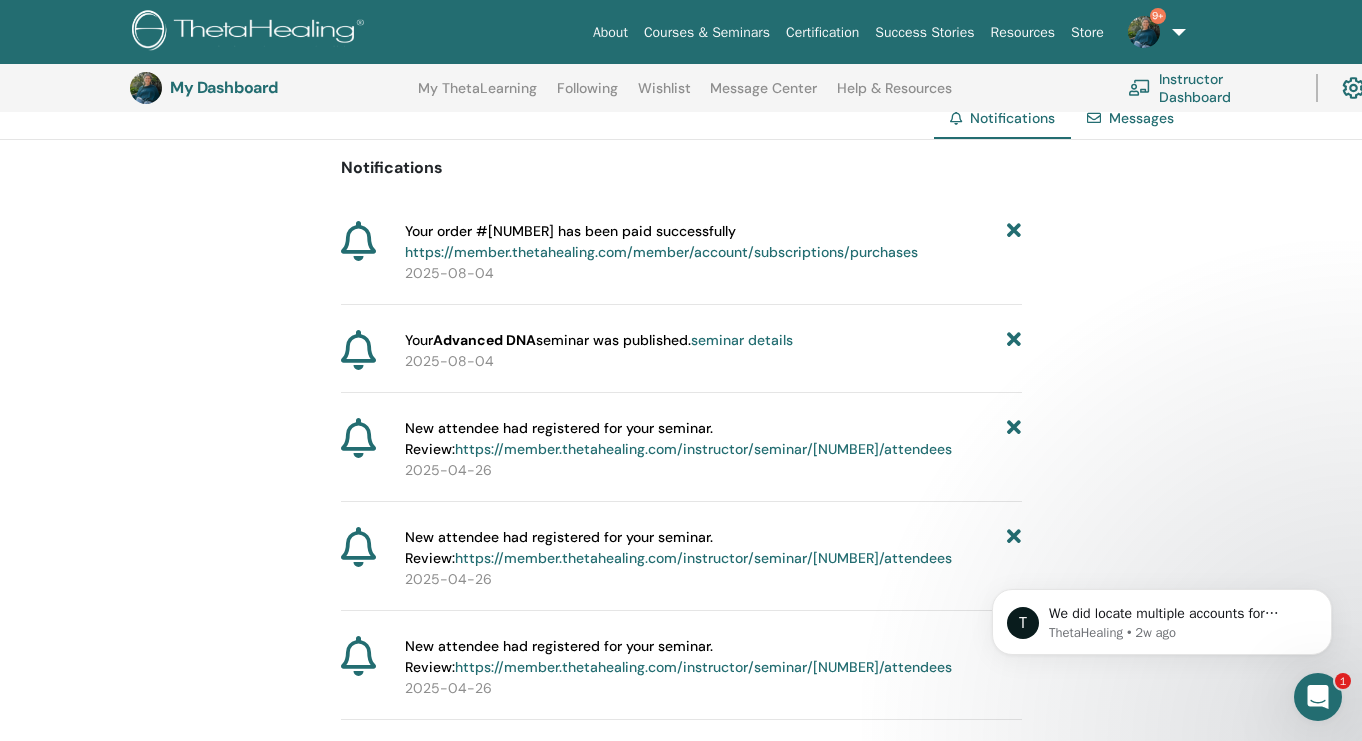 click at bounding box center [1014, 439] 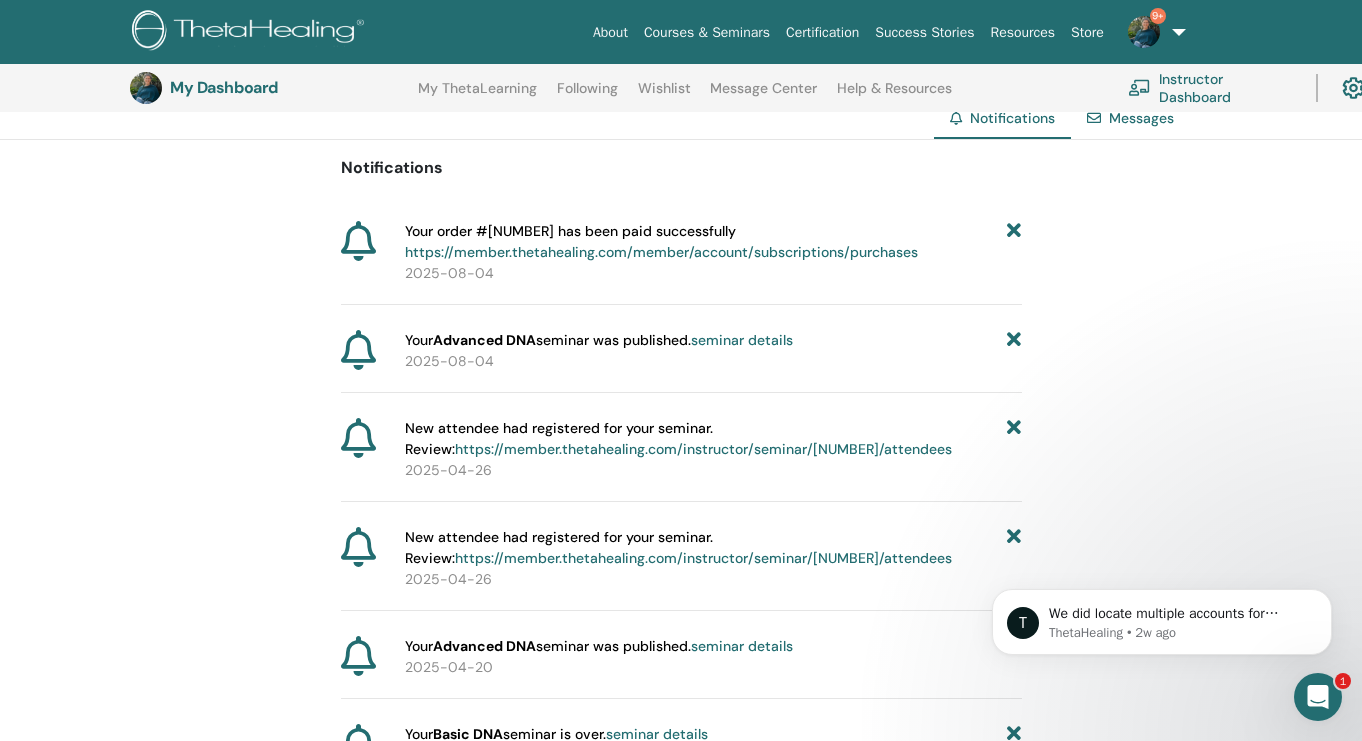 click at bounding box center (1014, 439) 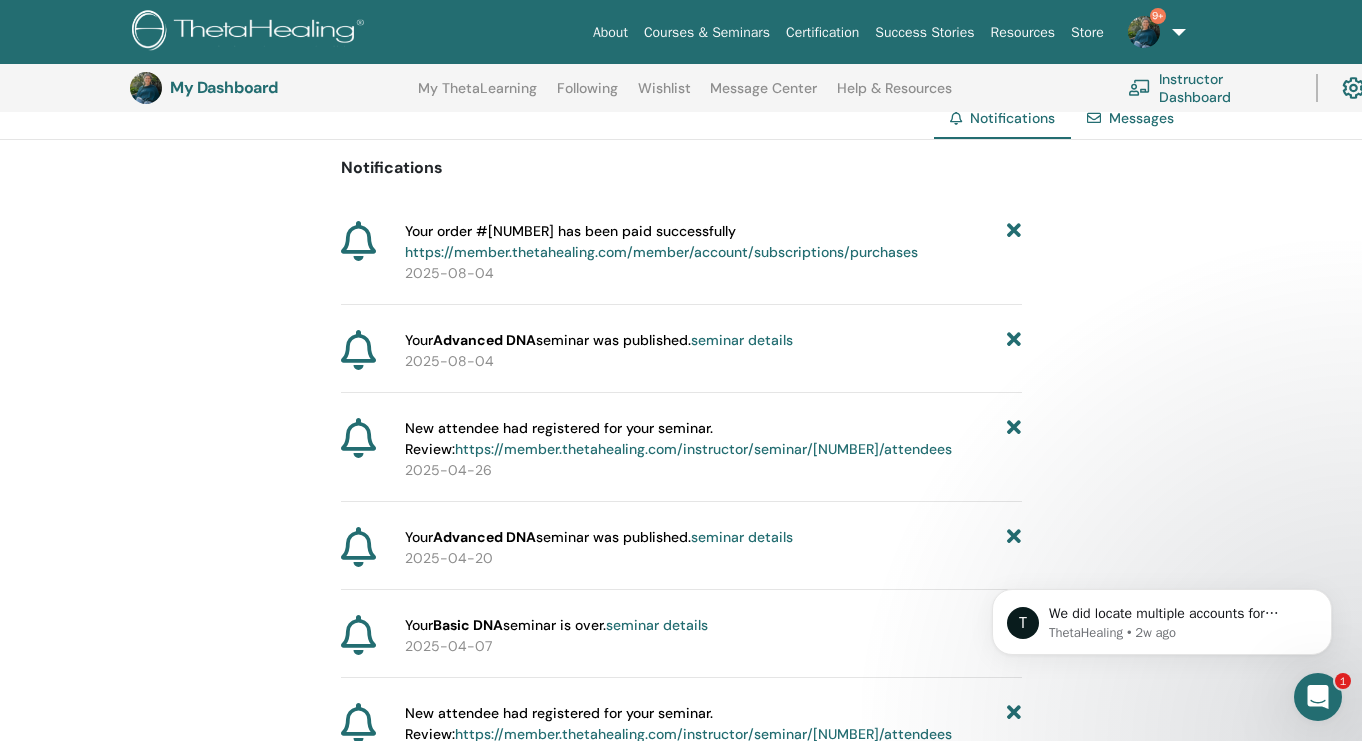 click at bounding box center (1014, 439) 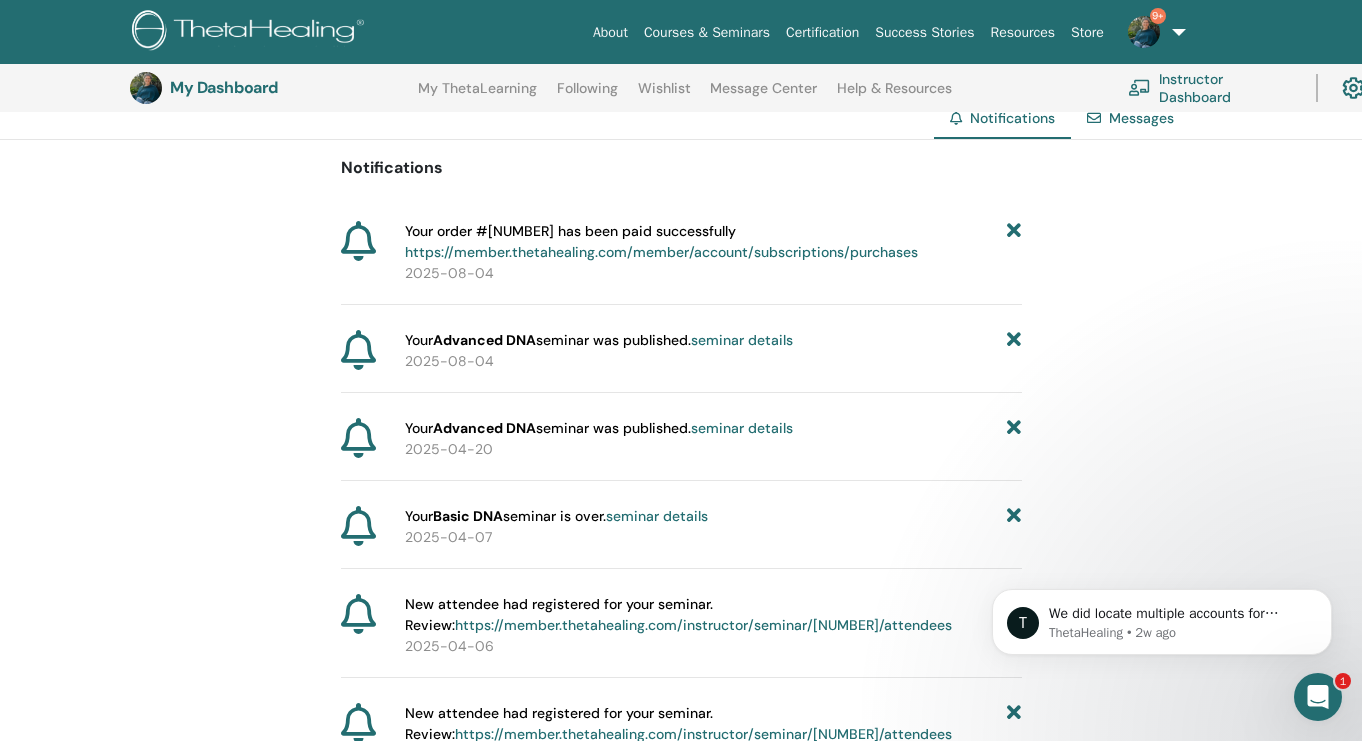 click at bounding box center [1014, 428] 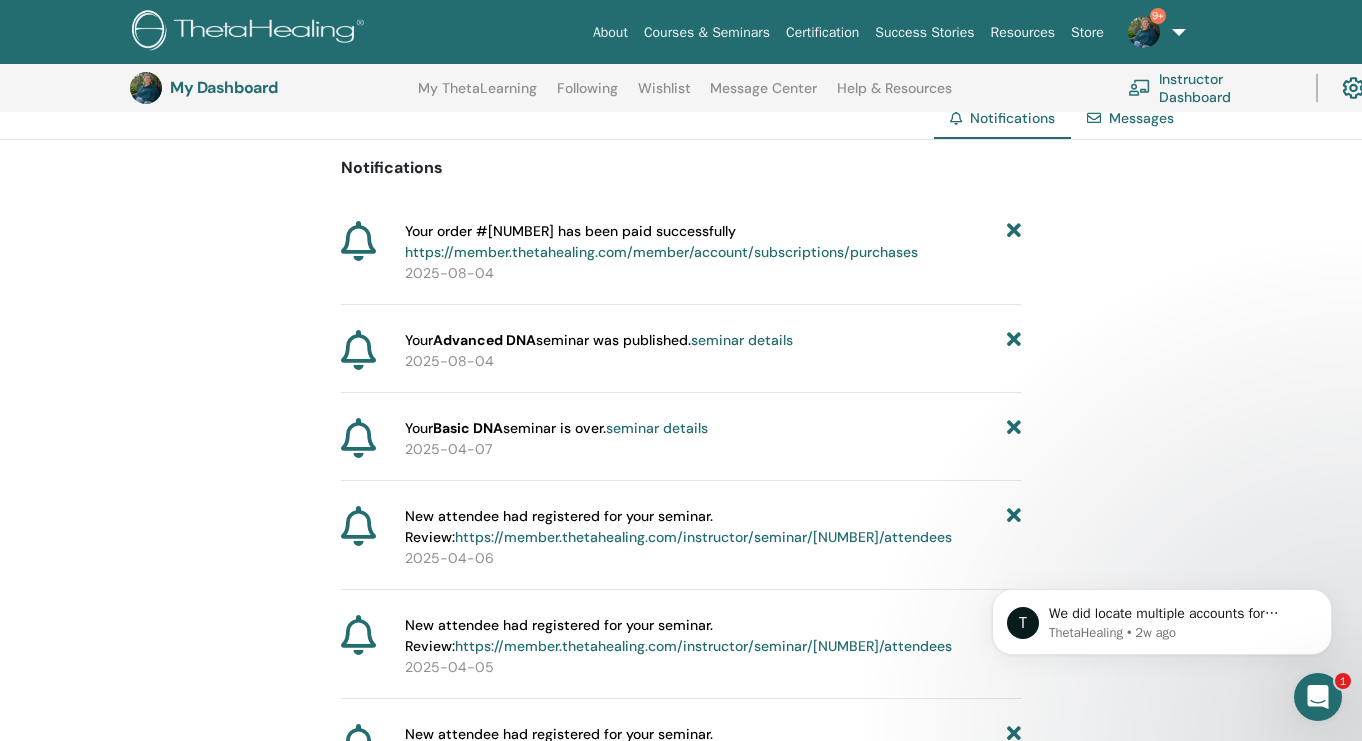 click at bounding box center (1014, 428) 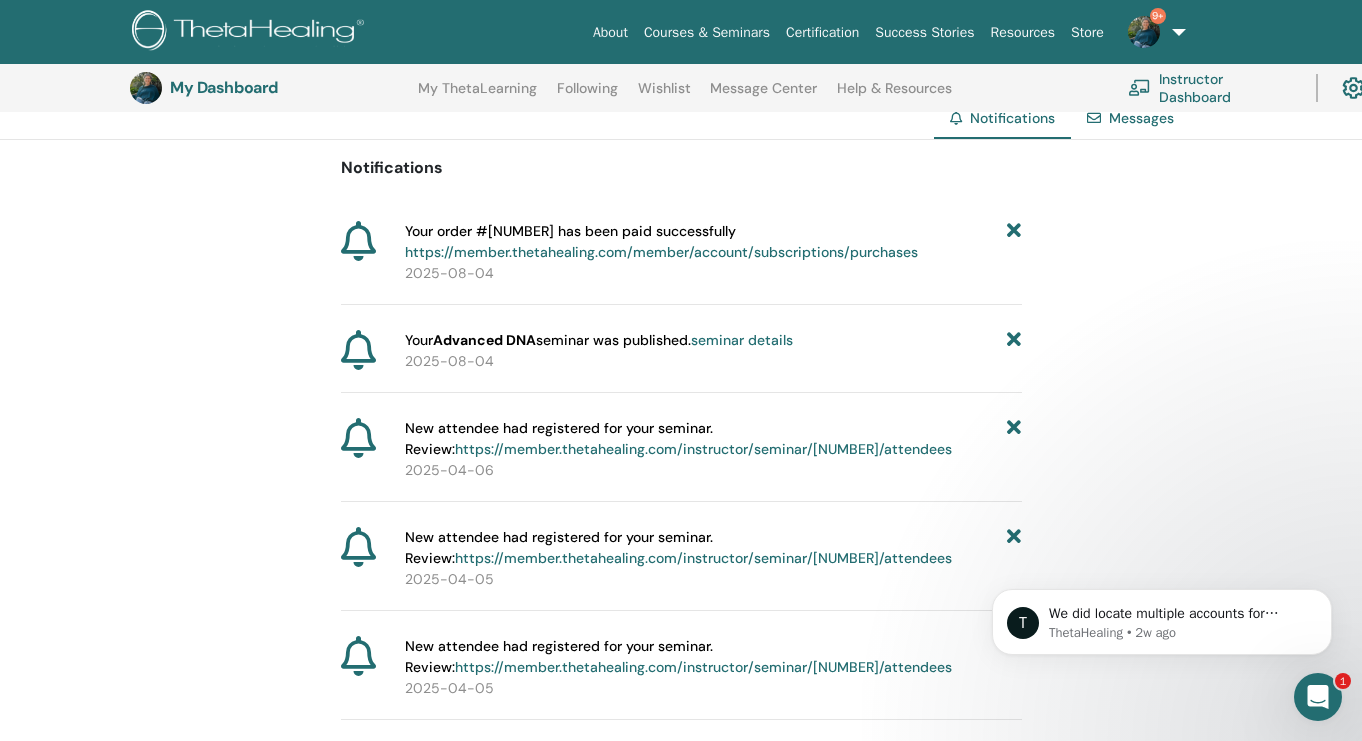 click at bounding box center [1014, 439] 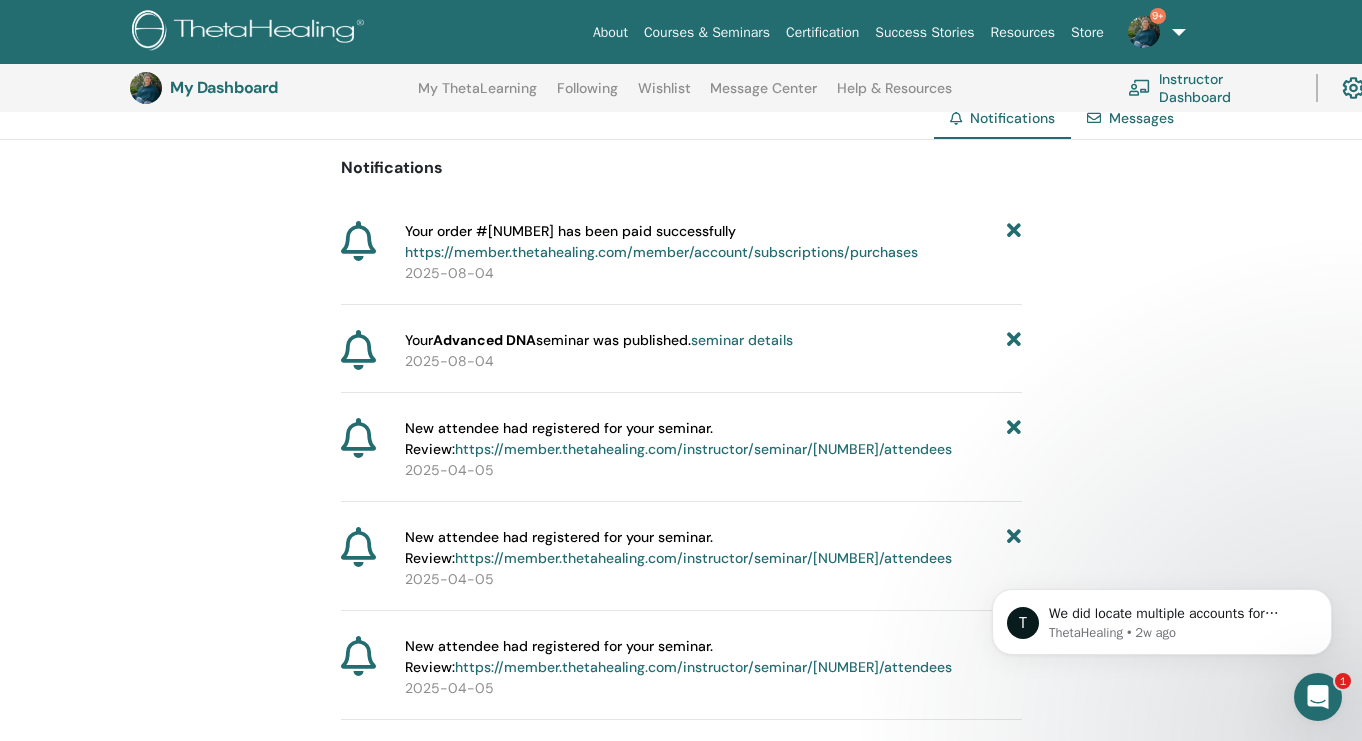 click at bounding box center (1014, 439) 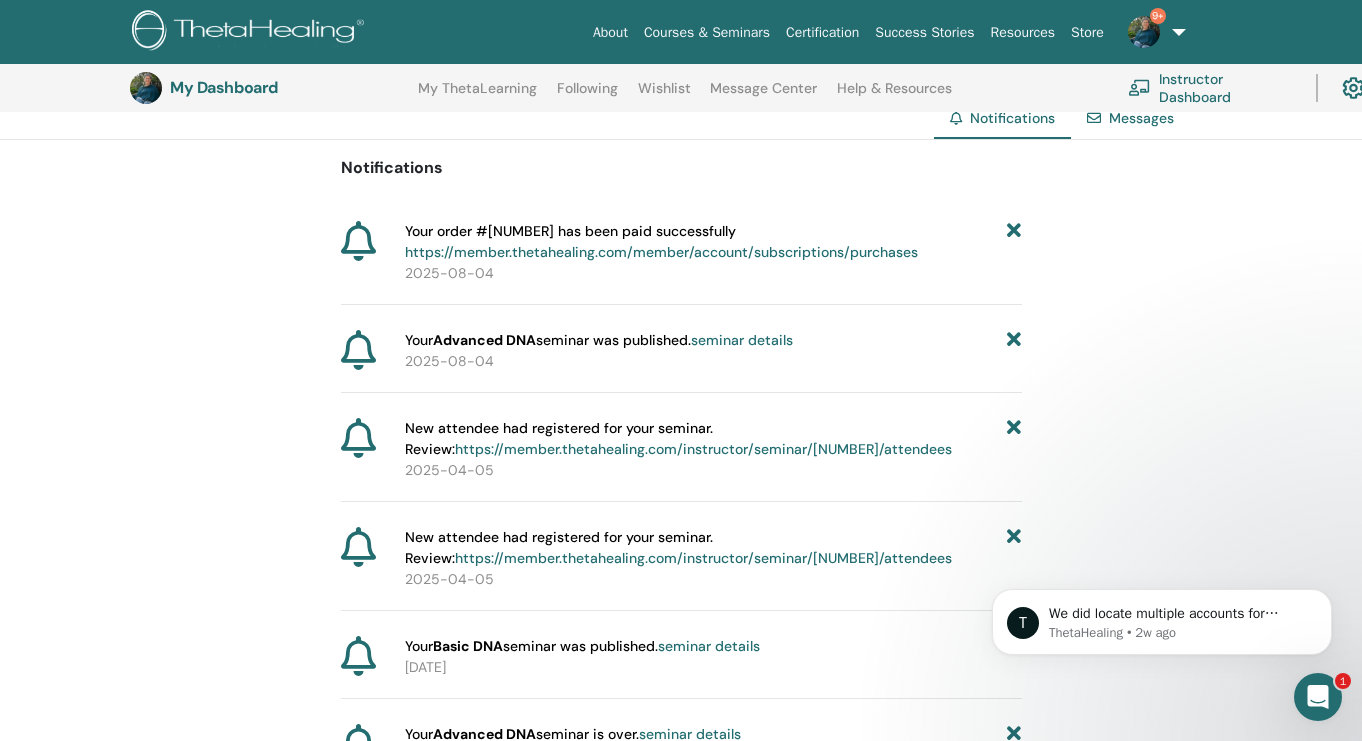 click at bounding box center [1014, 439] 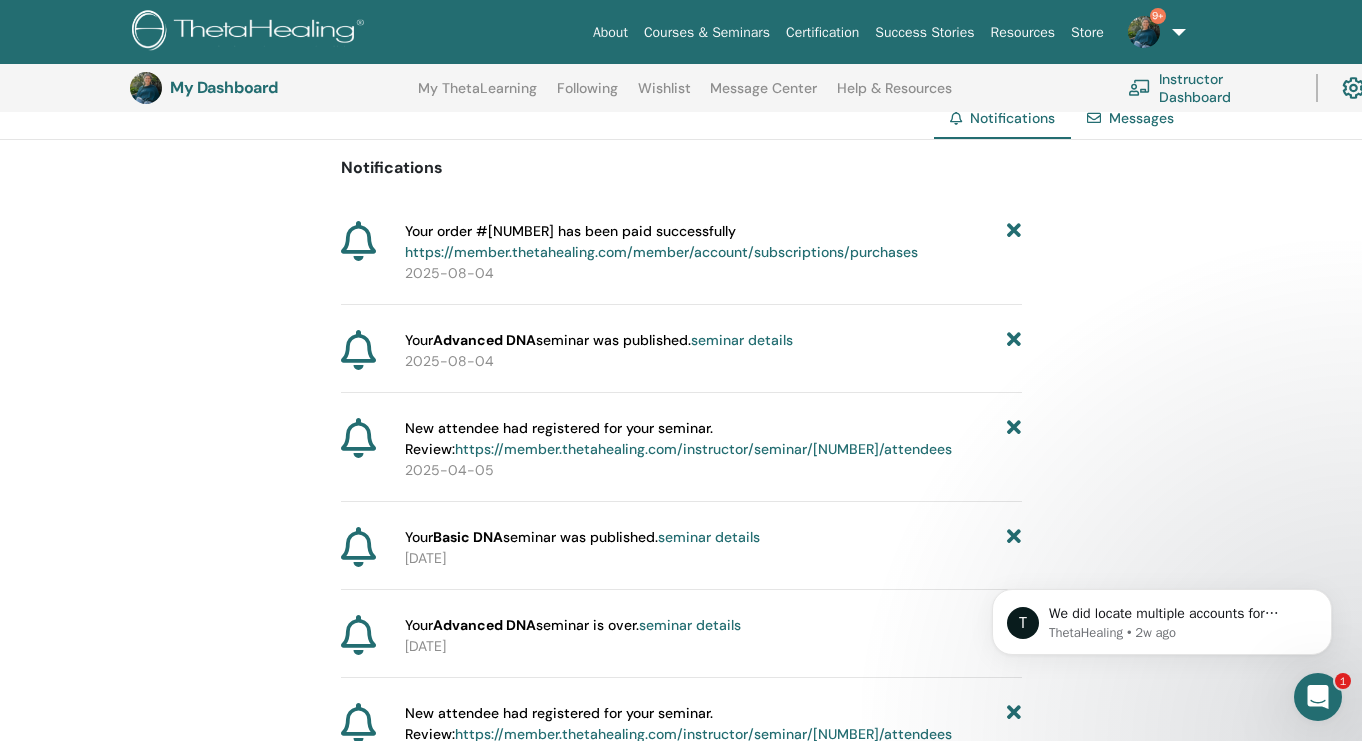click at bounding box center [1014, 439] 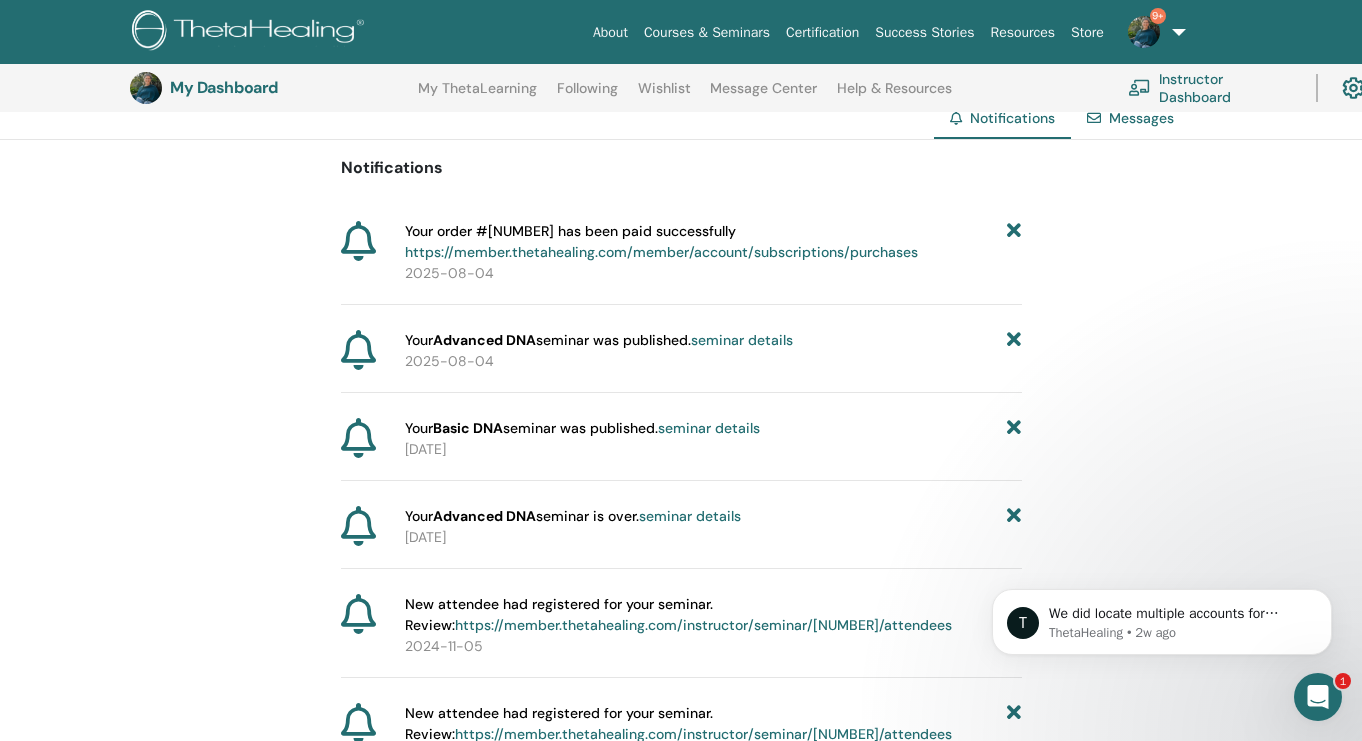 click at bounding box center [1014, 428] 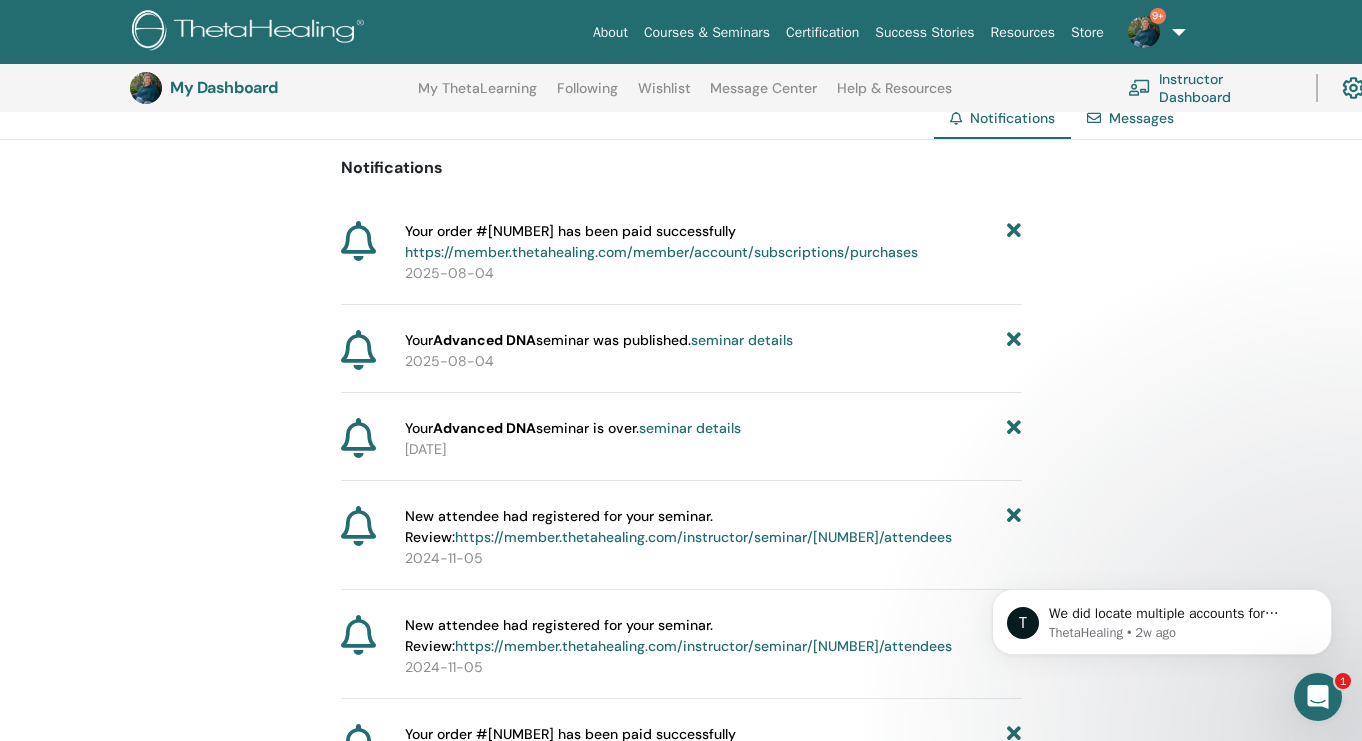 click at bounding box center (1014, 428) 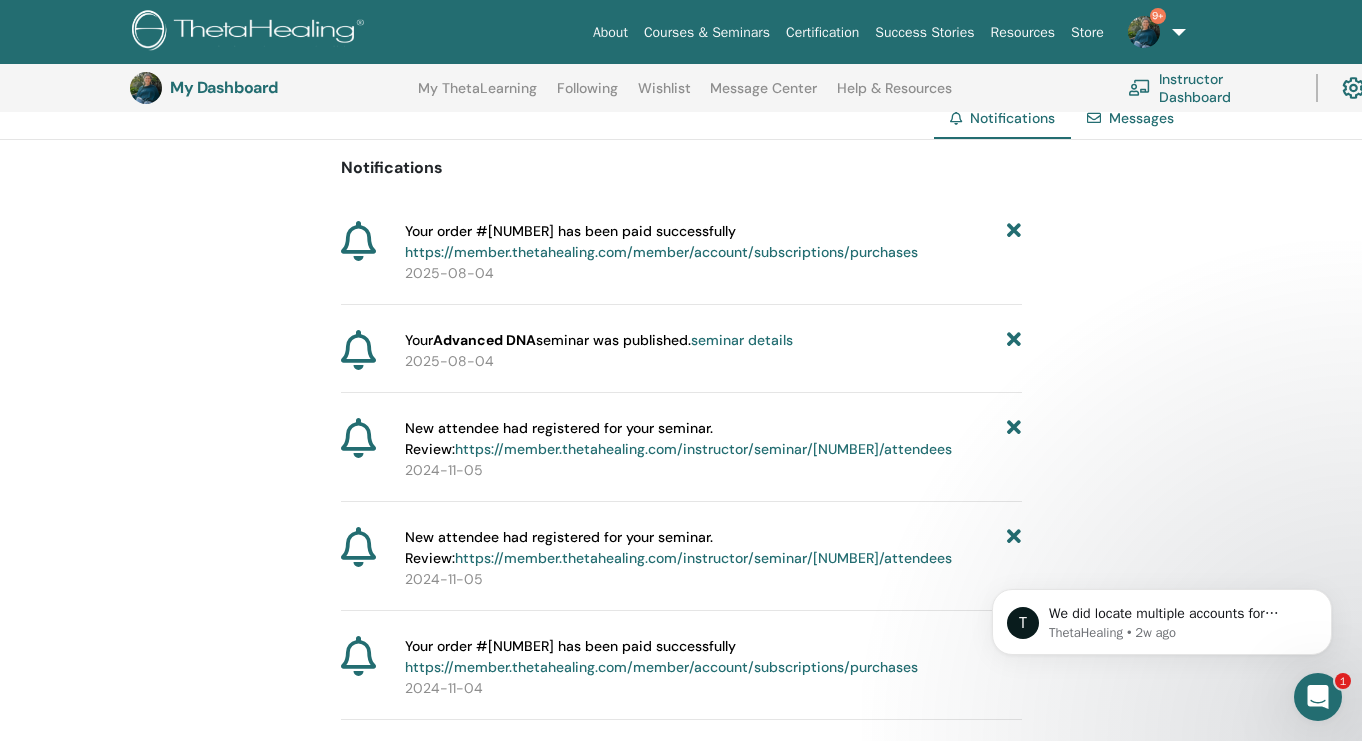 click at bounding box center [1014, 439] 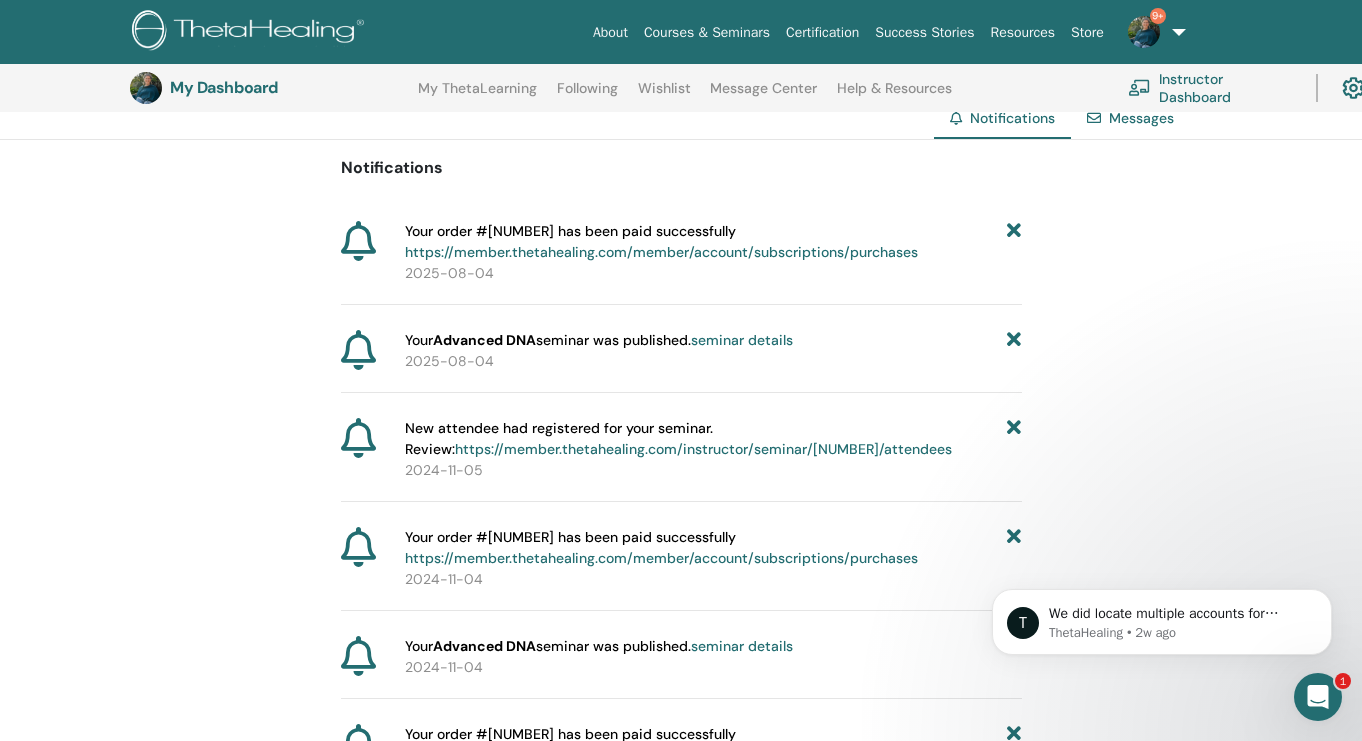 click at bounding box center (1014, 439) 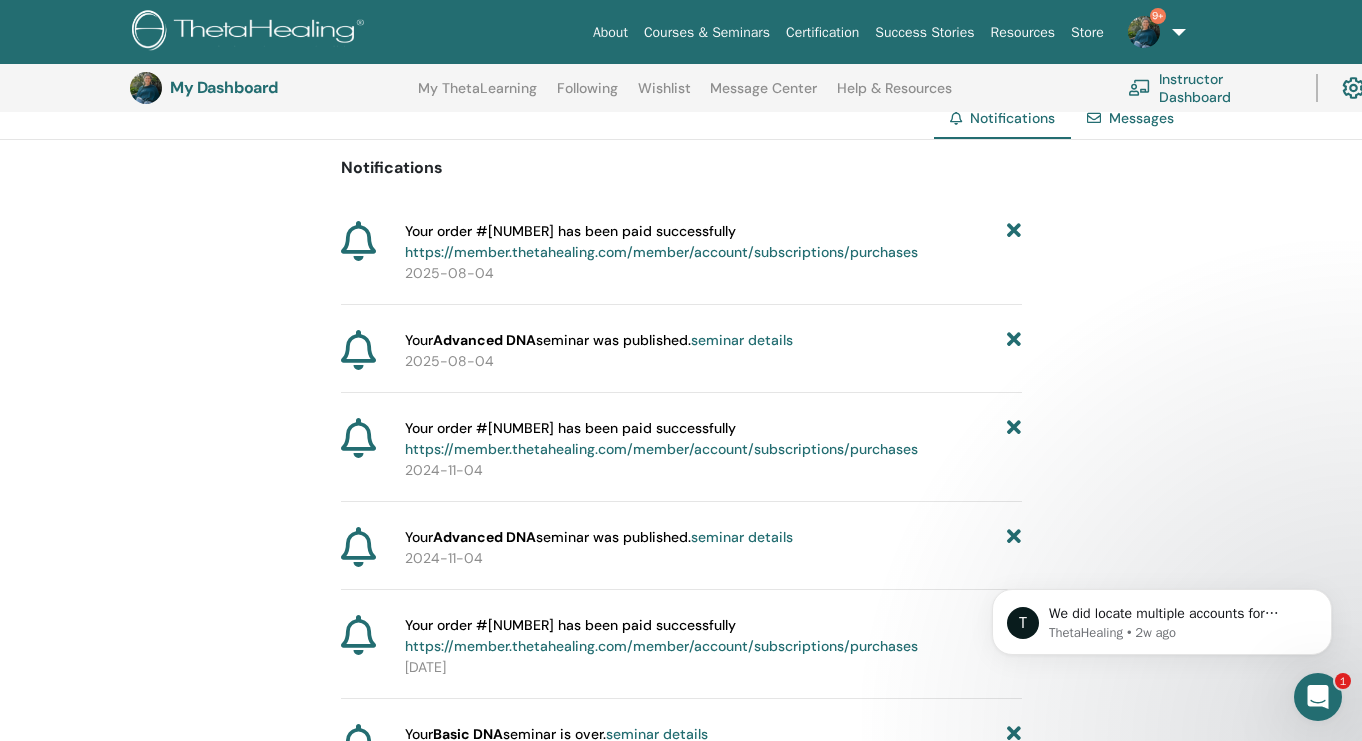 click at bounding box center (1014, 439) 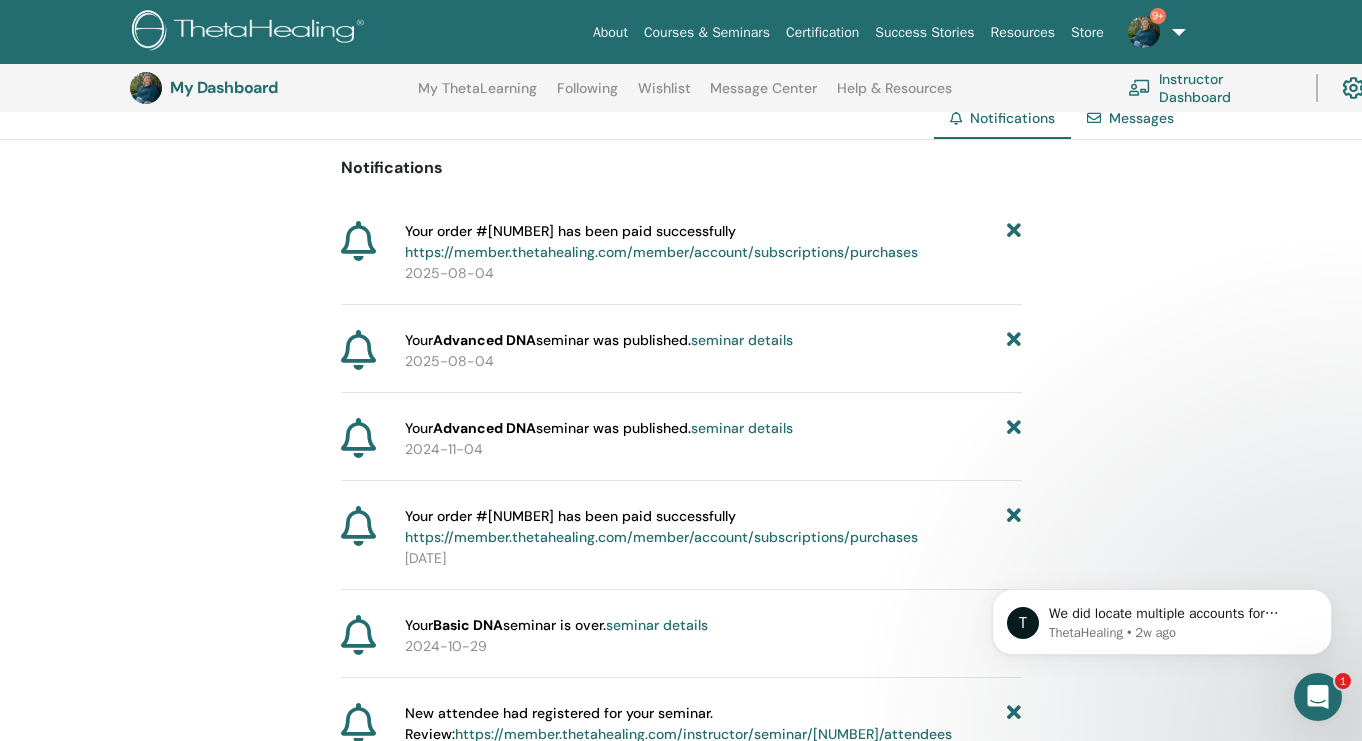 click at bounding box center [1014, 428] 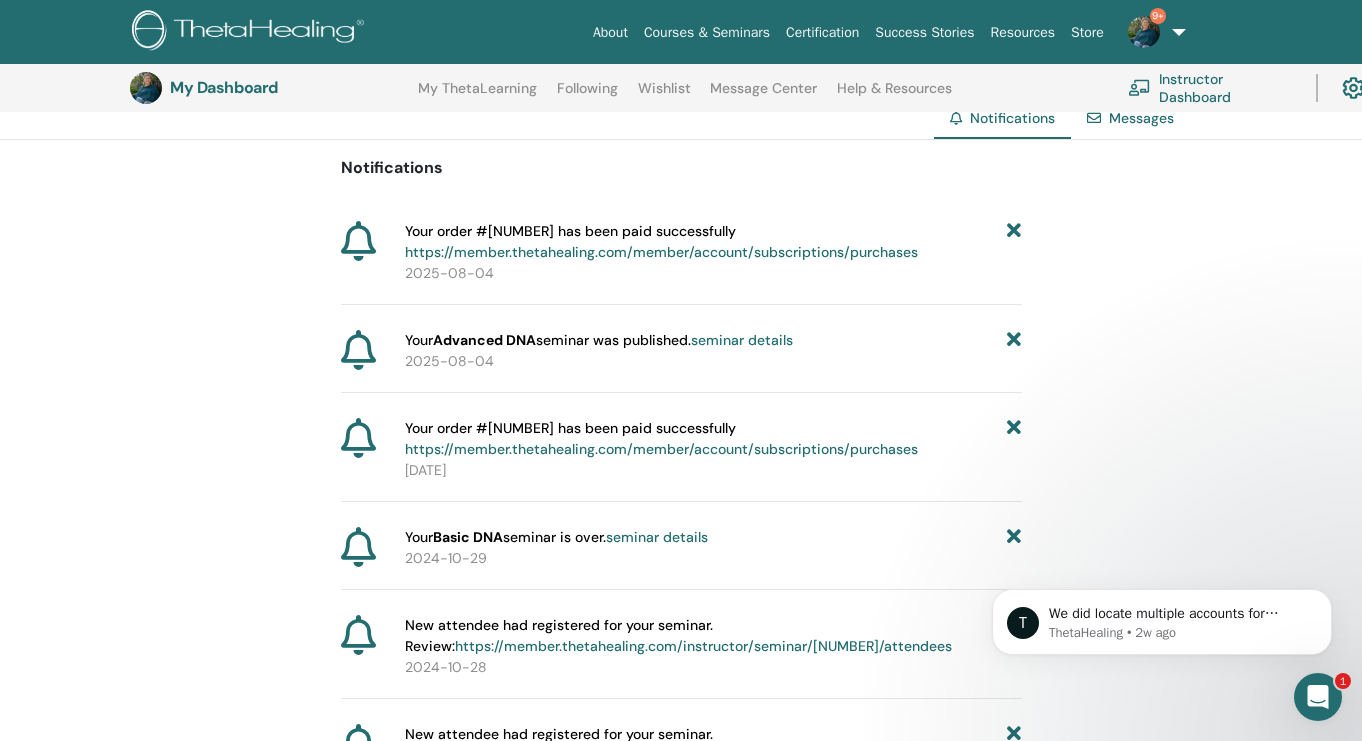 click at bounding box center [1014, 439] 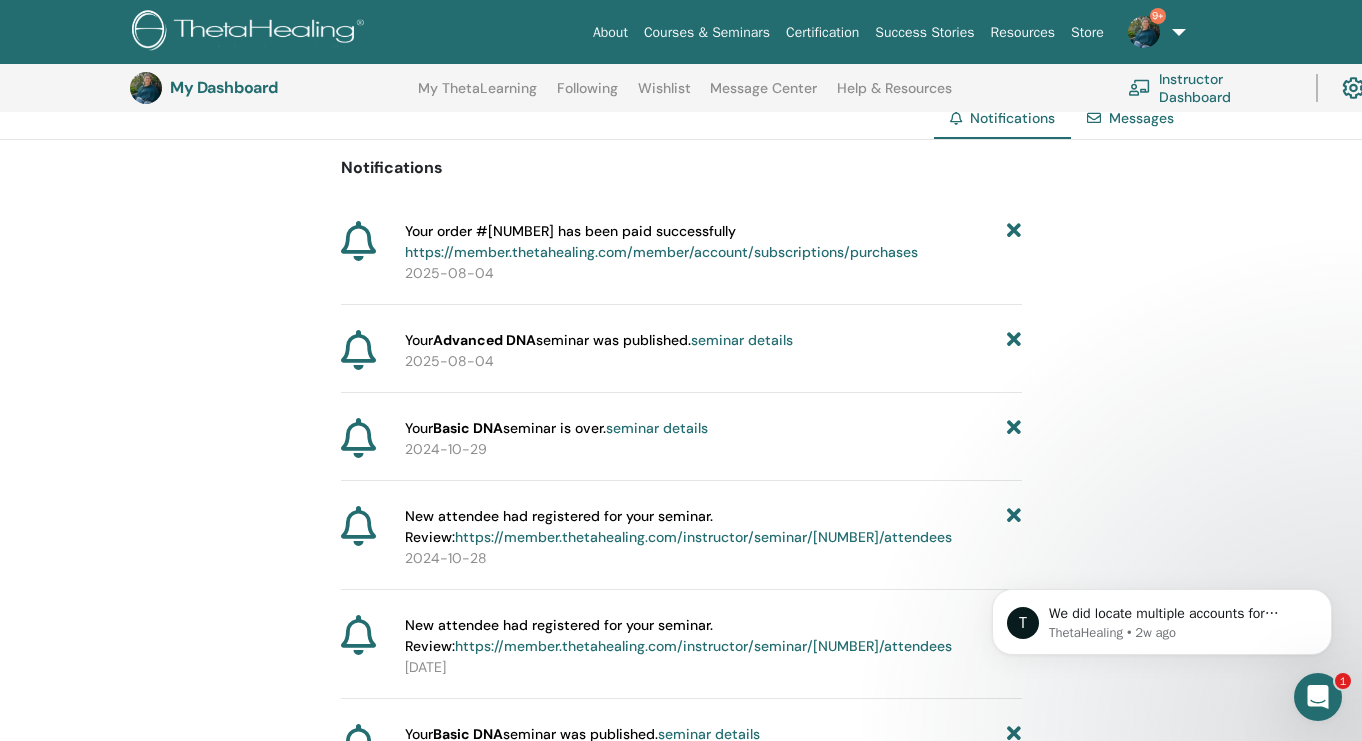 click at bounding box center [1014, 428] 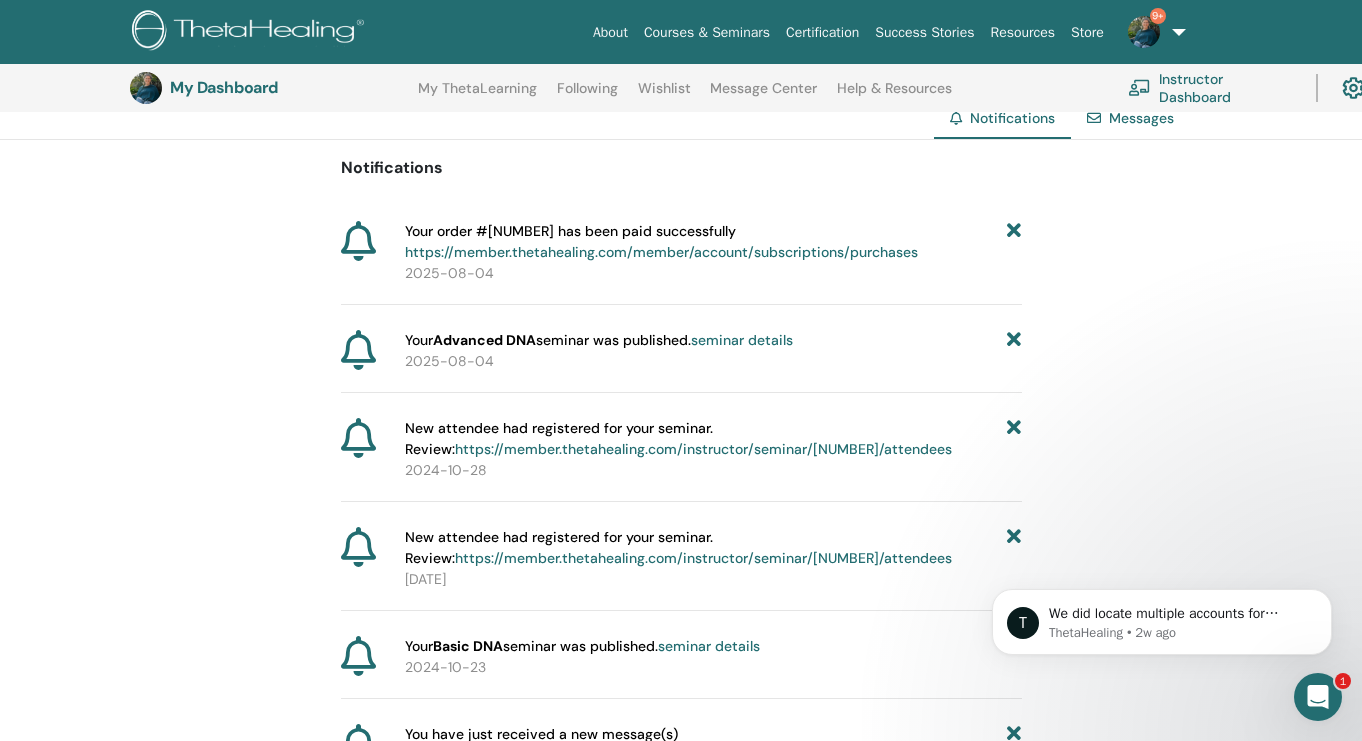 click on "seminar details" at bounding box center [742, 340] 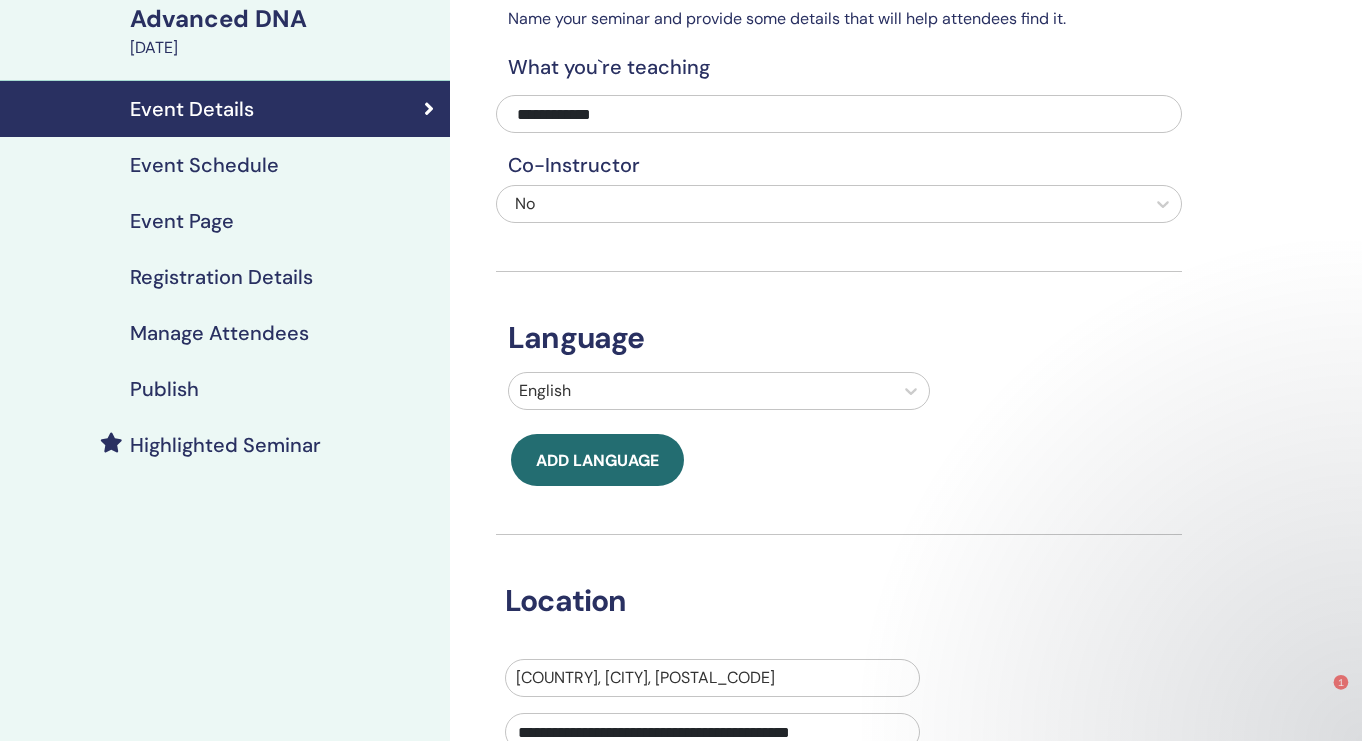 scroll, scrollTop: 286, scrollLeft: 0, axis: vertical 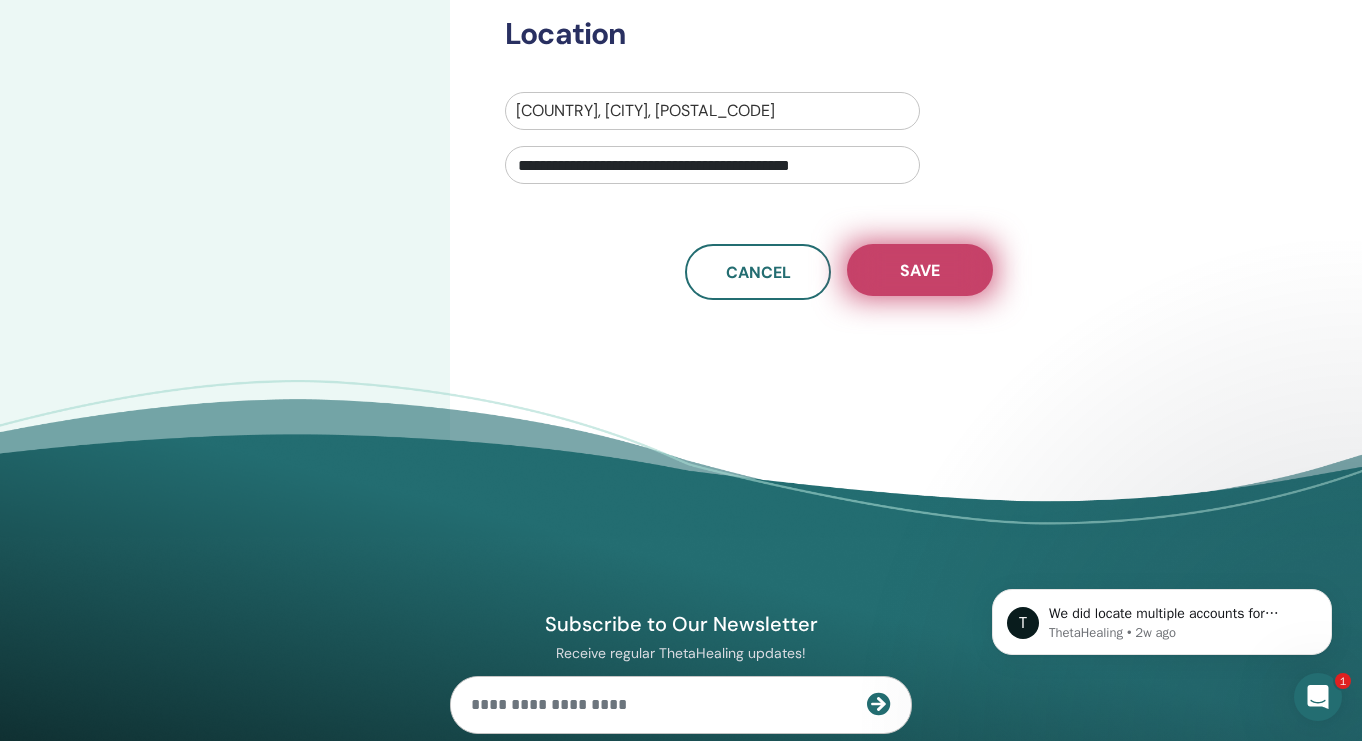 click on "Save" at bounding box center (920, 270) 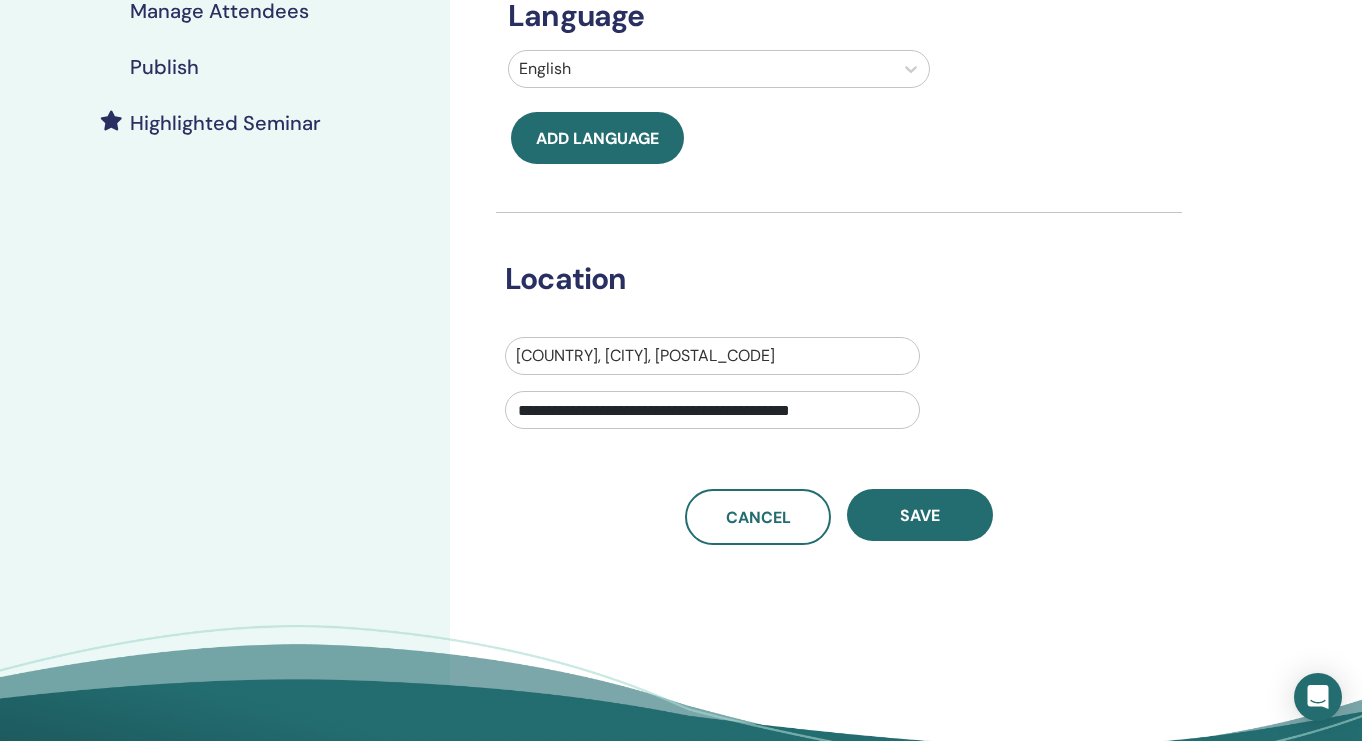scroll, scrollTop: 480, scrollLeft: 0, axis: vertical 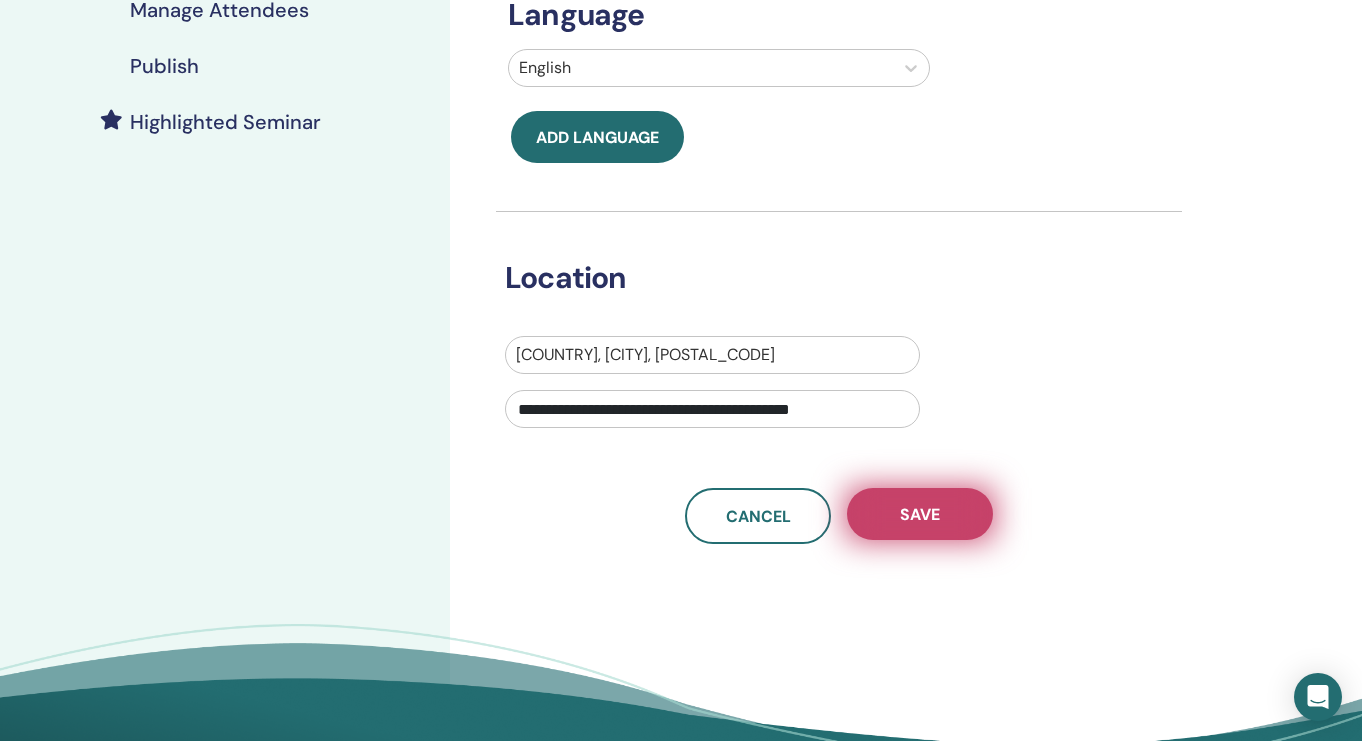 click on "Save" at bounding box center (920, 514) 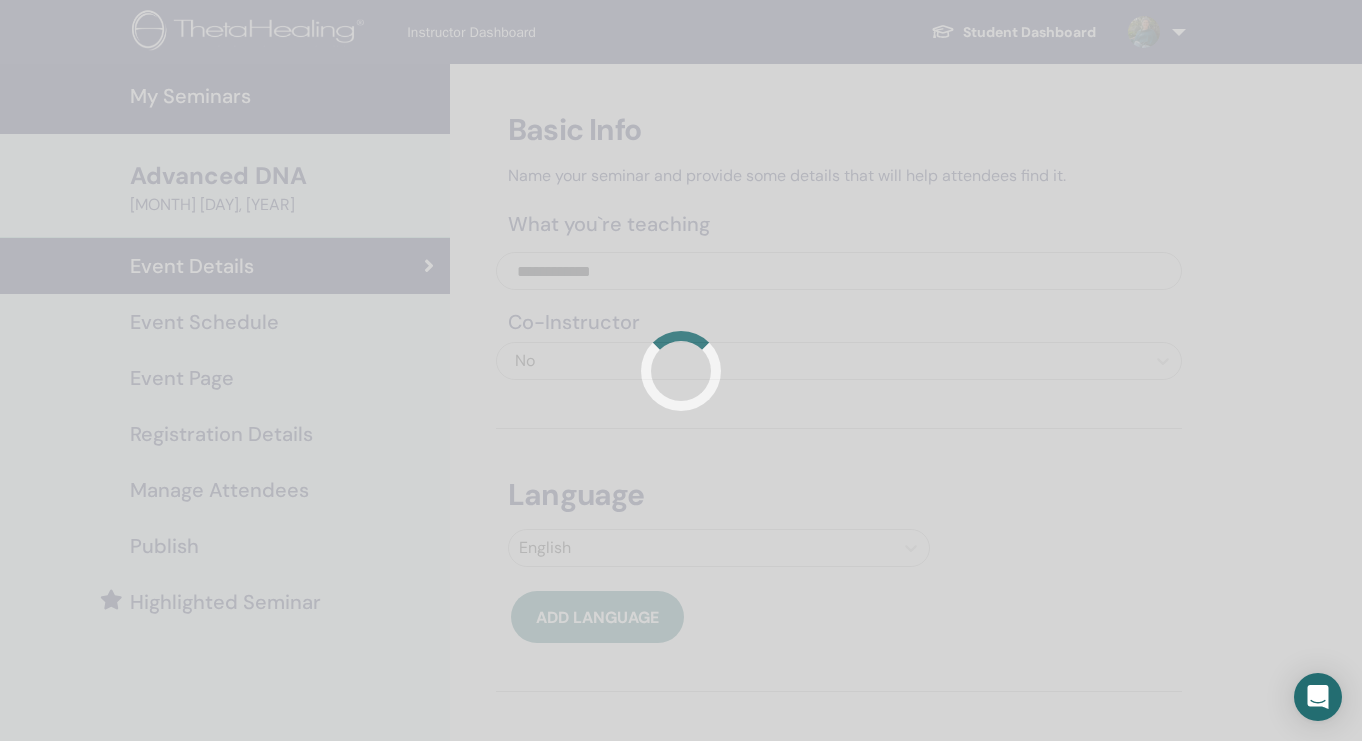 scroll, scrollTop: 471, scrollLeft: 0, axis: vertical 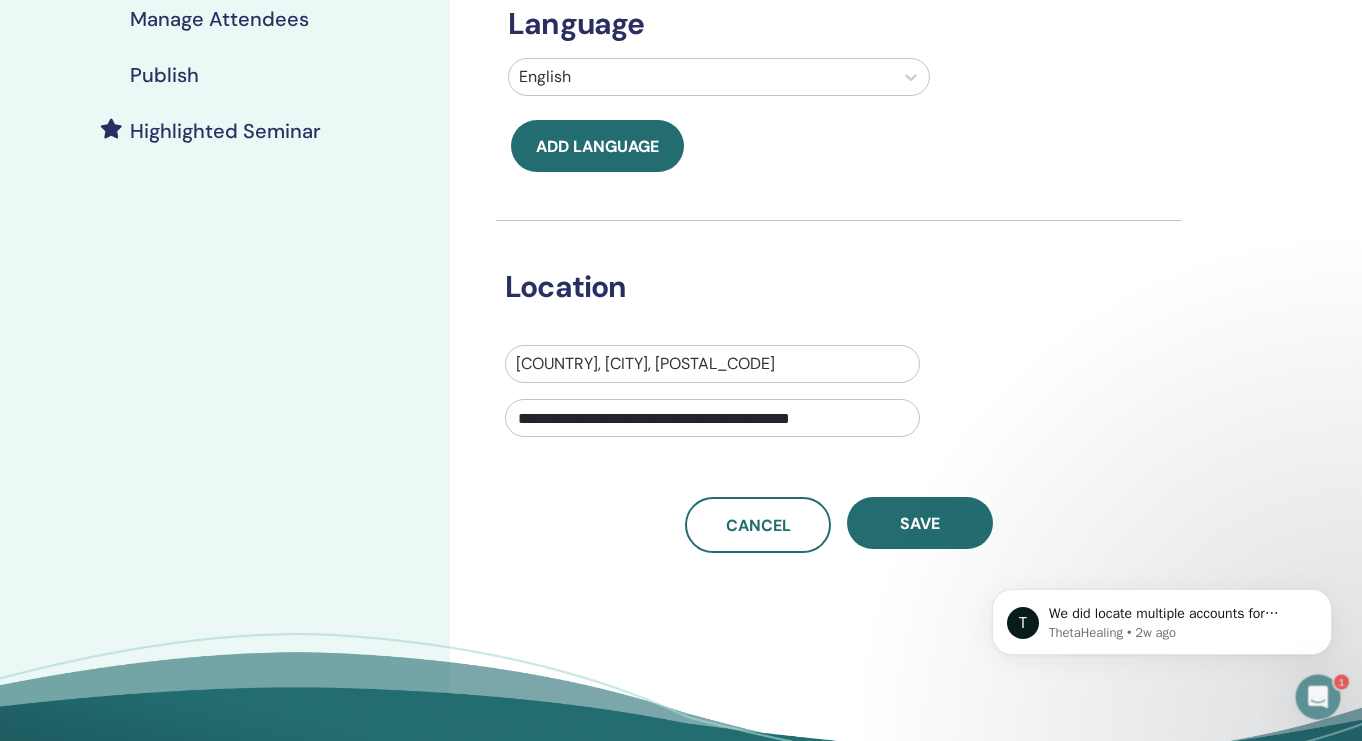 click on "**********" at bounding box center (712, 418) 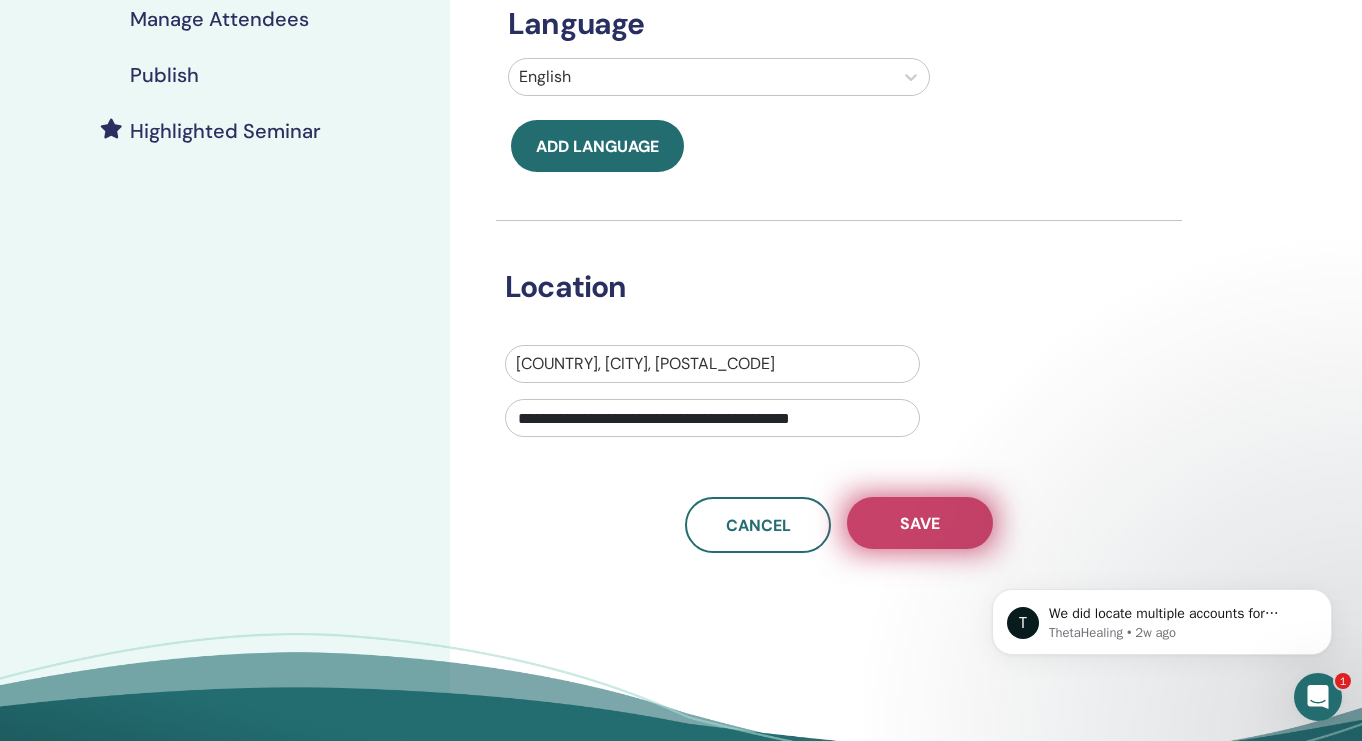 type on "**********" 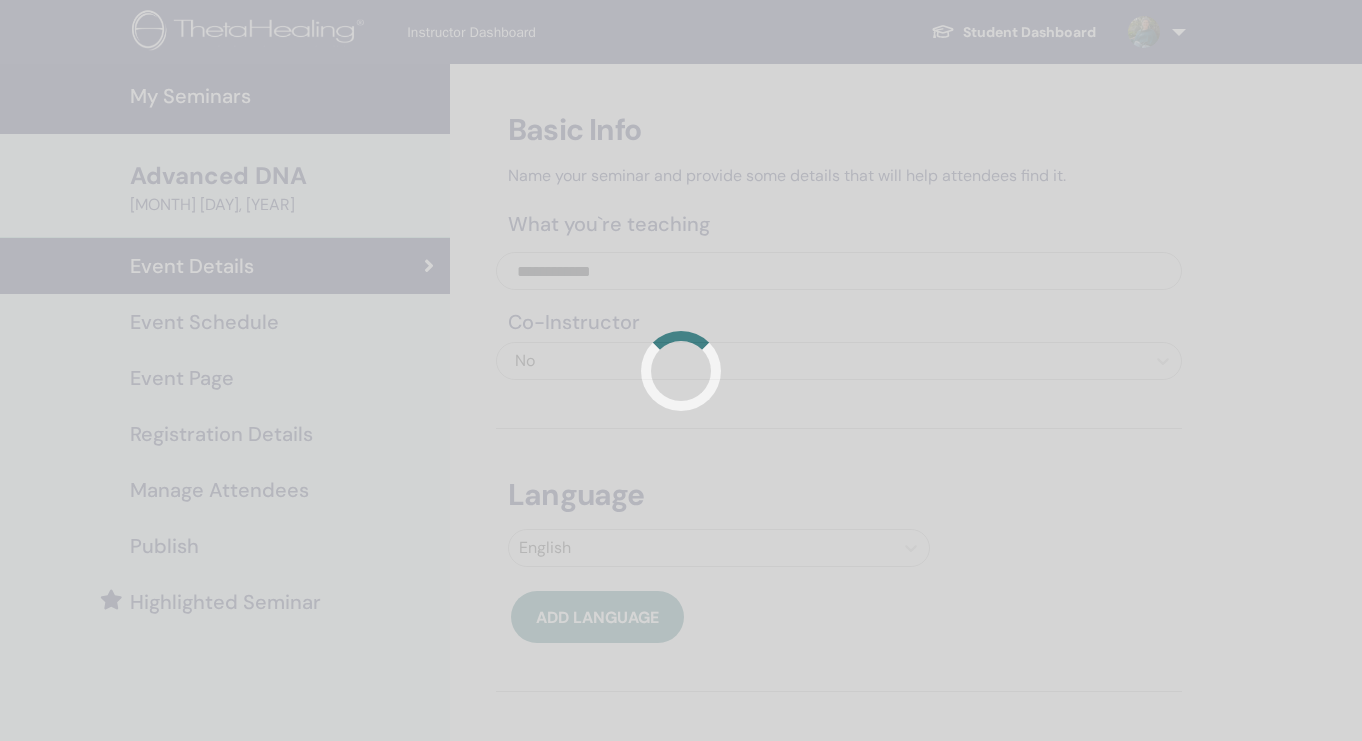 scroll, scrollTop: 471, scrollLeft: 0, axis: vertical 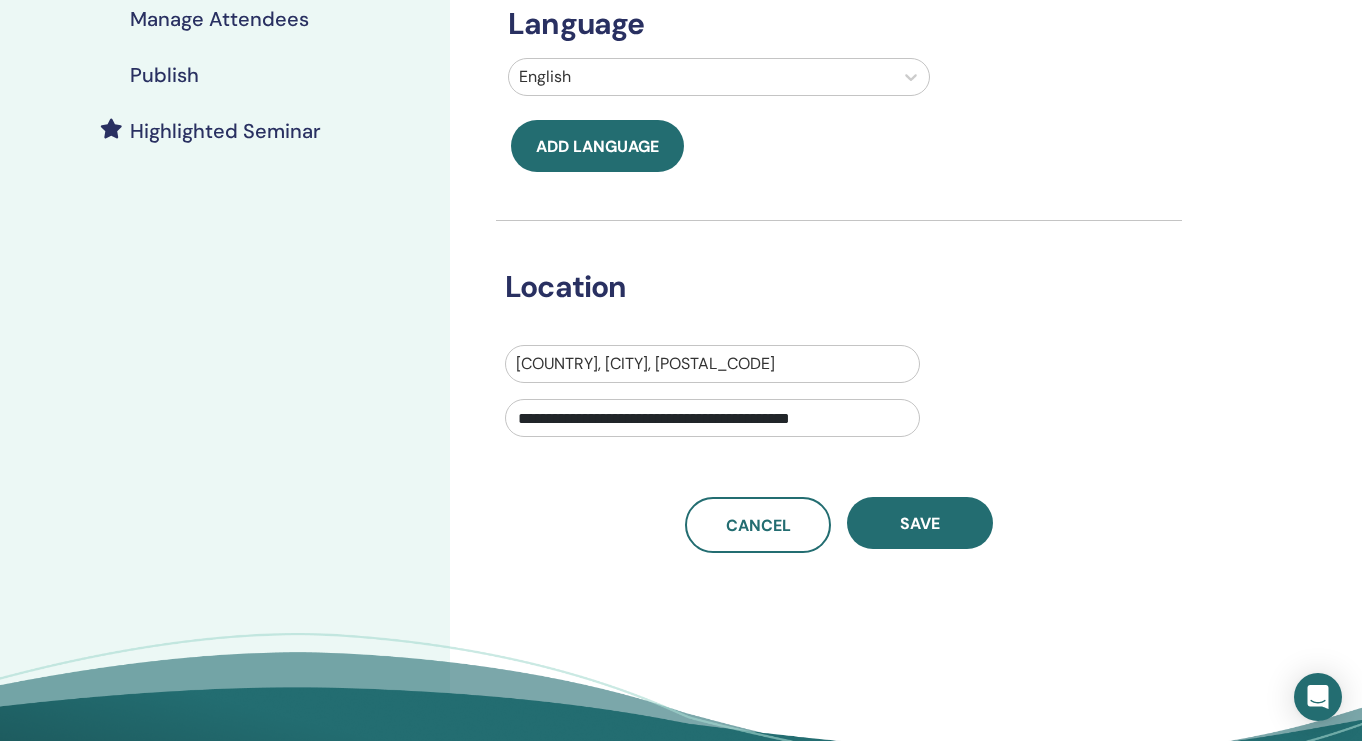 click on "Save" at bounding box center [920, 523] 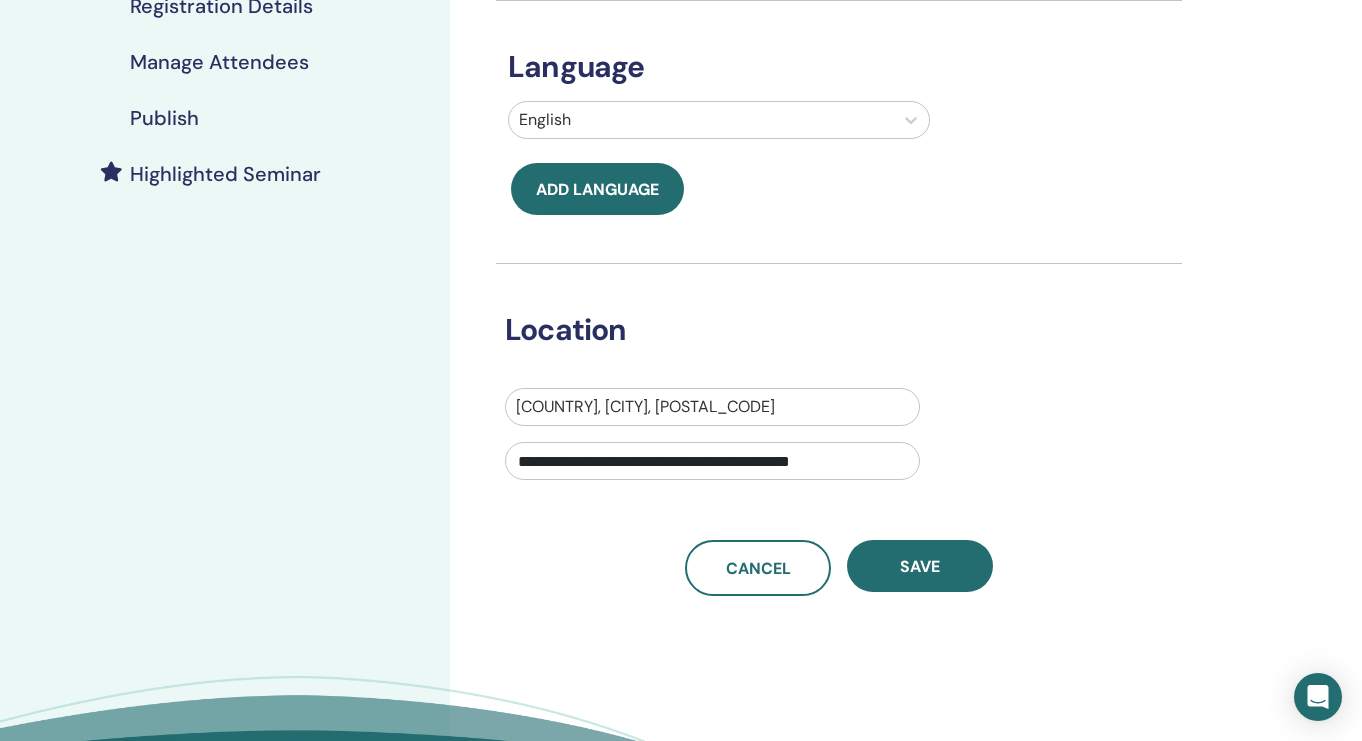 scroll, scrollTop: 510, scrollLeft: 0, axis: vertical 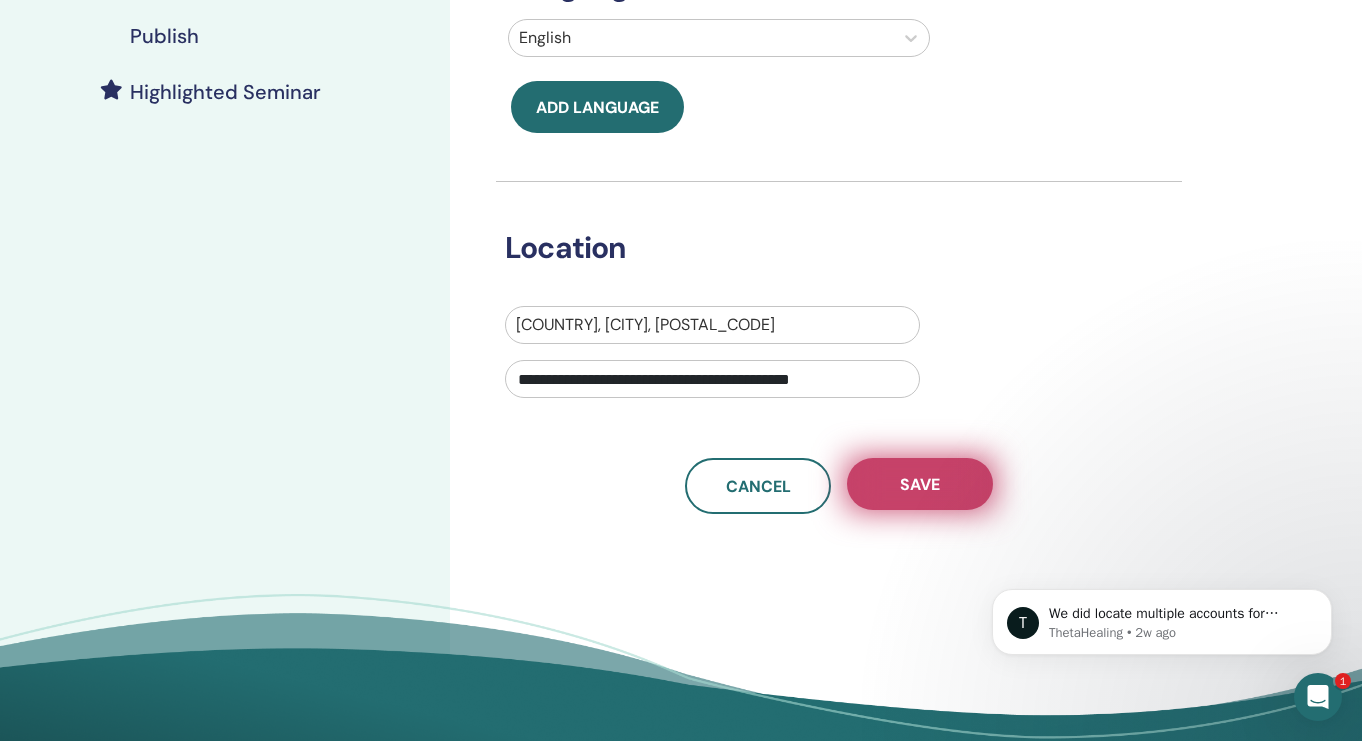 click on "Save" at bounding box center (920, 484) 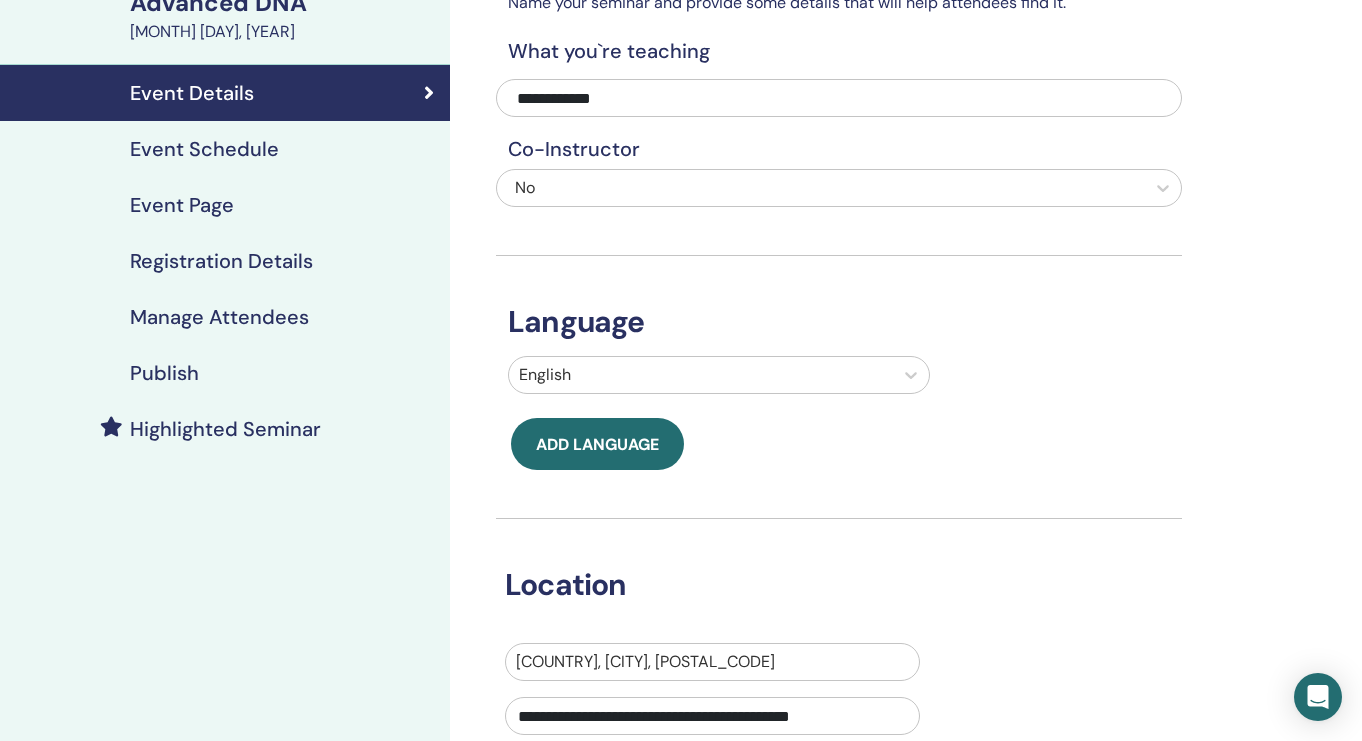 scroll, scrollTop: 68, scrollLeft: 0, axis: vertical 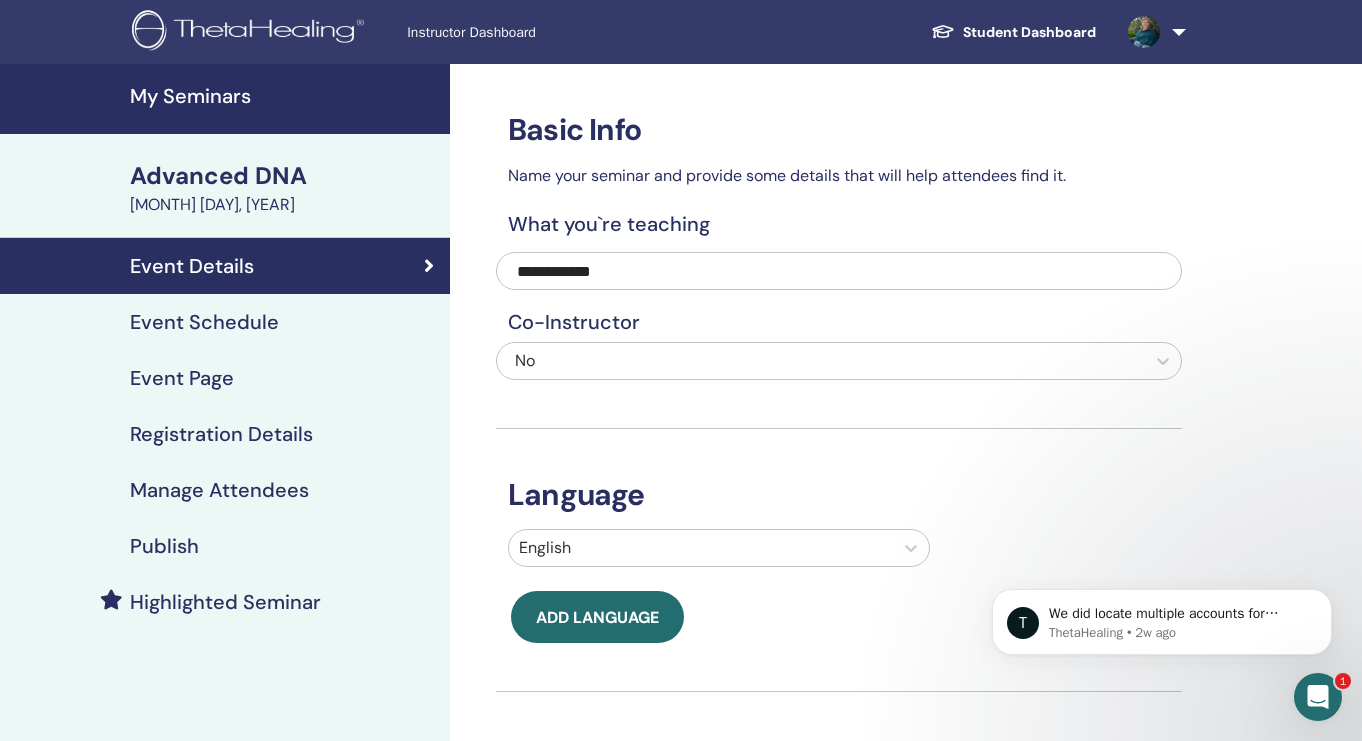 click on "Event Schedule" at bounding box center [204, 322] 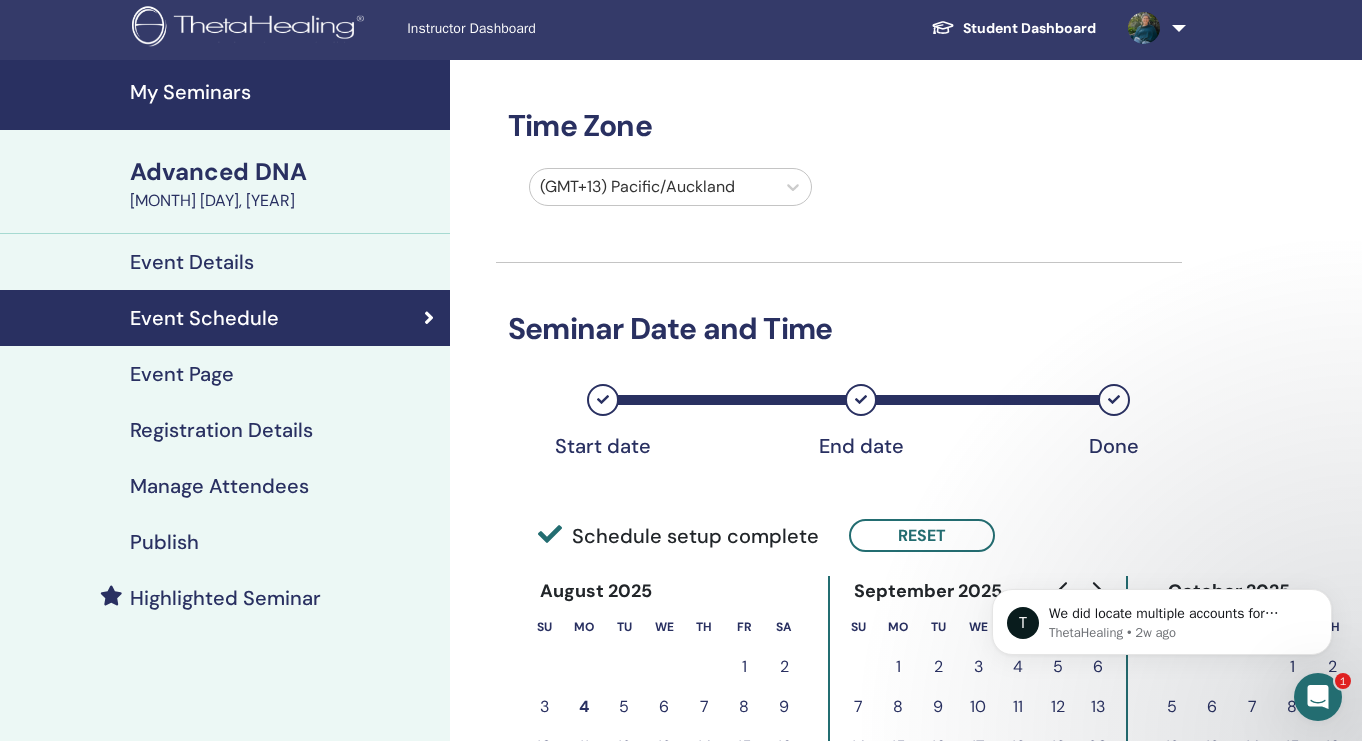 scroll, scrollTop: 163, scrollLeft: 0, axis: vertical 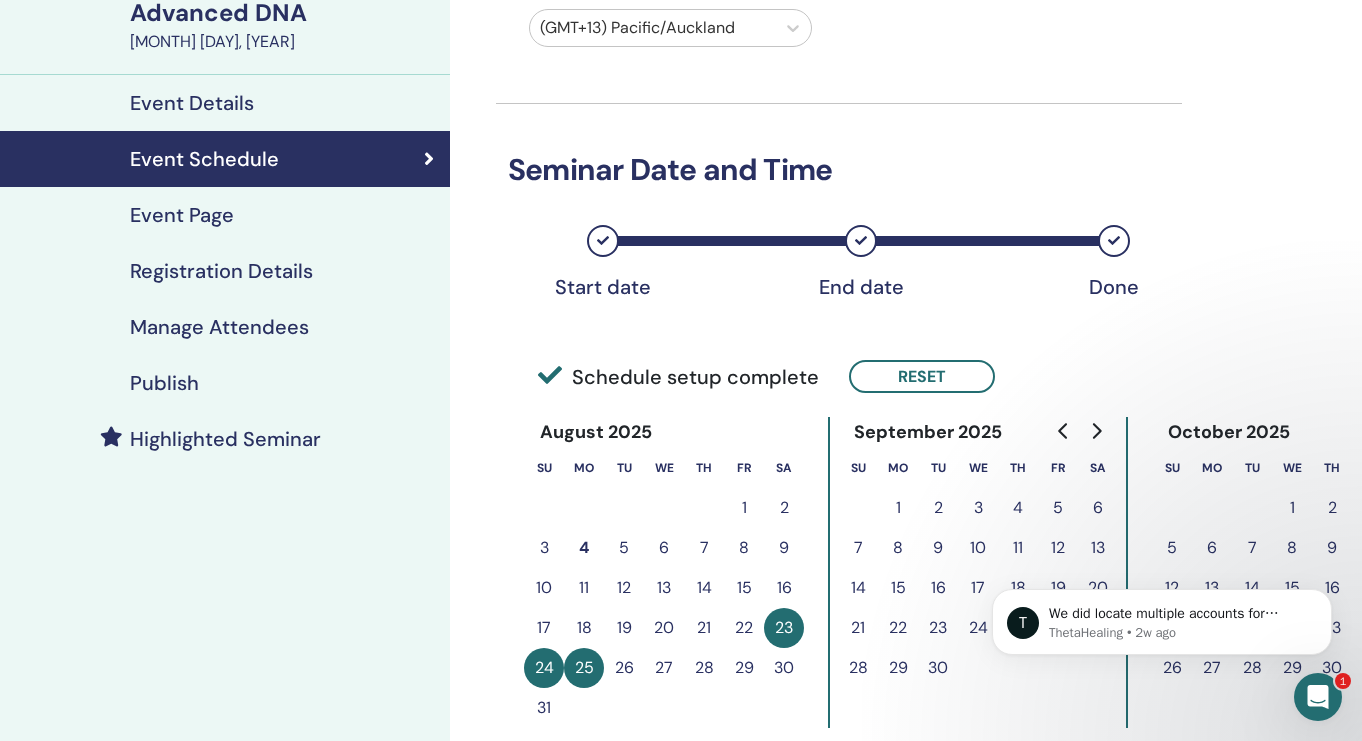 click on "Registration Details" at bounding box center [221, 271] 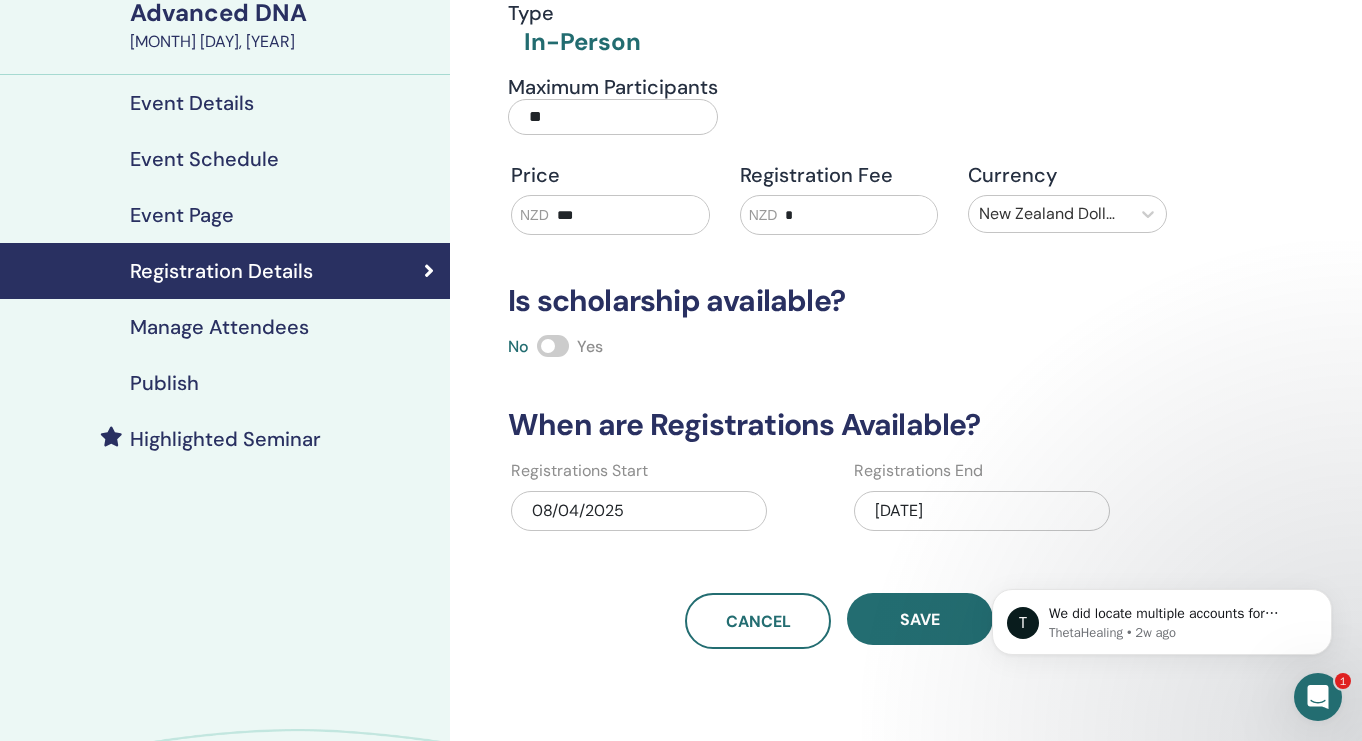 click on "Publish" at bounding box center [164, 383] 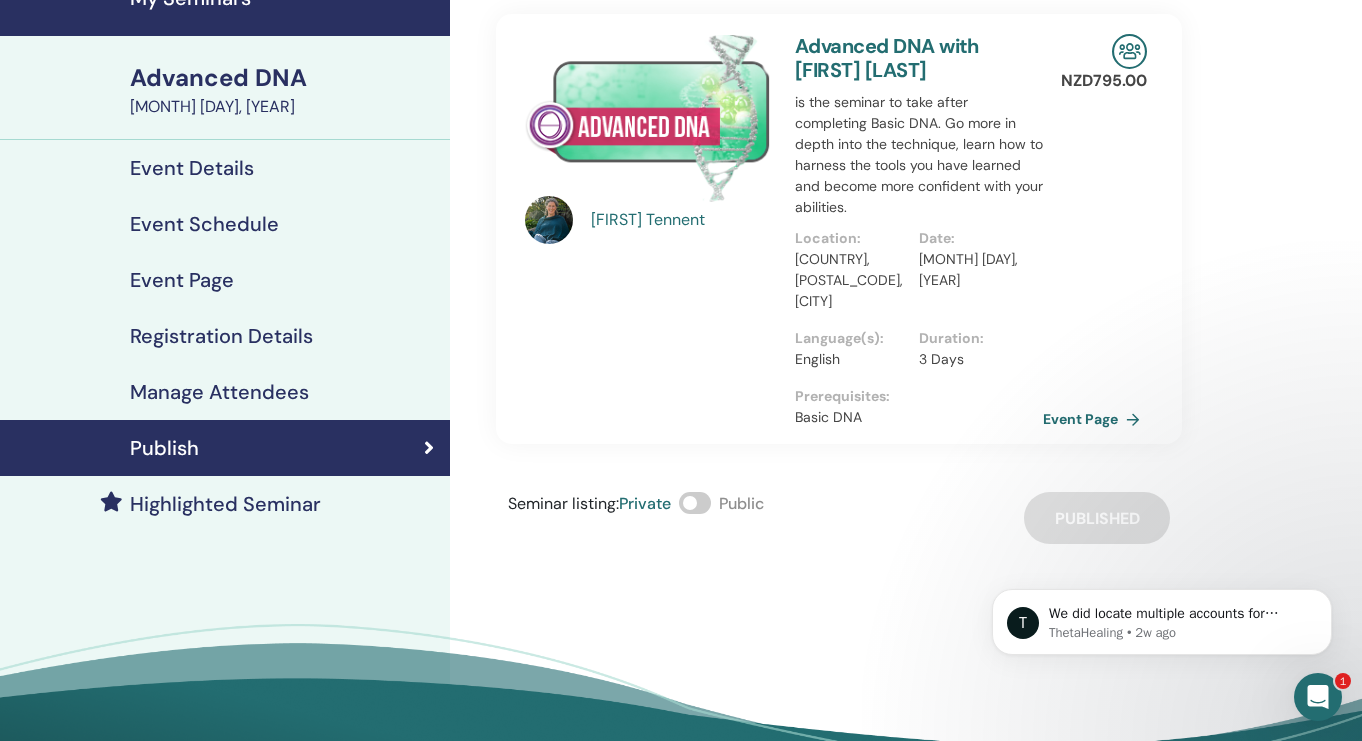 scroll, scrollTop: 101, scrollLeft: 0, axis: vertical 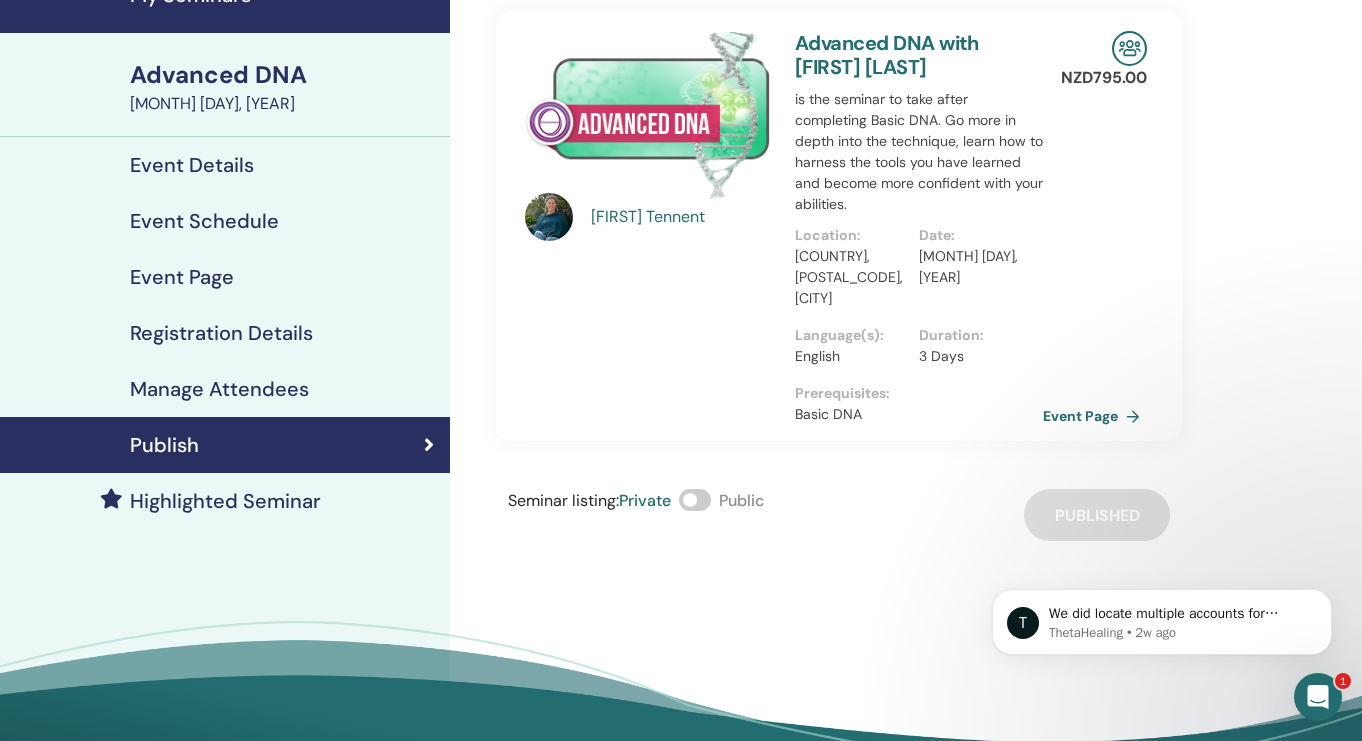 click at bounding box center [695, 500] 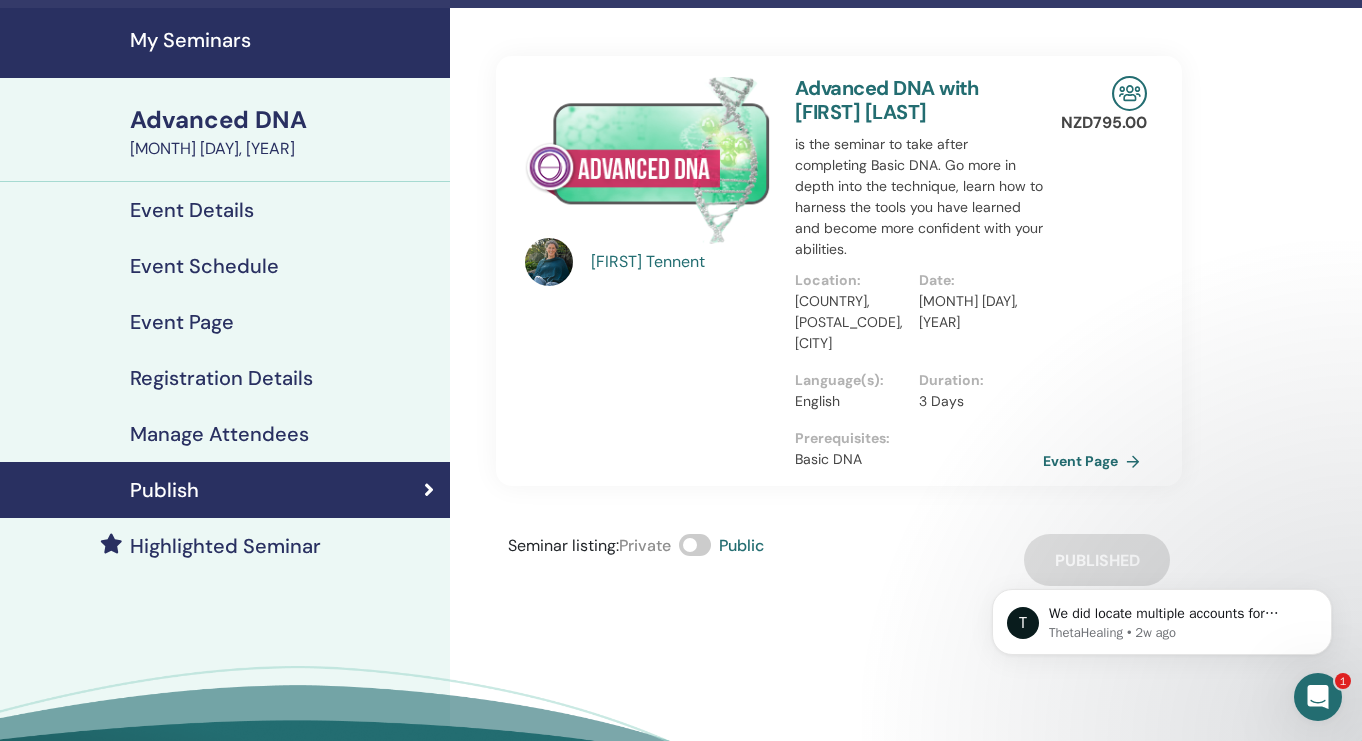scroll, scrollTop: 55, scrollLeft: 0, axis: vertical 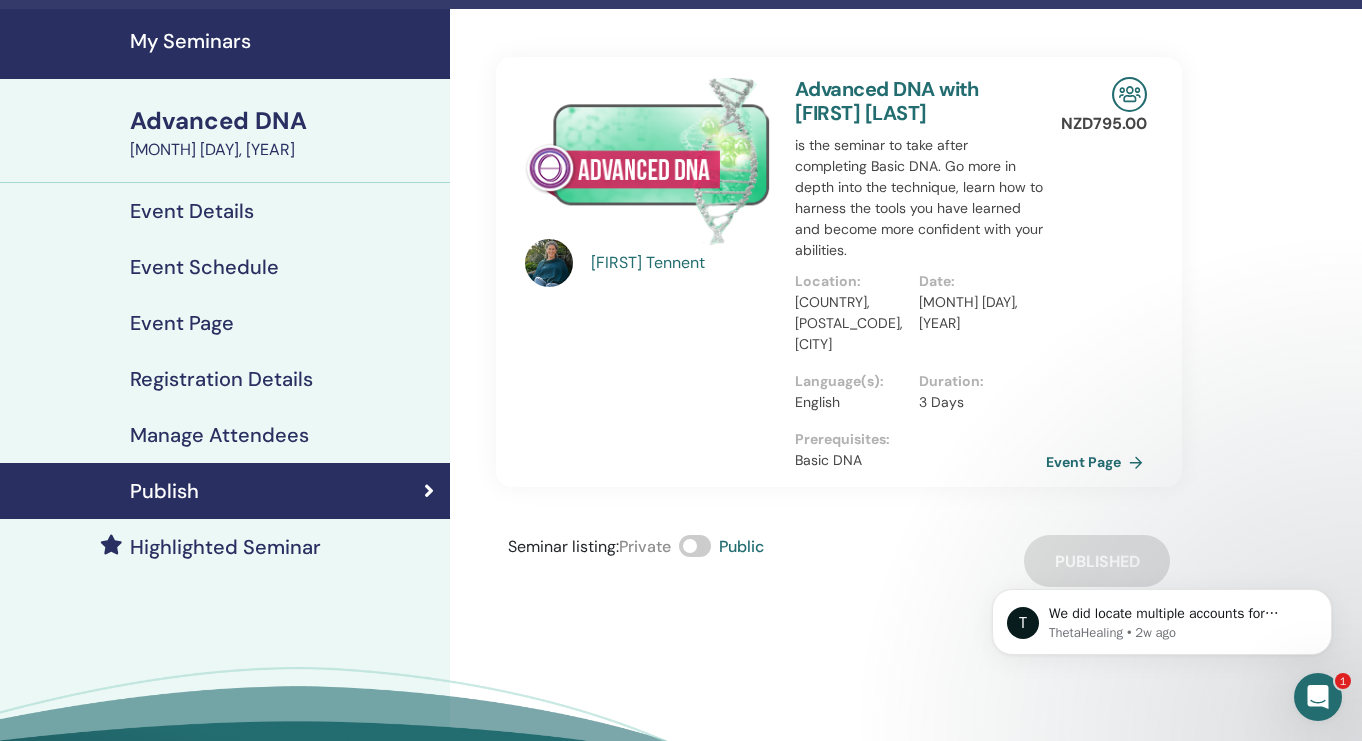 click on "Event Page" at bounding box center (1098, 462) 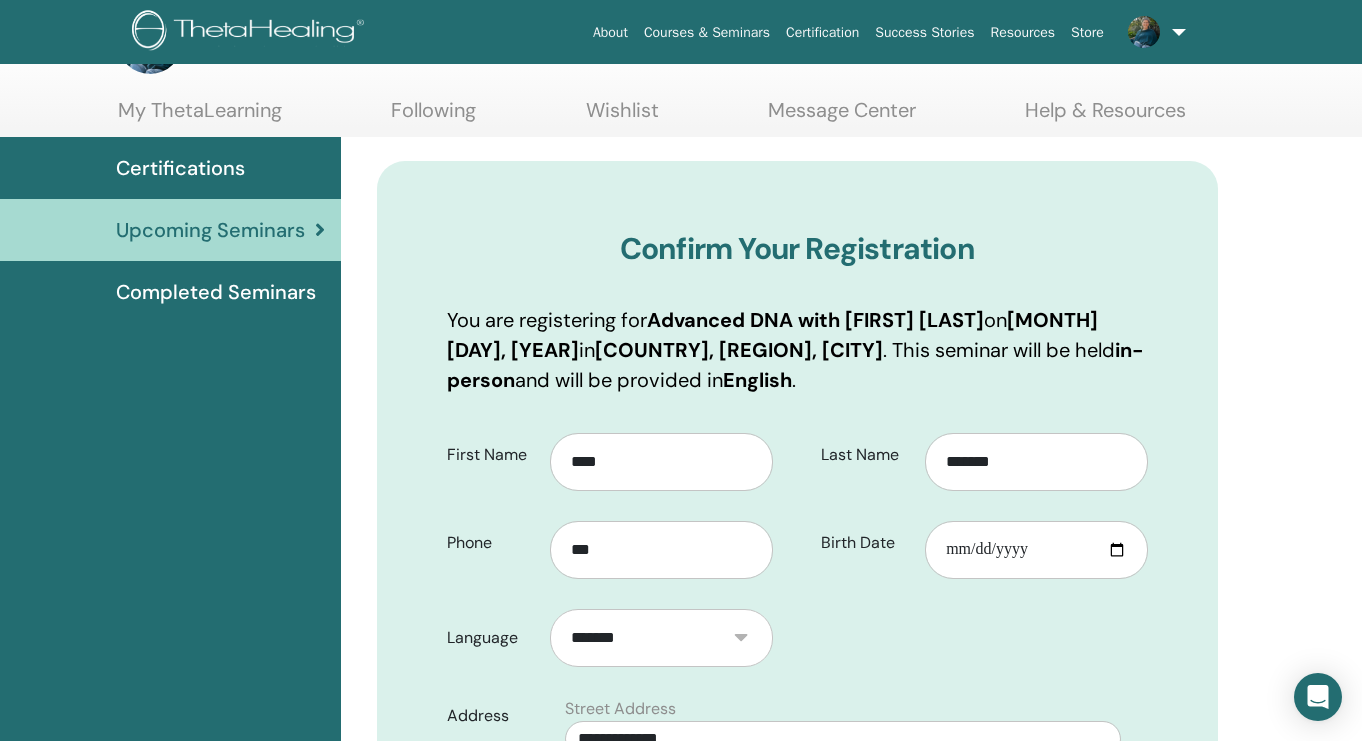 scroll, scrollTop: 0, scrollLeft: 0, axis: both 